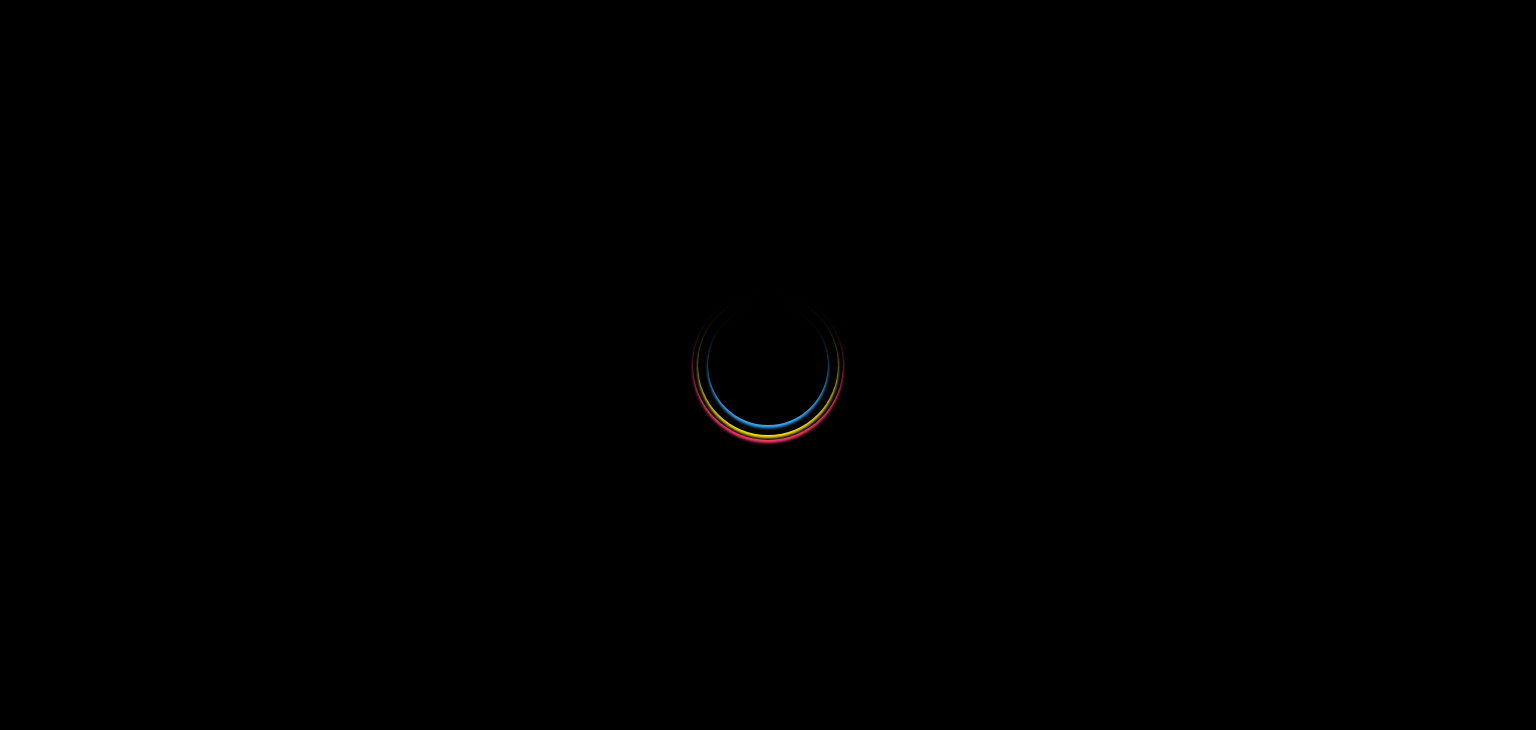 scroll, scrollTop: 0, scrollLeft: 0, axis: both 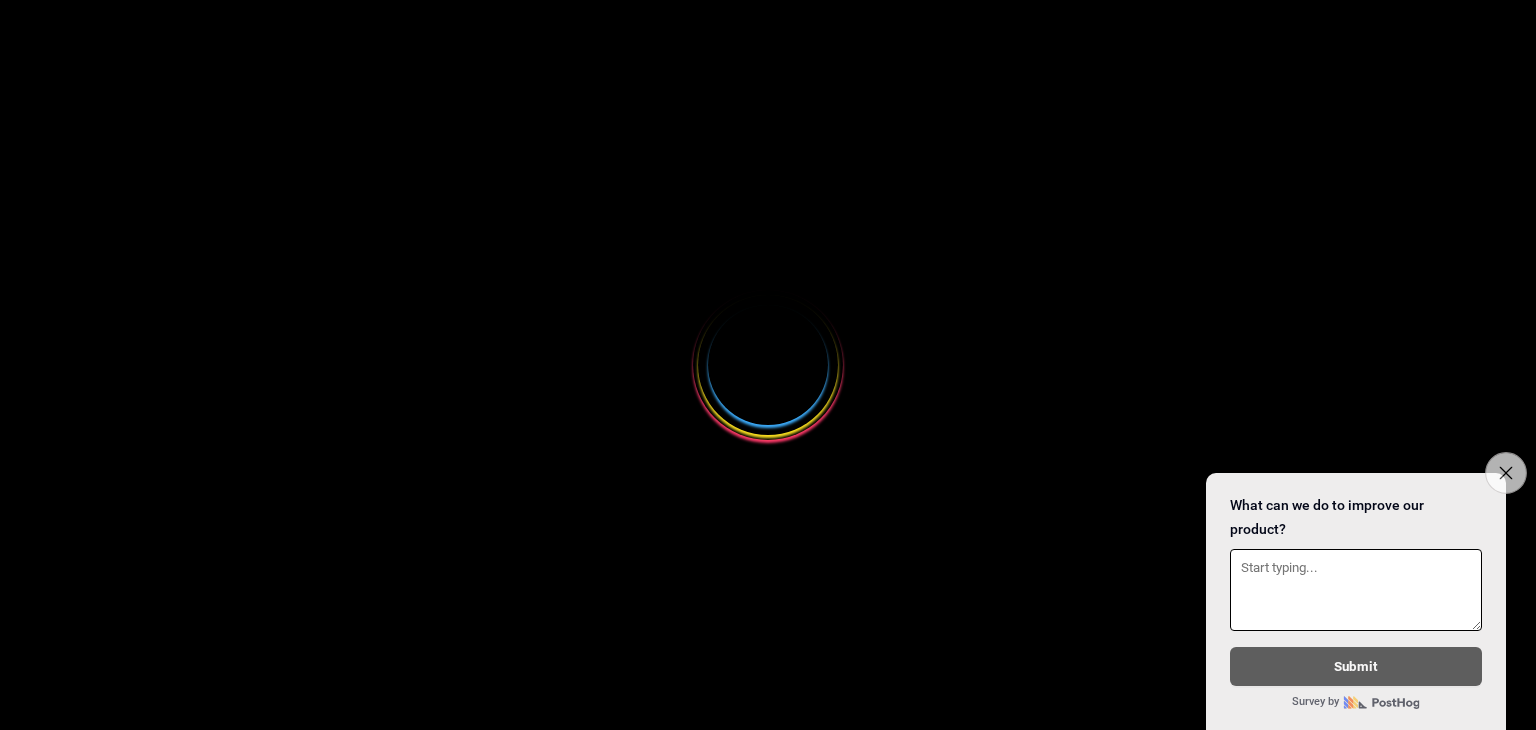click on "Close survey" at bounding box center (1506, 473) 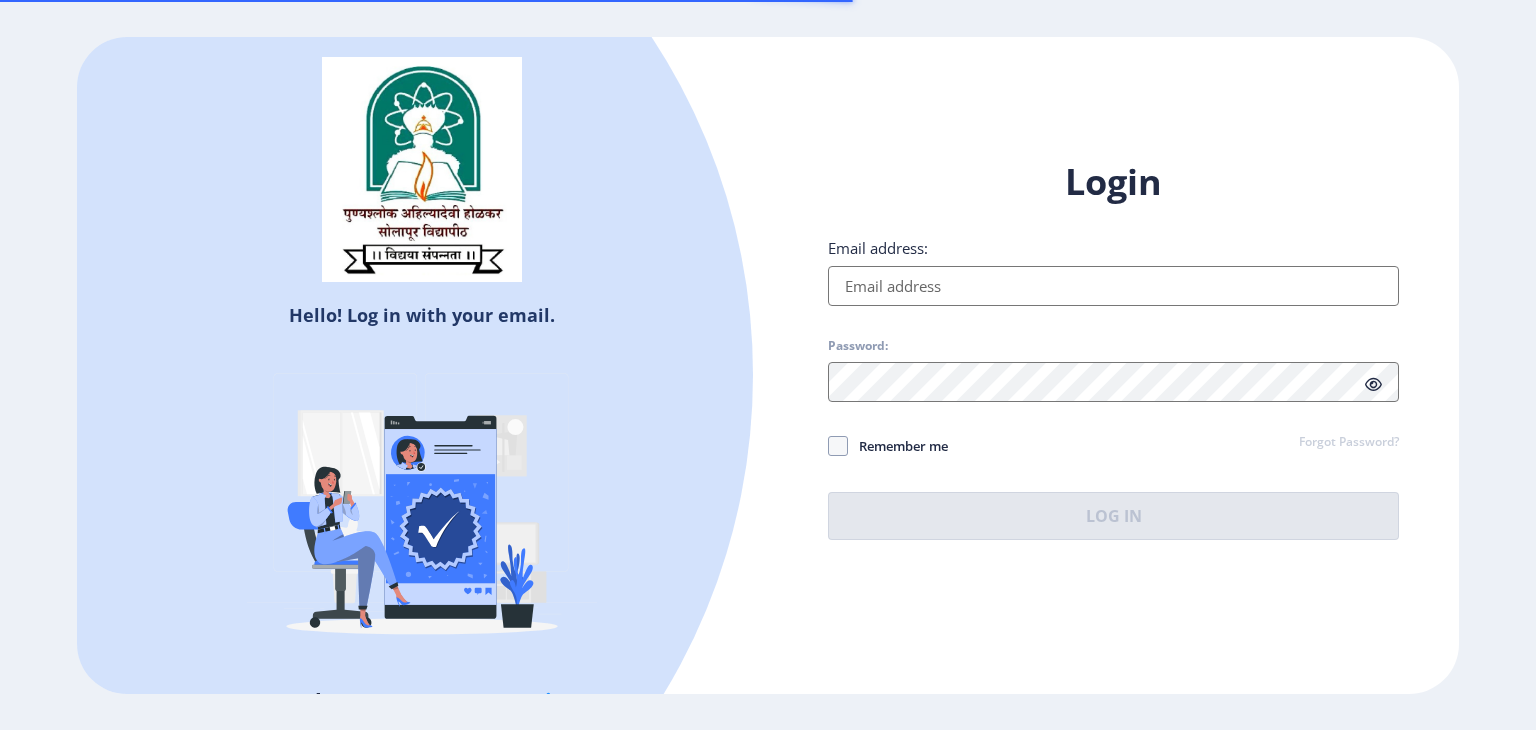 type on "[EMAIL_ADDRESS][DOMAIN_NAME]" 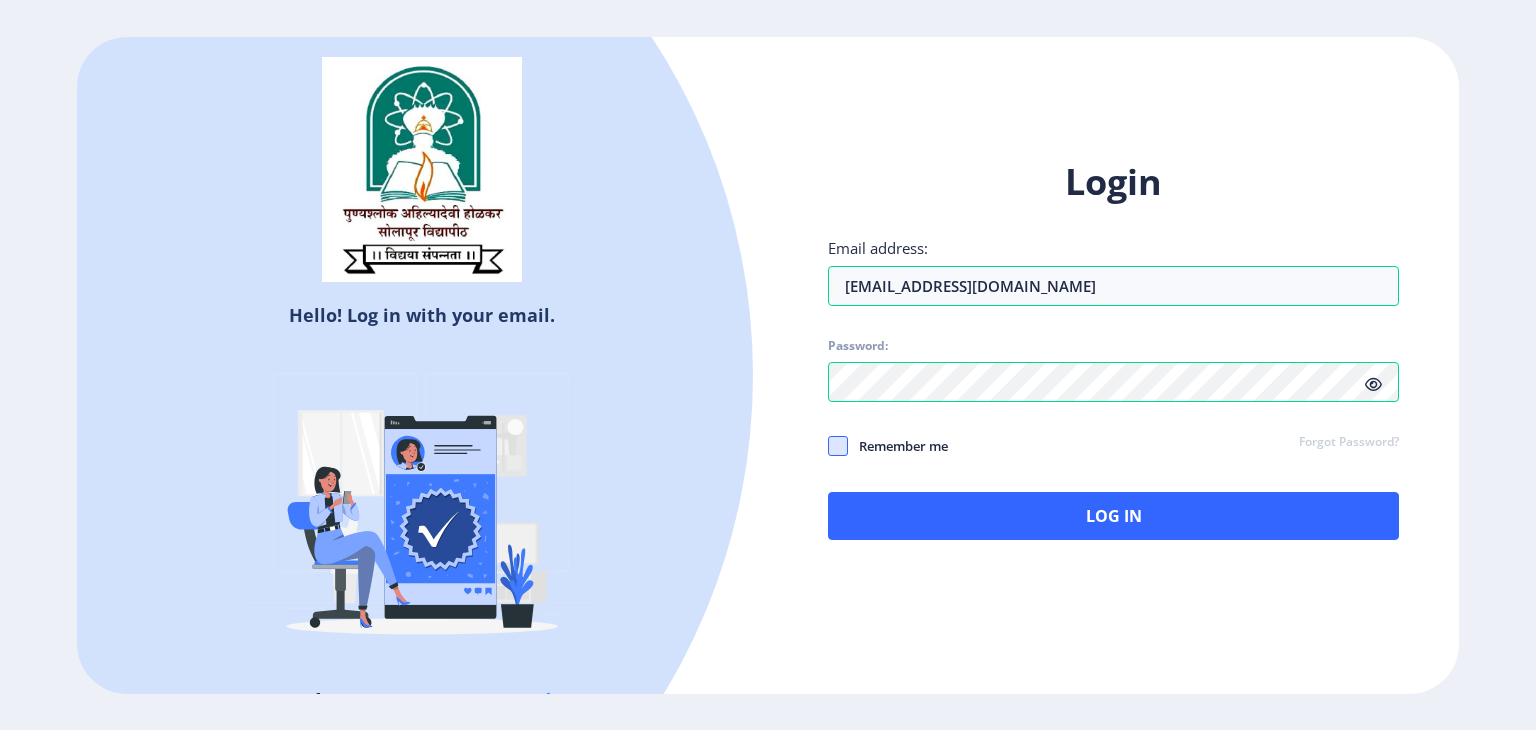 click 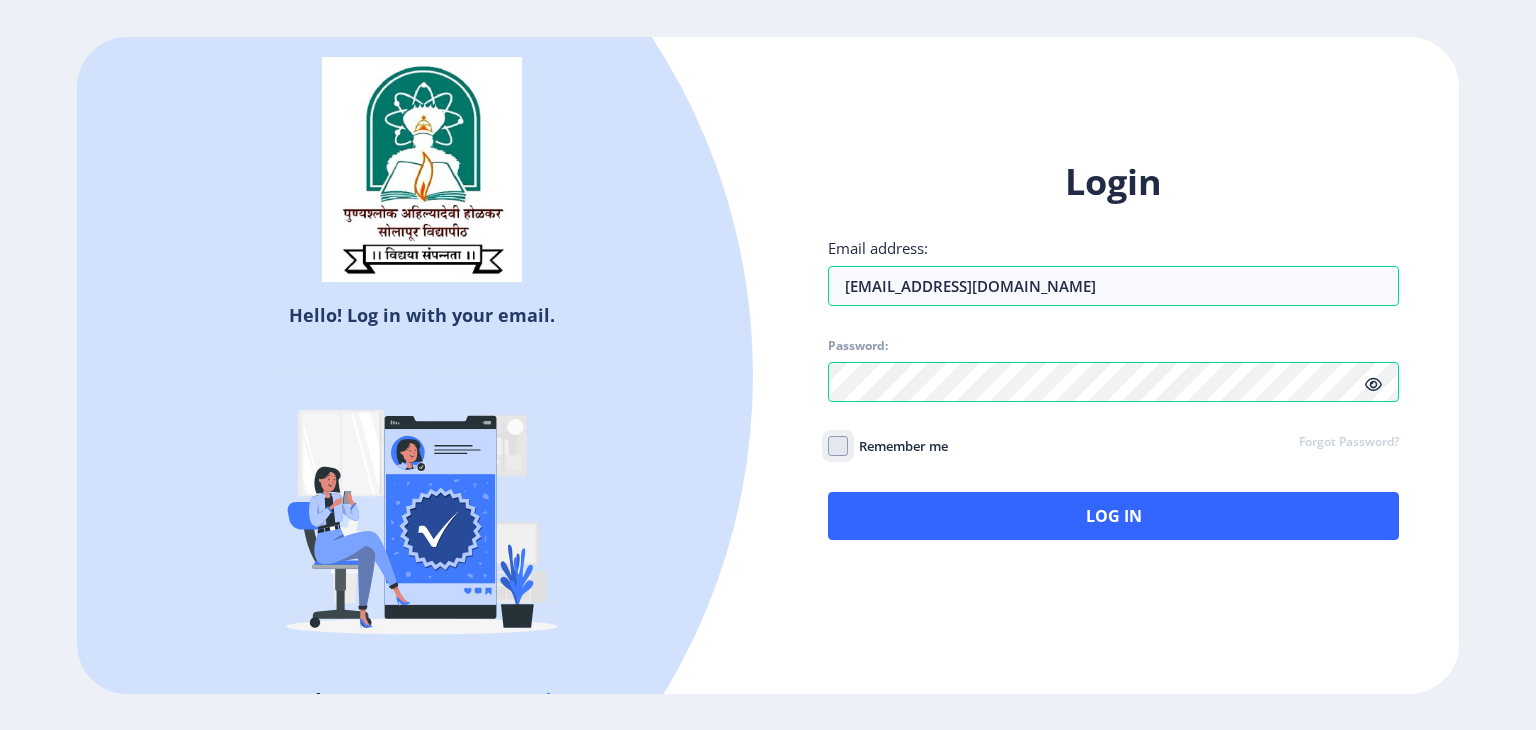 click on "Remember me" 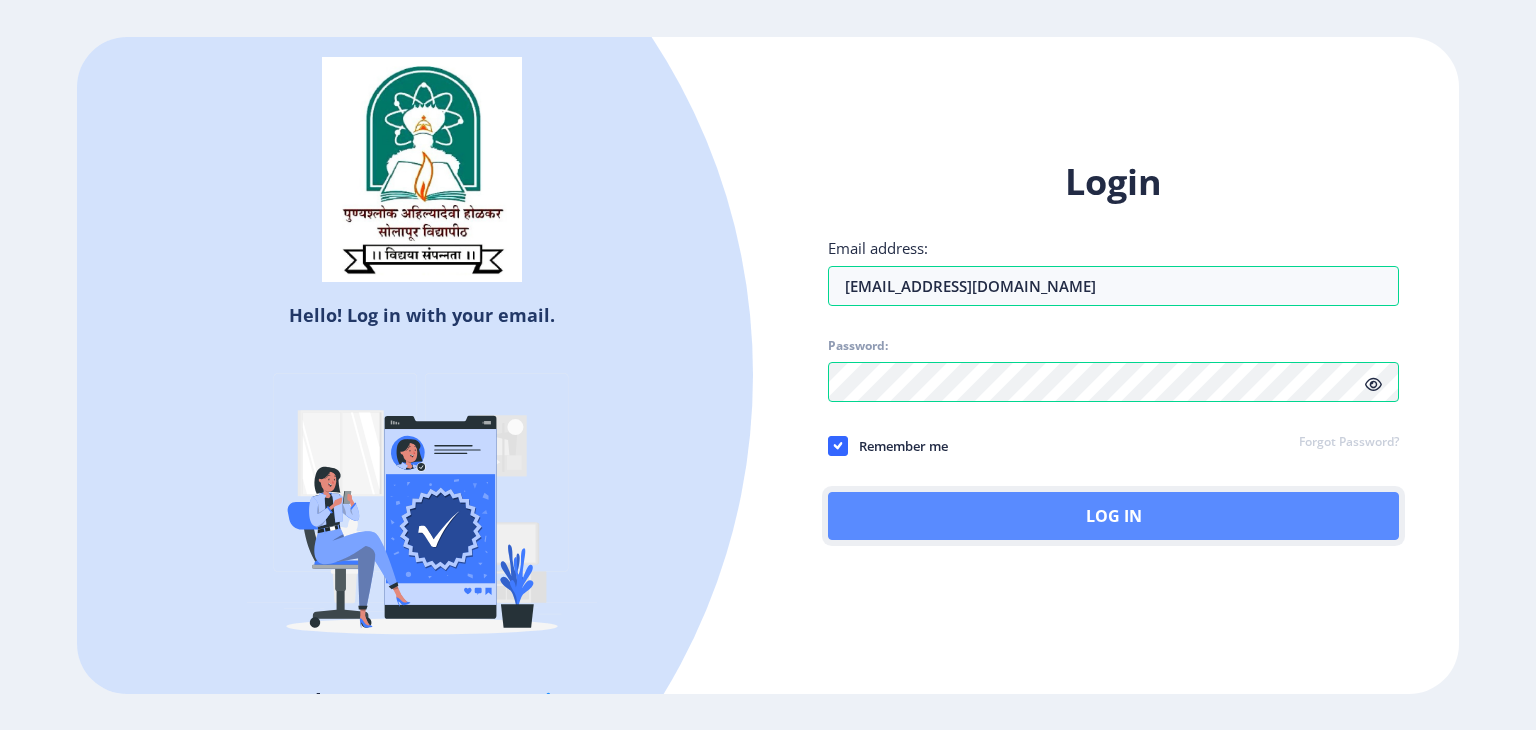 click on "Log In" 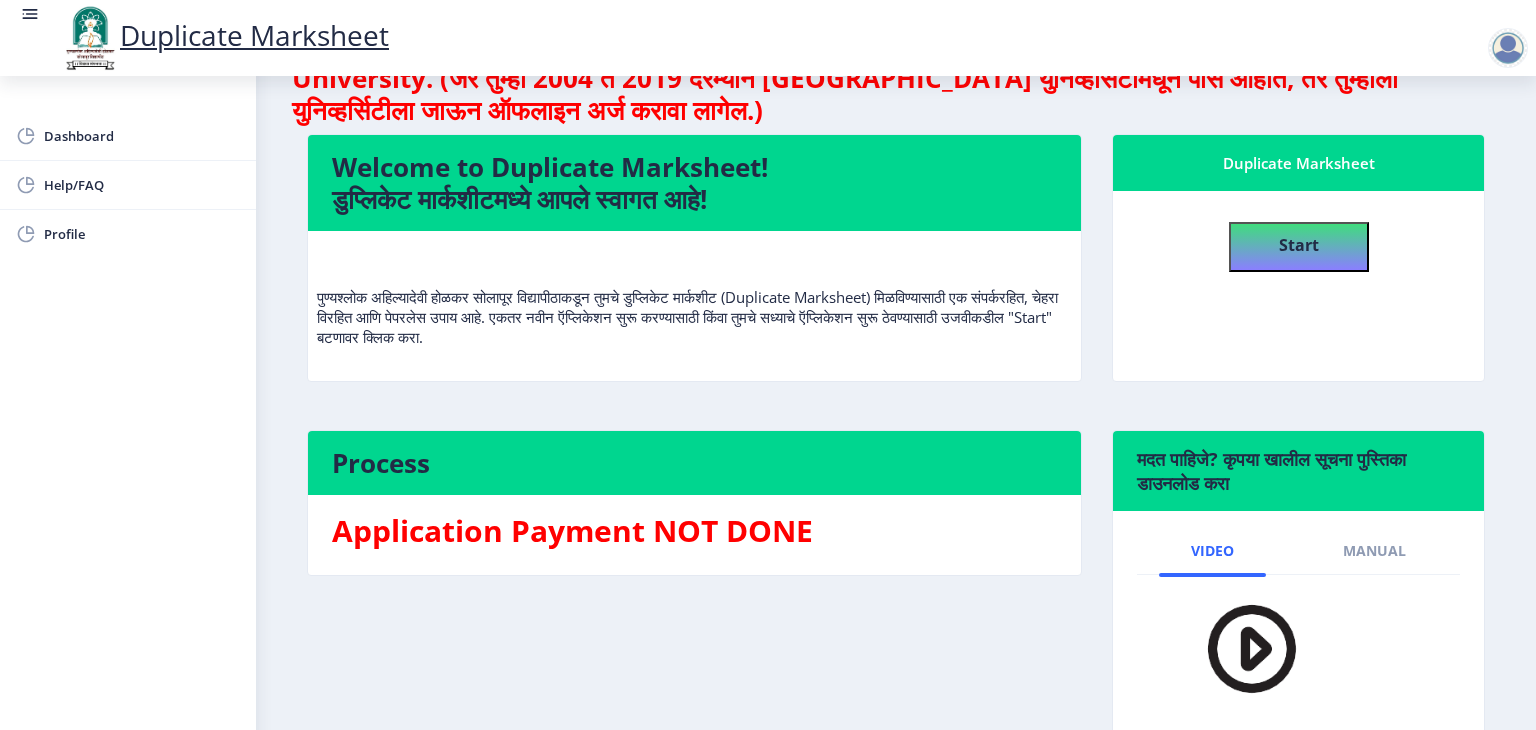 scroll, scrollTop: 78, scrollLeft: 0, axis: vertical 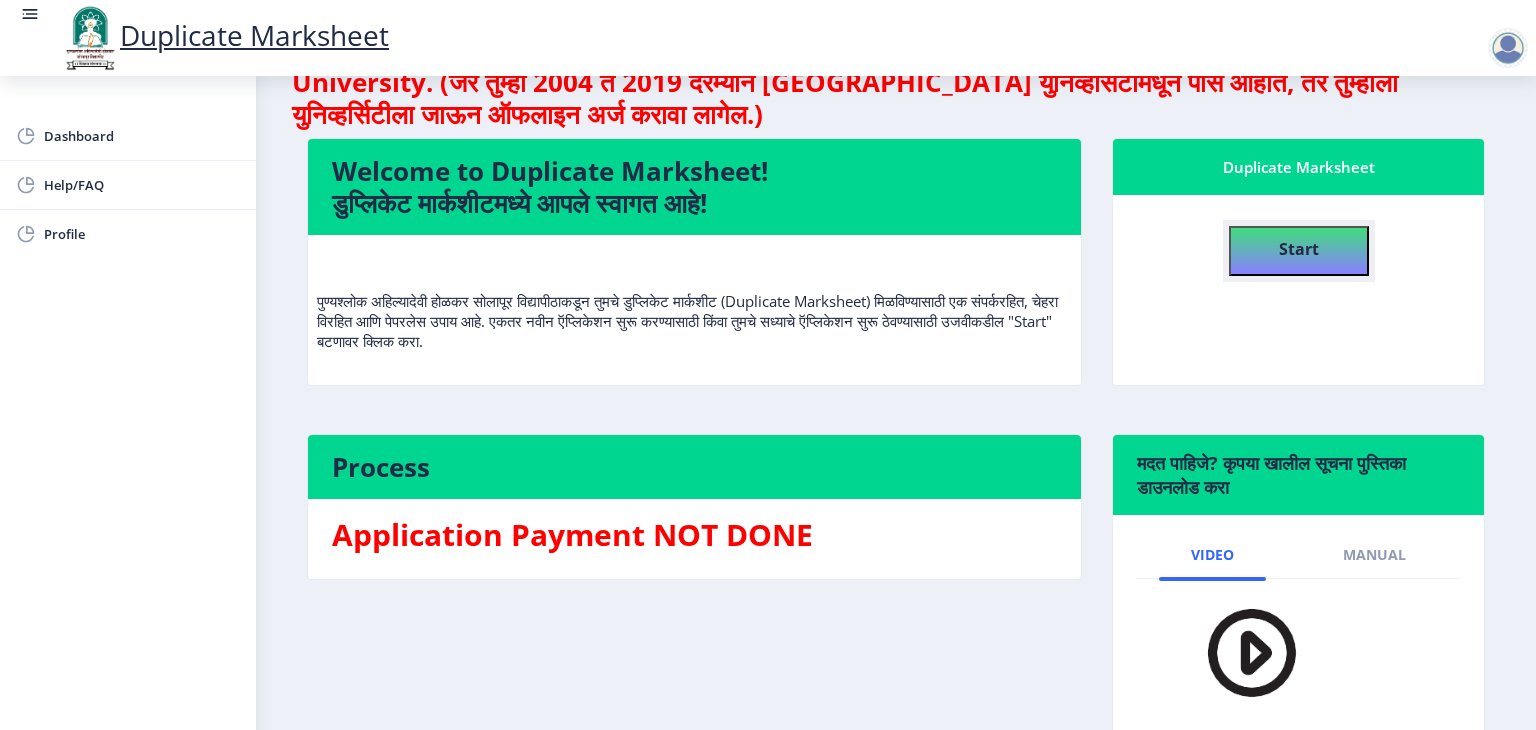 click on "Start" 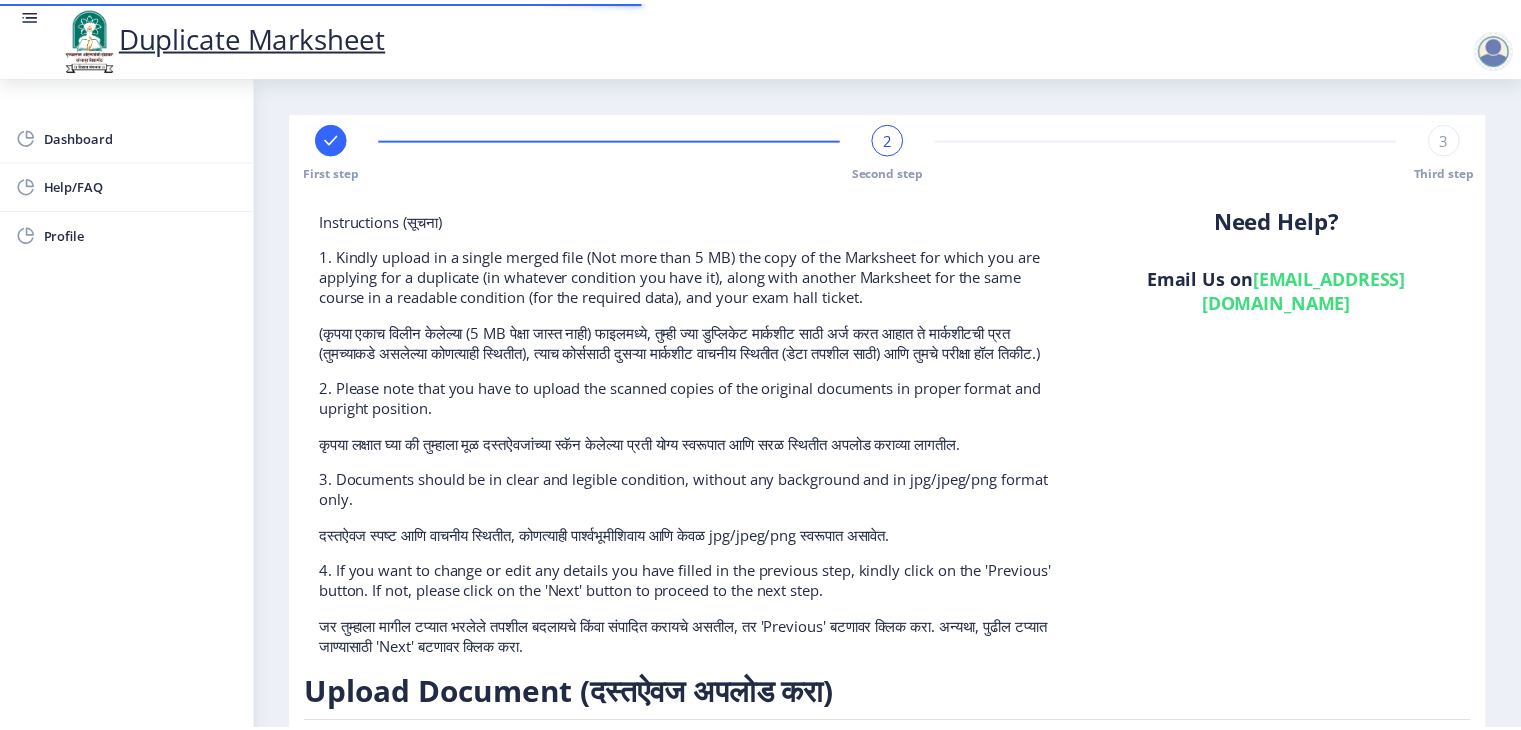 scroll, scrollTop: 279, scrollLeft: 0, axis: vertical 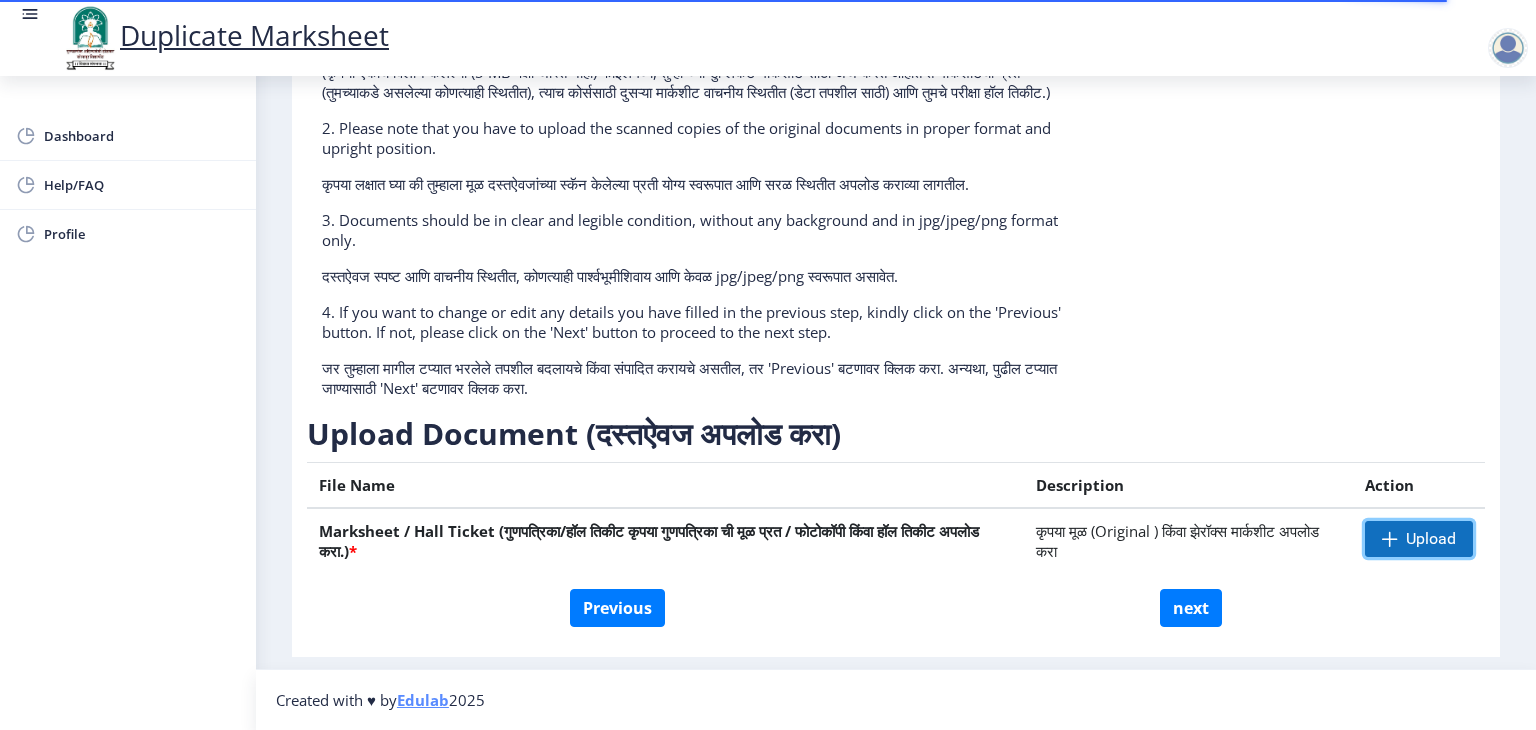click on "Upload" 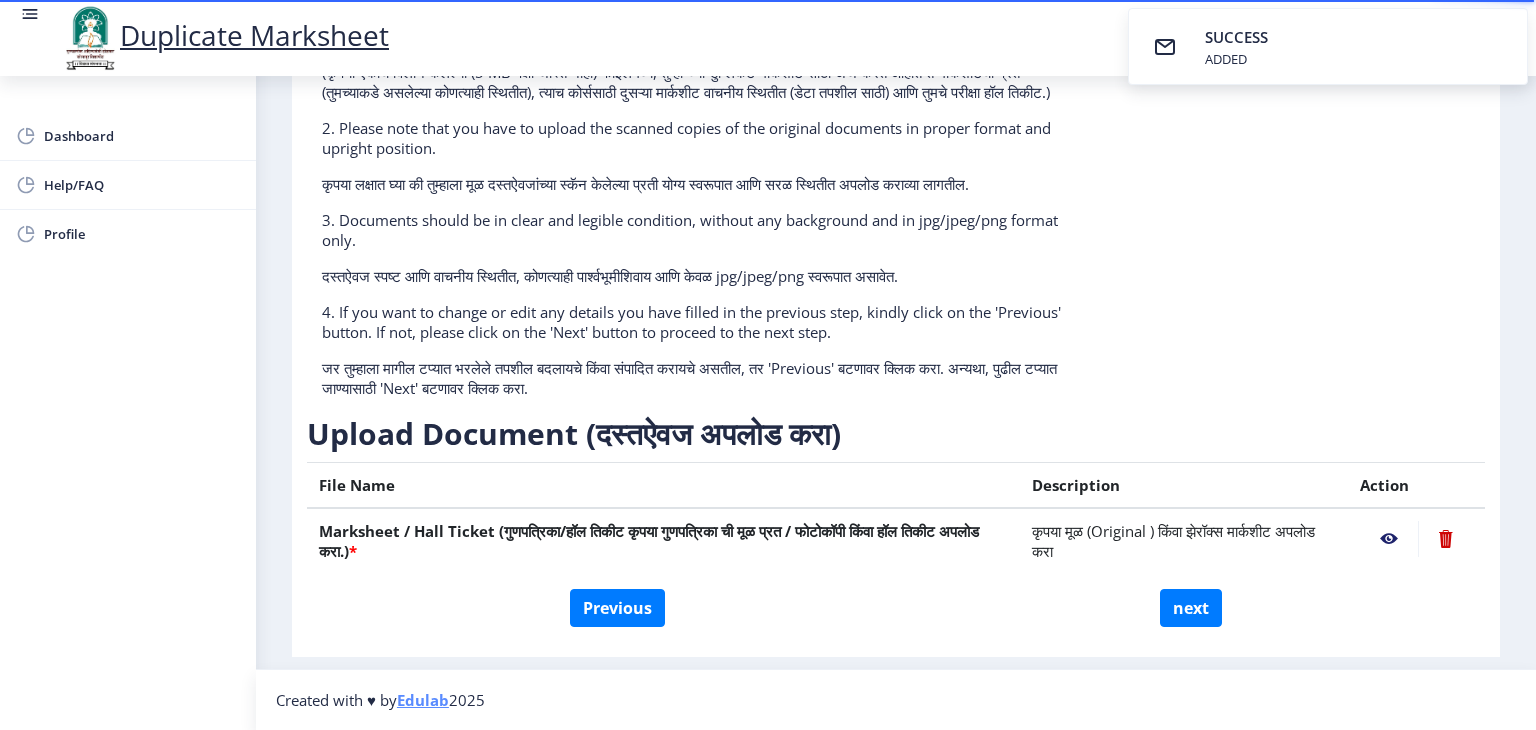 click 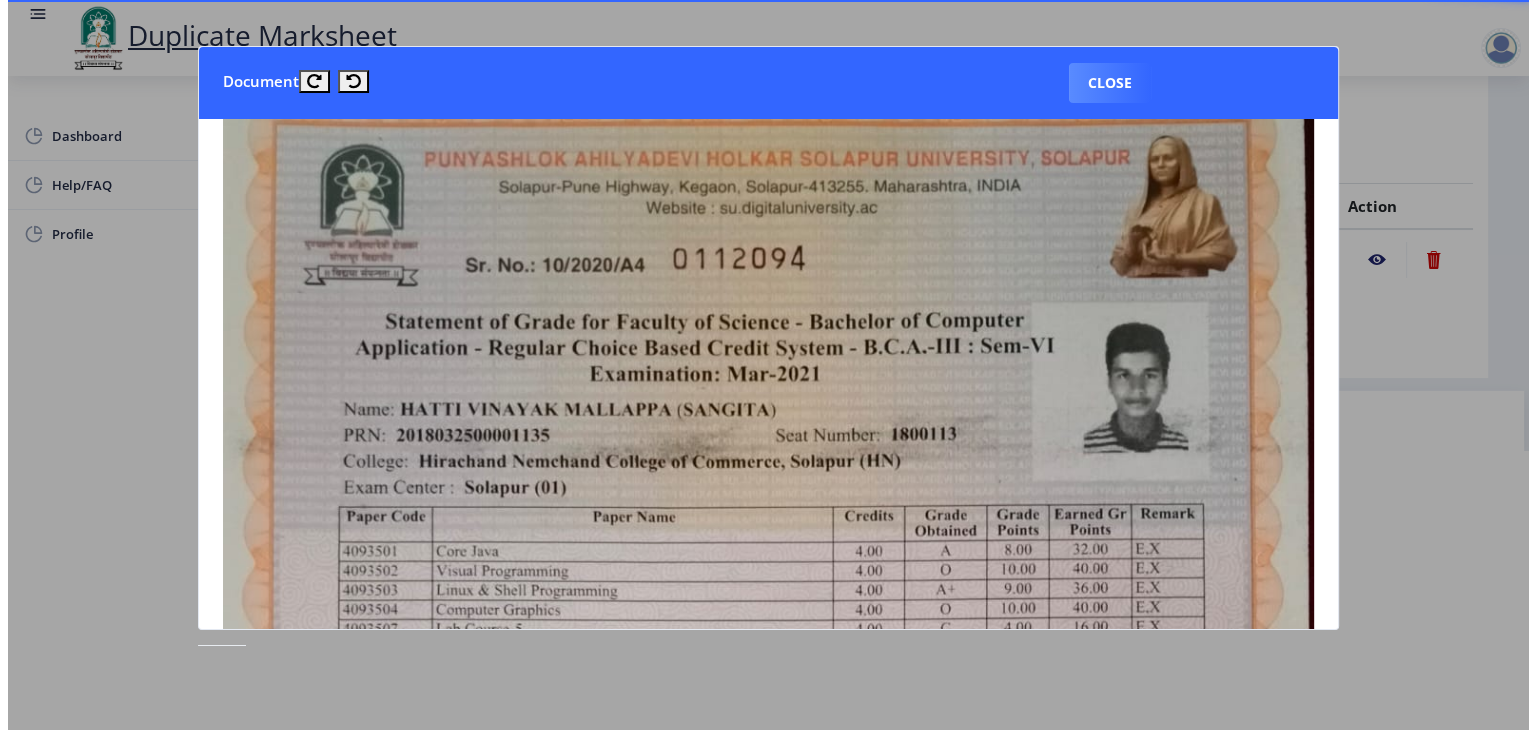 scroll, scrollTop: 0, scrollLeft: 0, axis: both 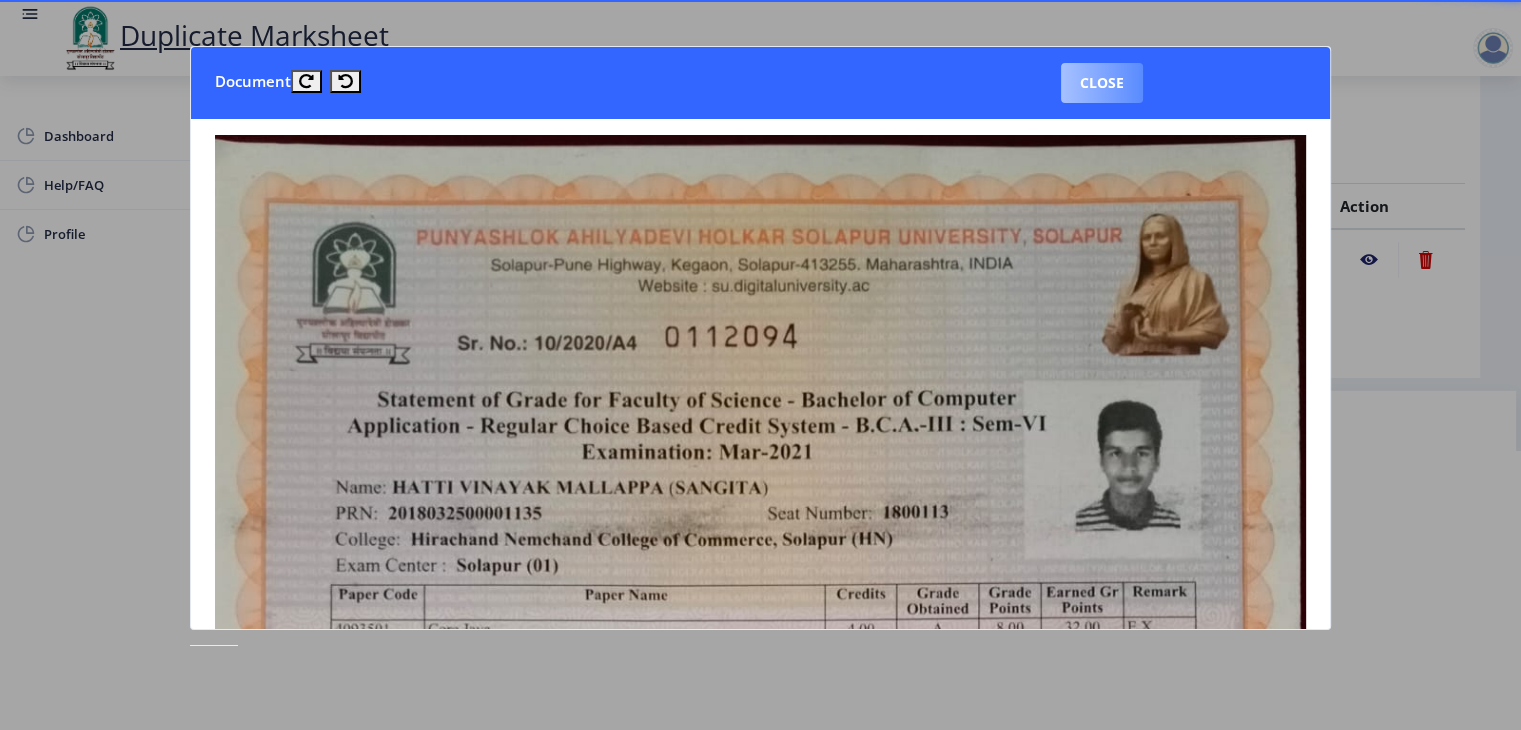 click on "Close" at bounding box center (1102, 83) 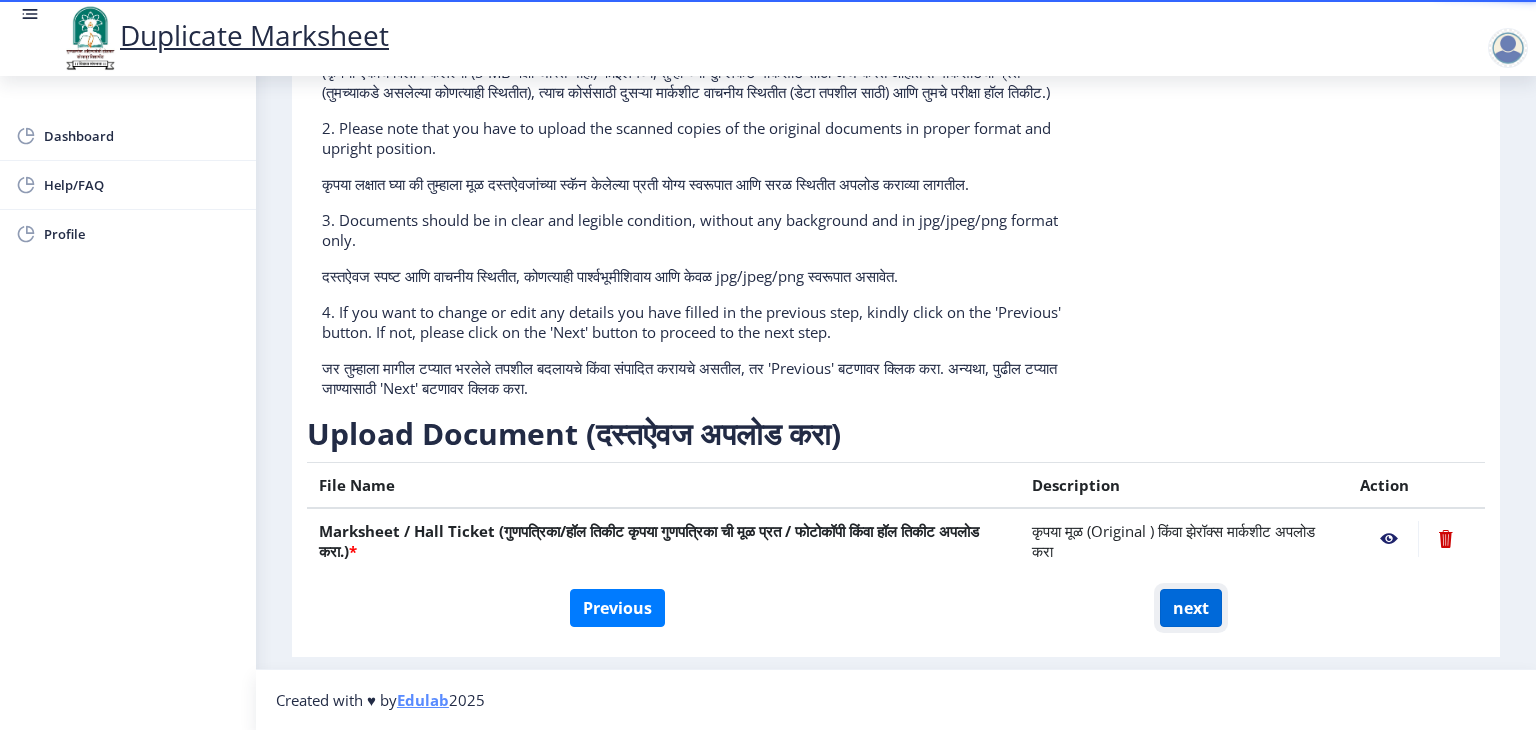 click on "next" 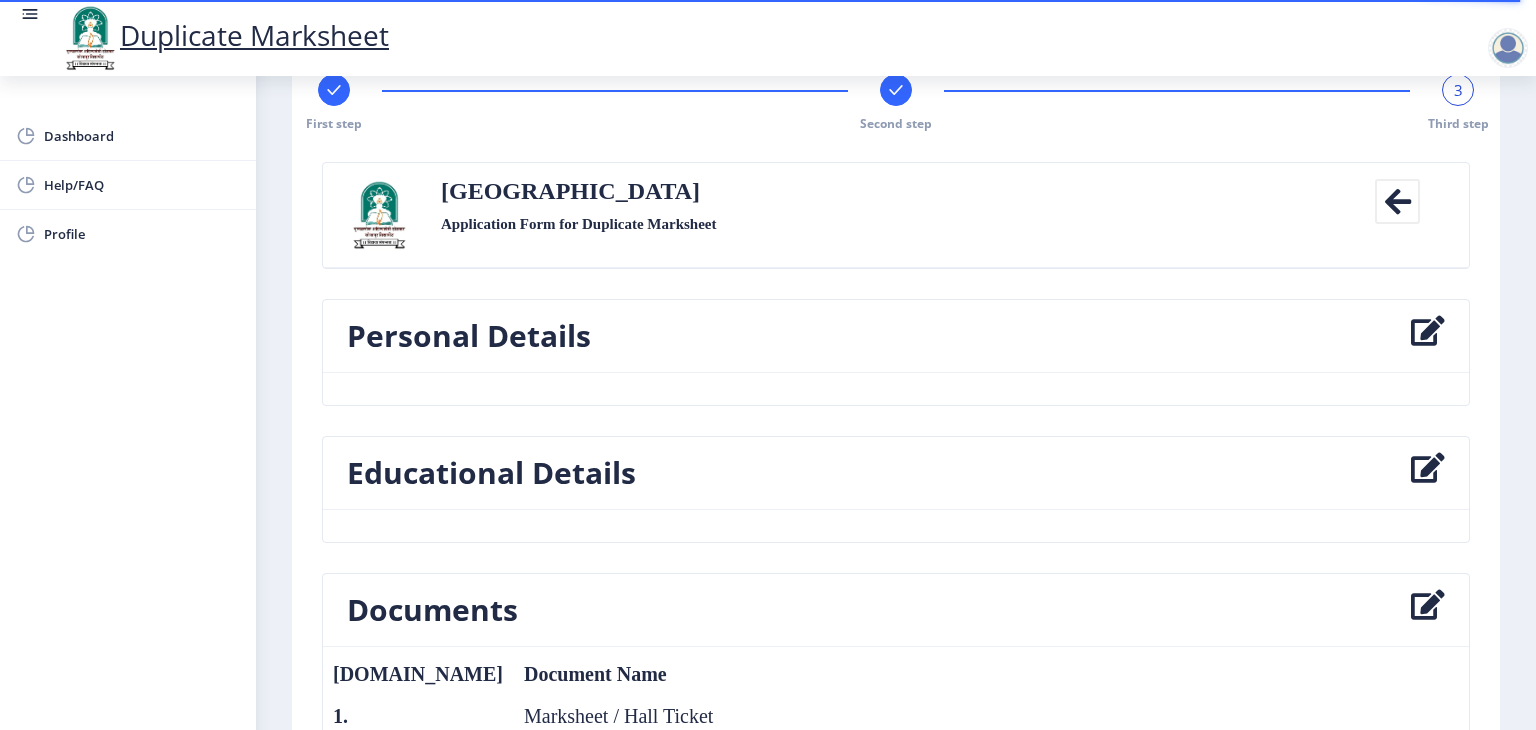 scroll, scrollTop: 31, scrollLeft: 0, axis: vertical 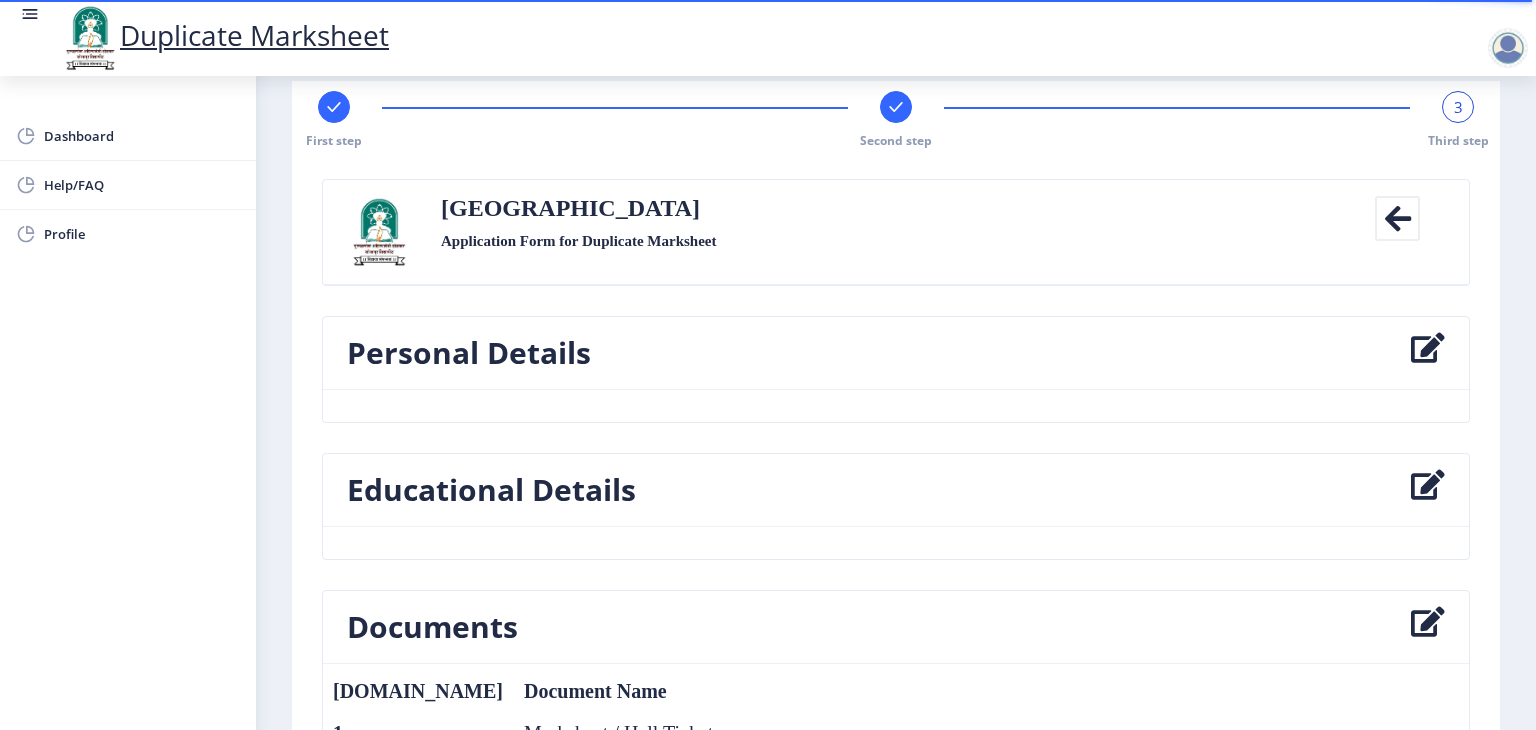 click 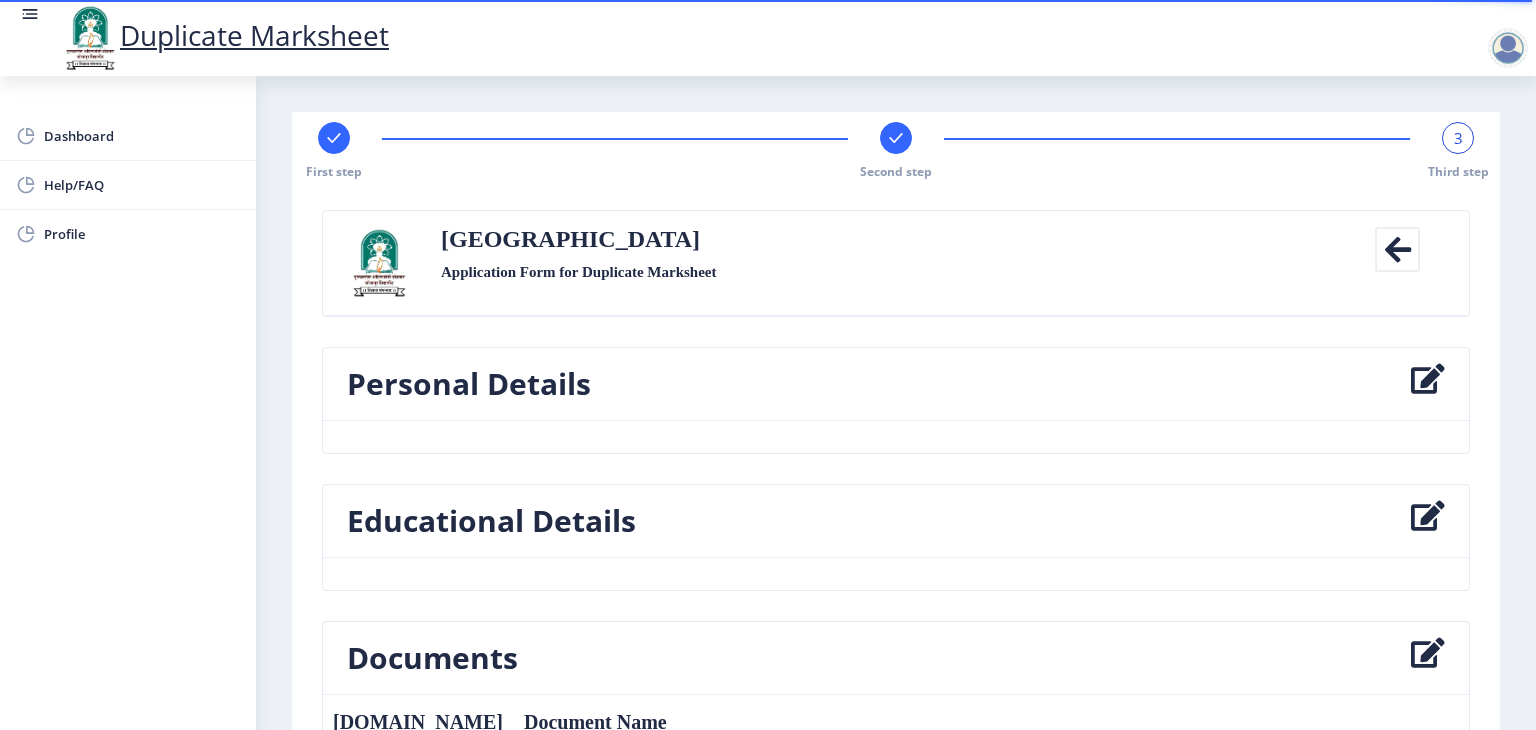 select 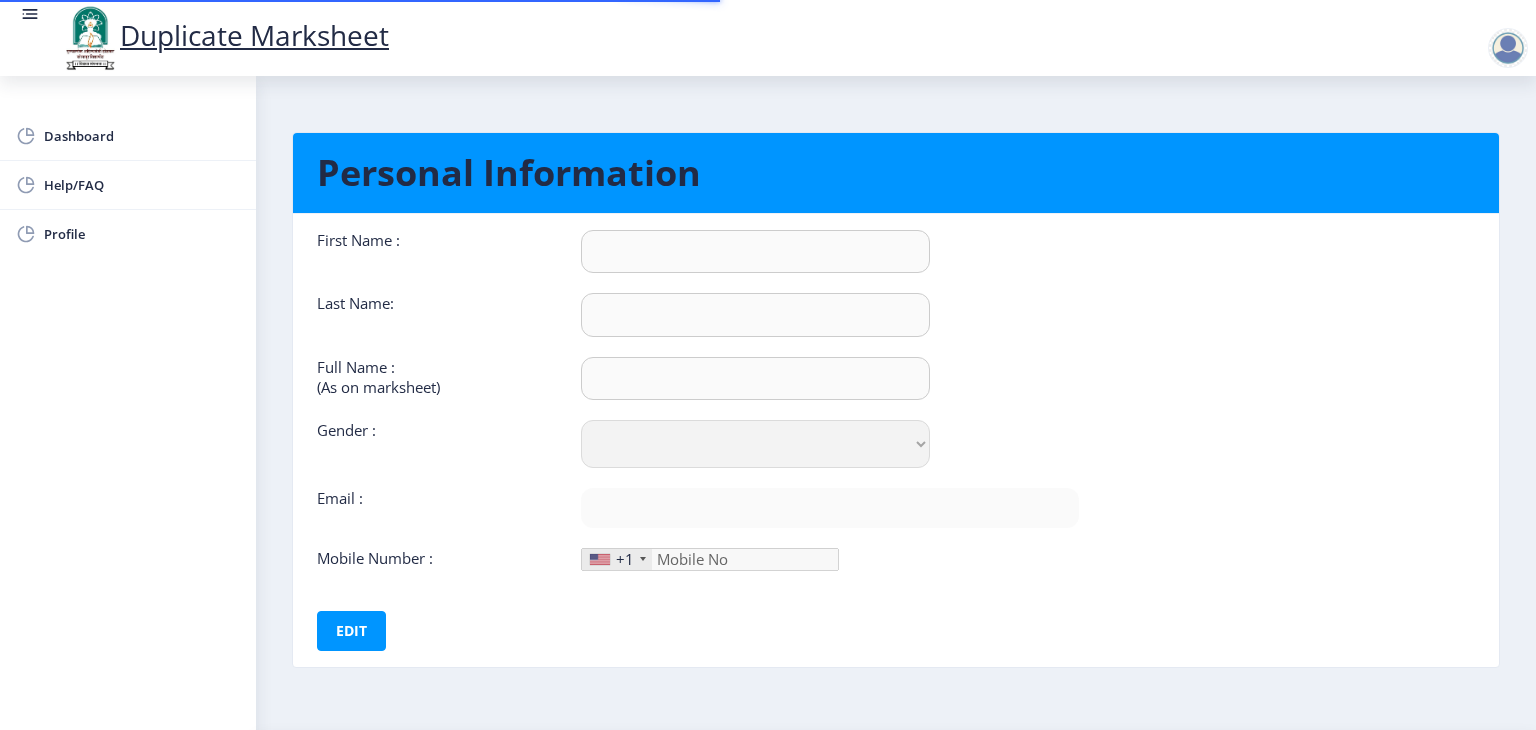 type on "Vinayak" 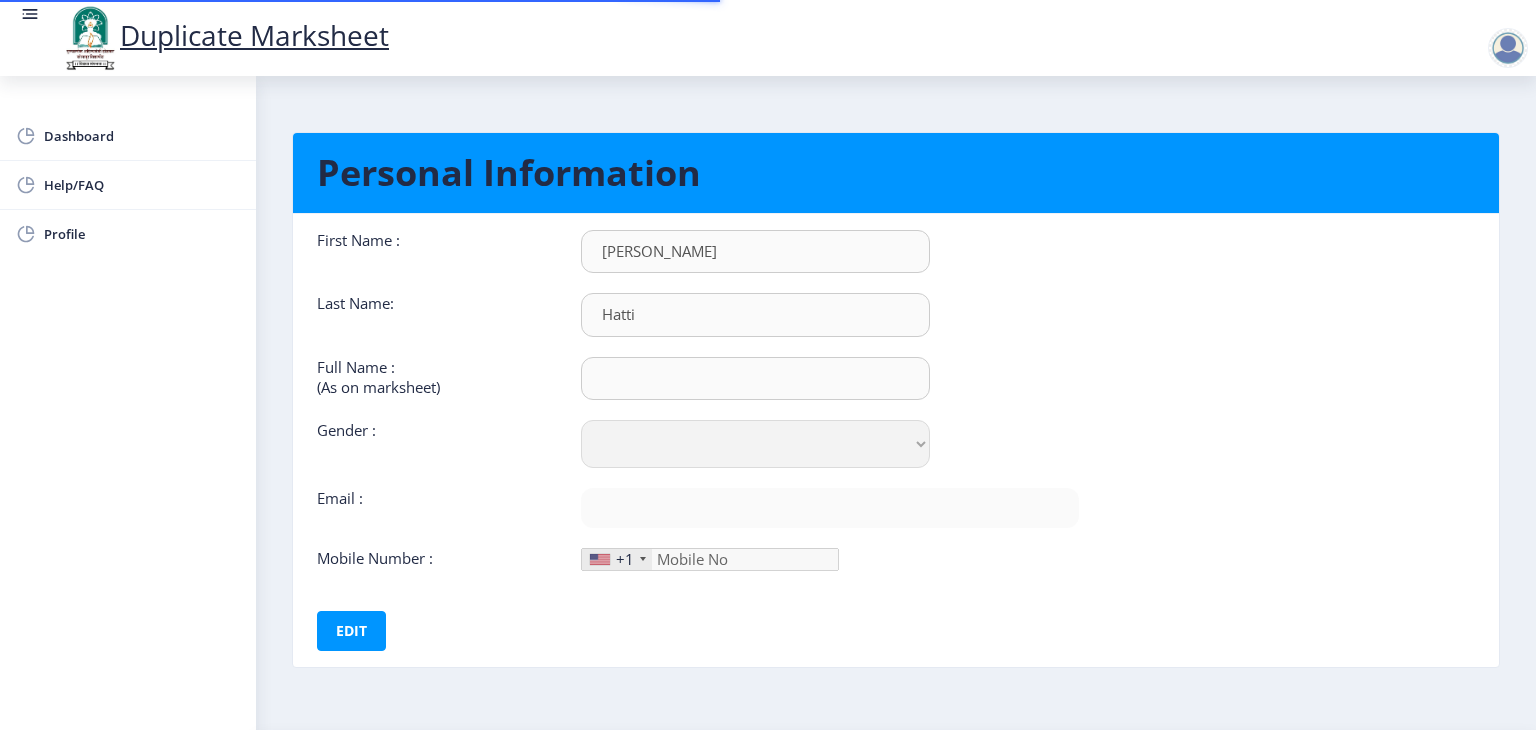 type on "Hatti Vinayak Mallappa" 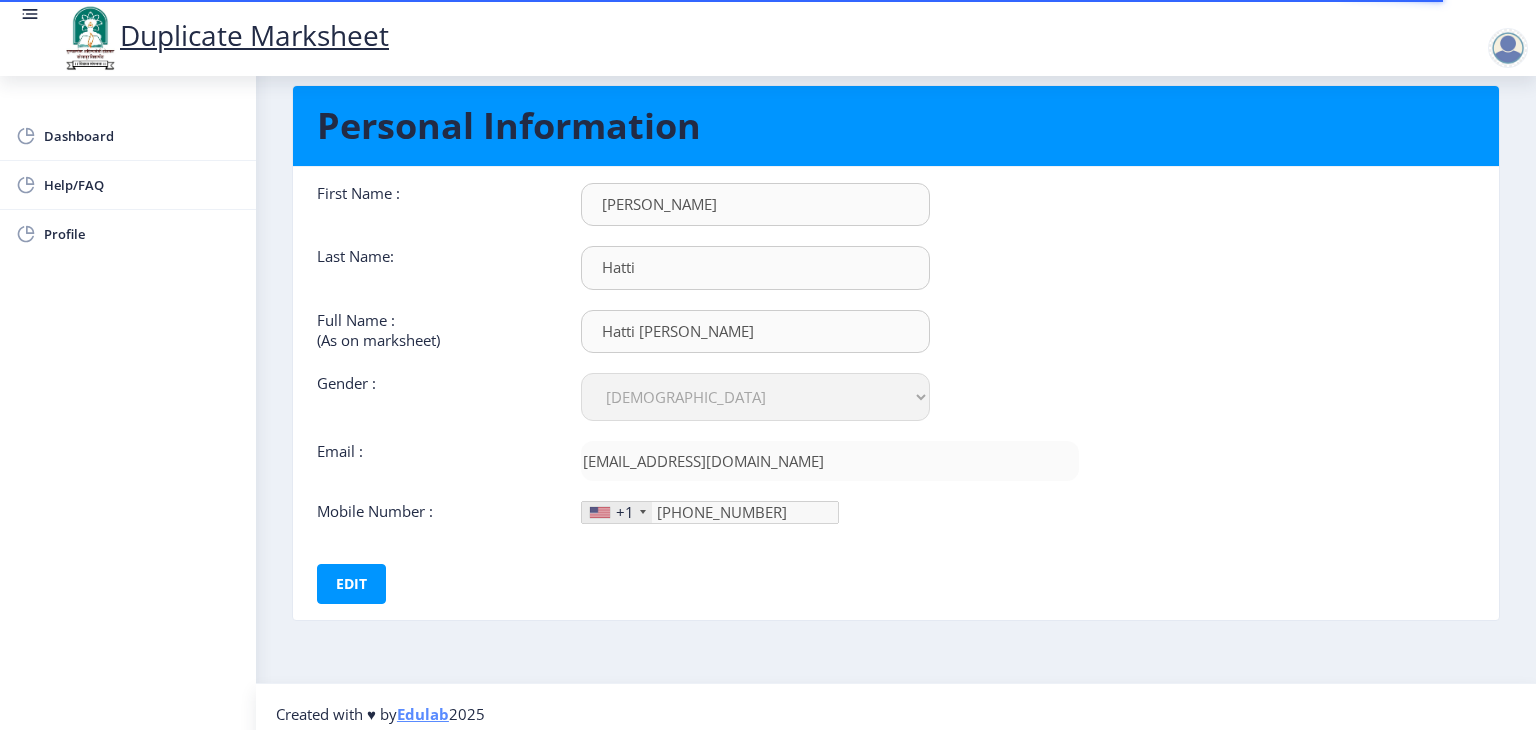 scroll, scrollTop: 48, scrollLeft: 0, axis: vertical 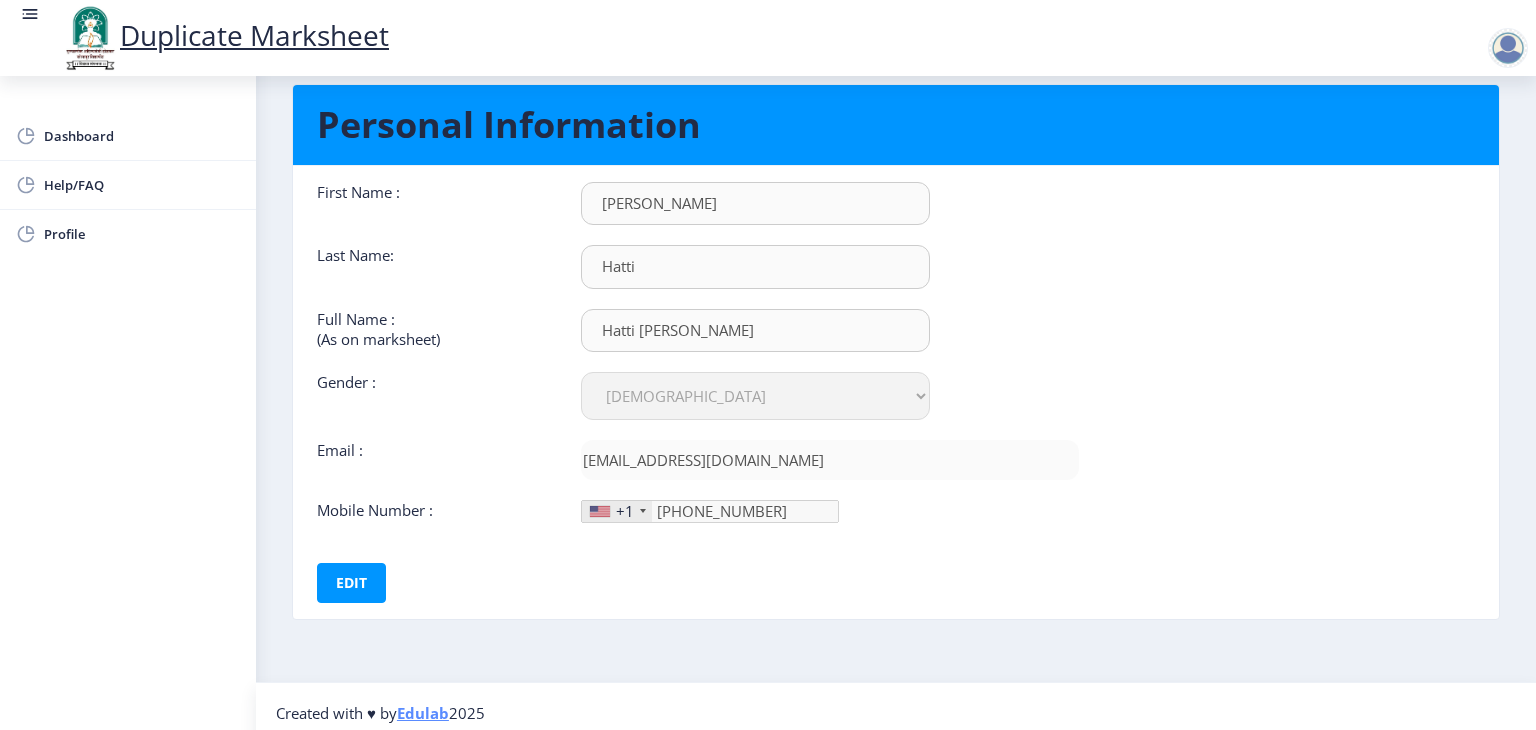 click on "+1" 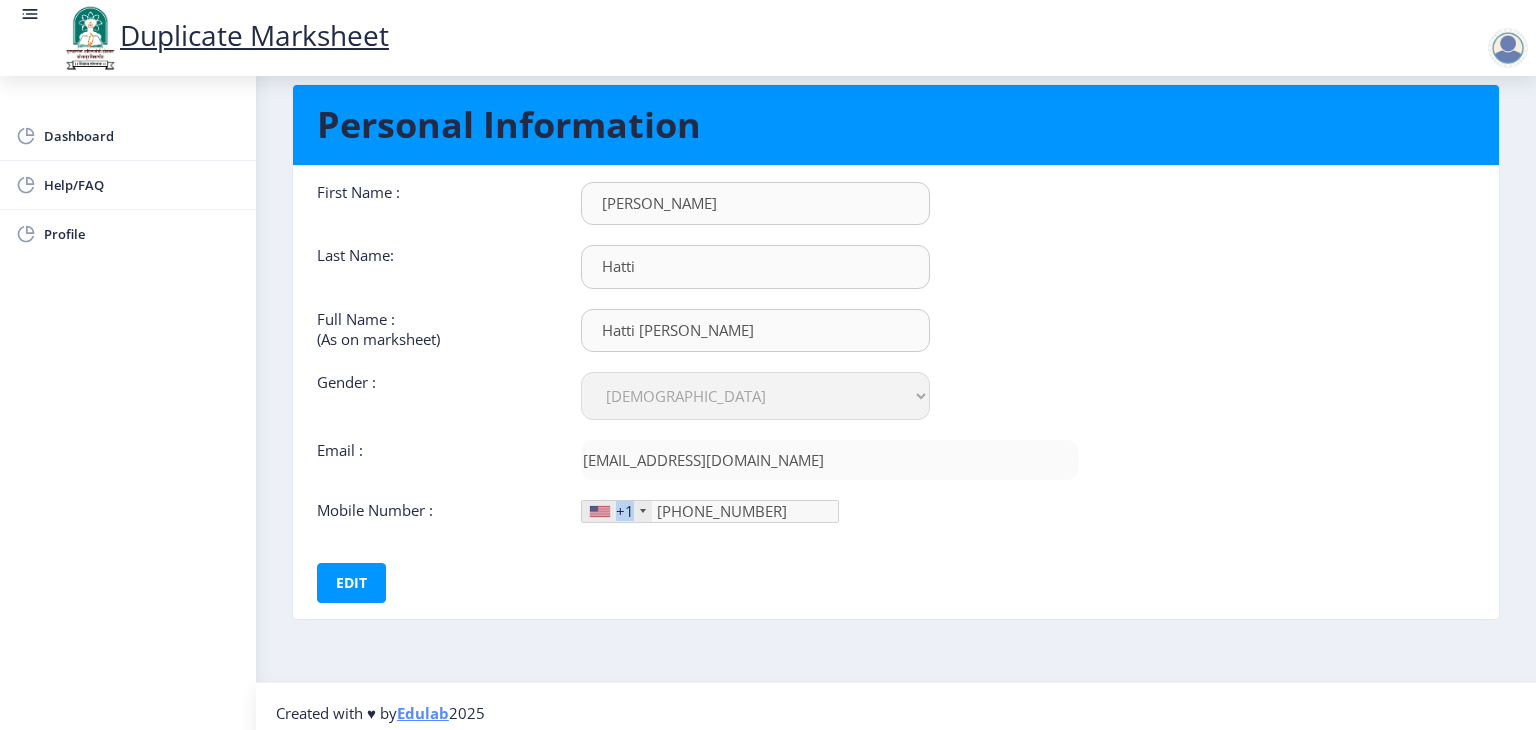 click on "+1" 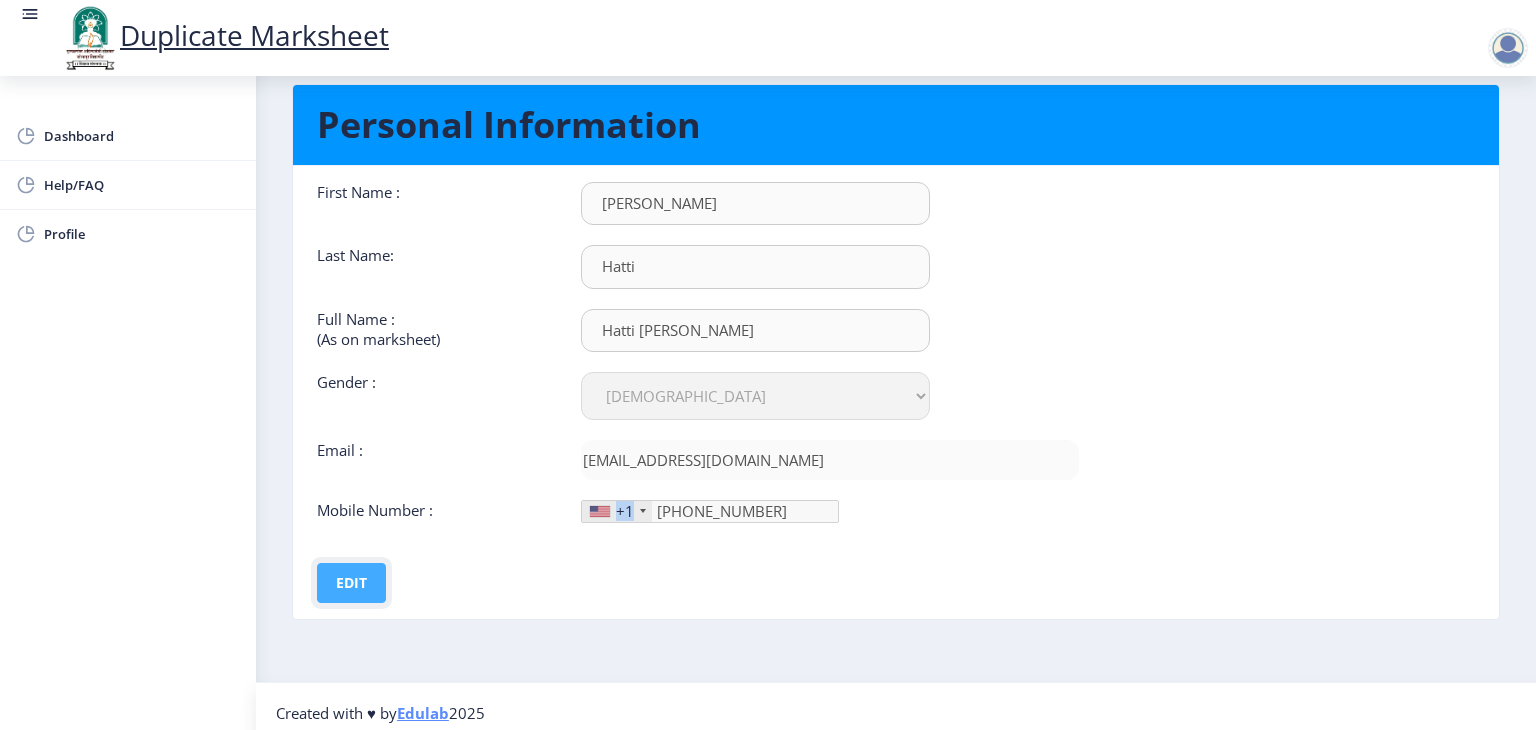 click on "Edit" 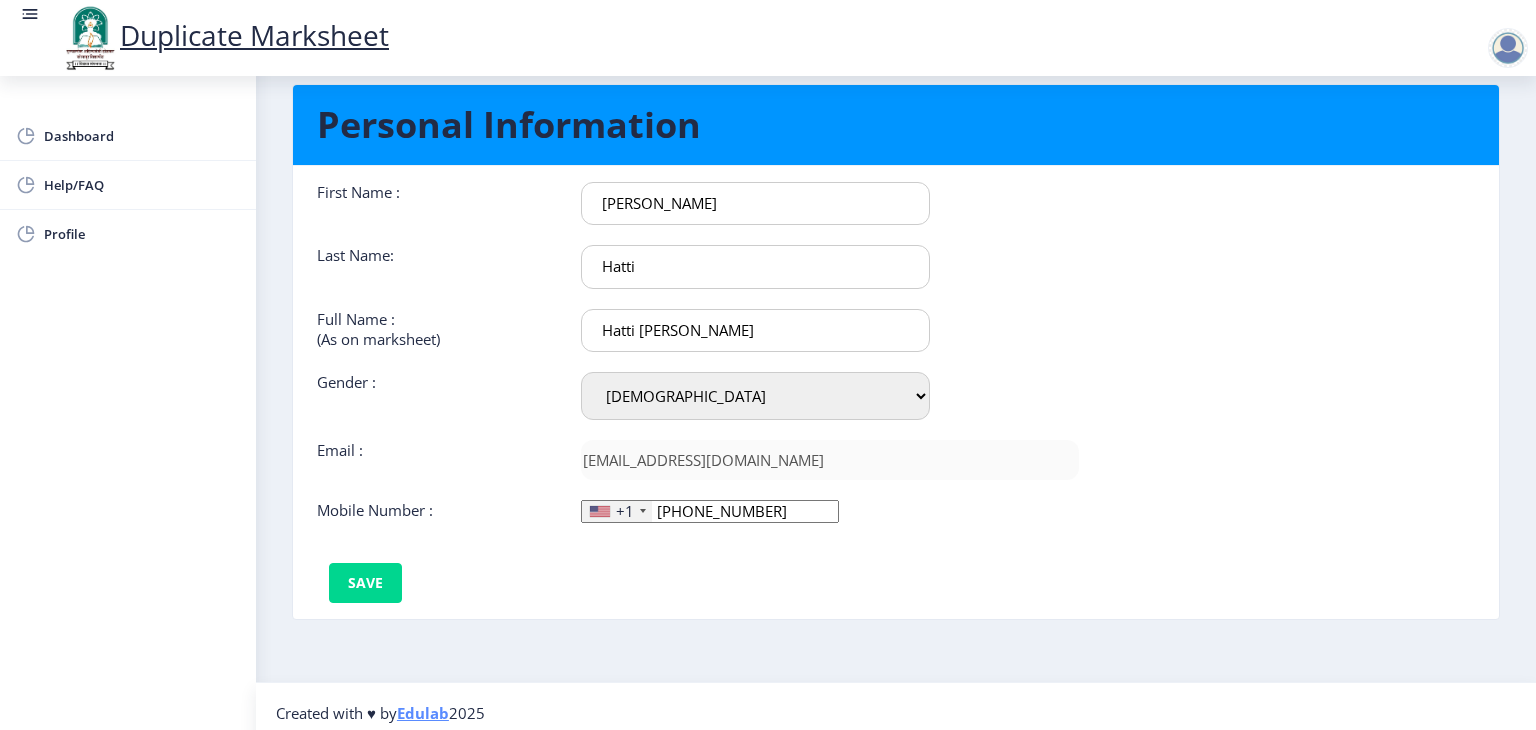 click on "+1" 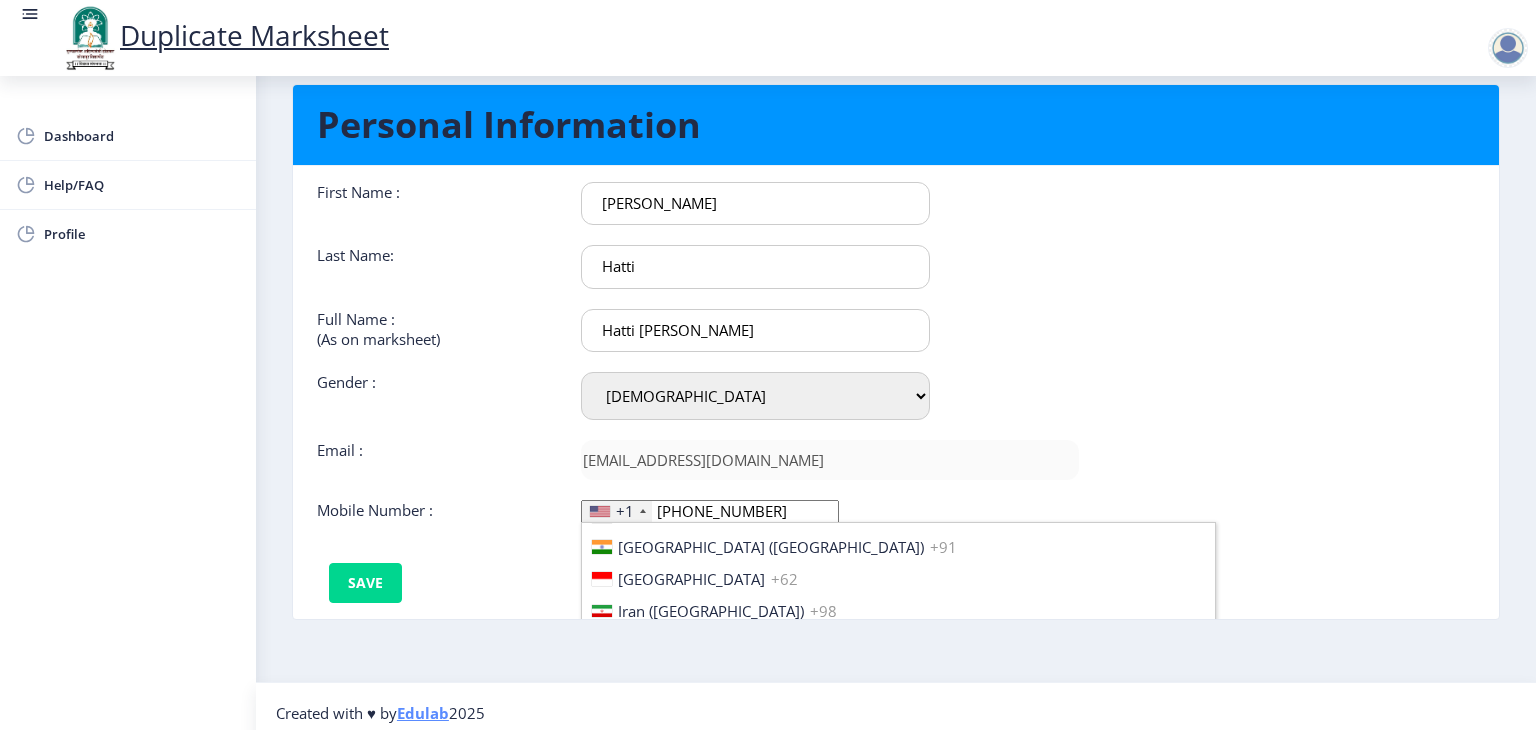 scroll, scrollTop: 3170, scrollLeft: 0, axis: vertical 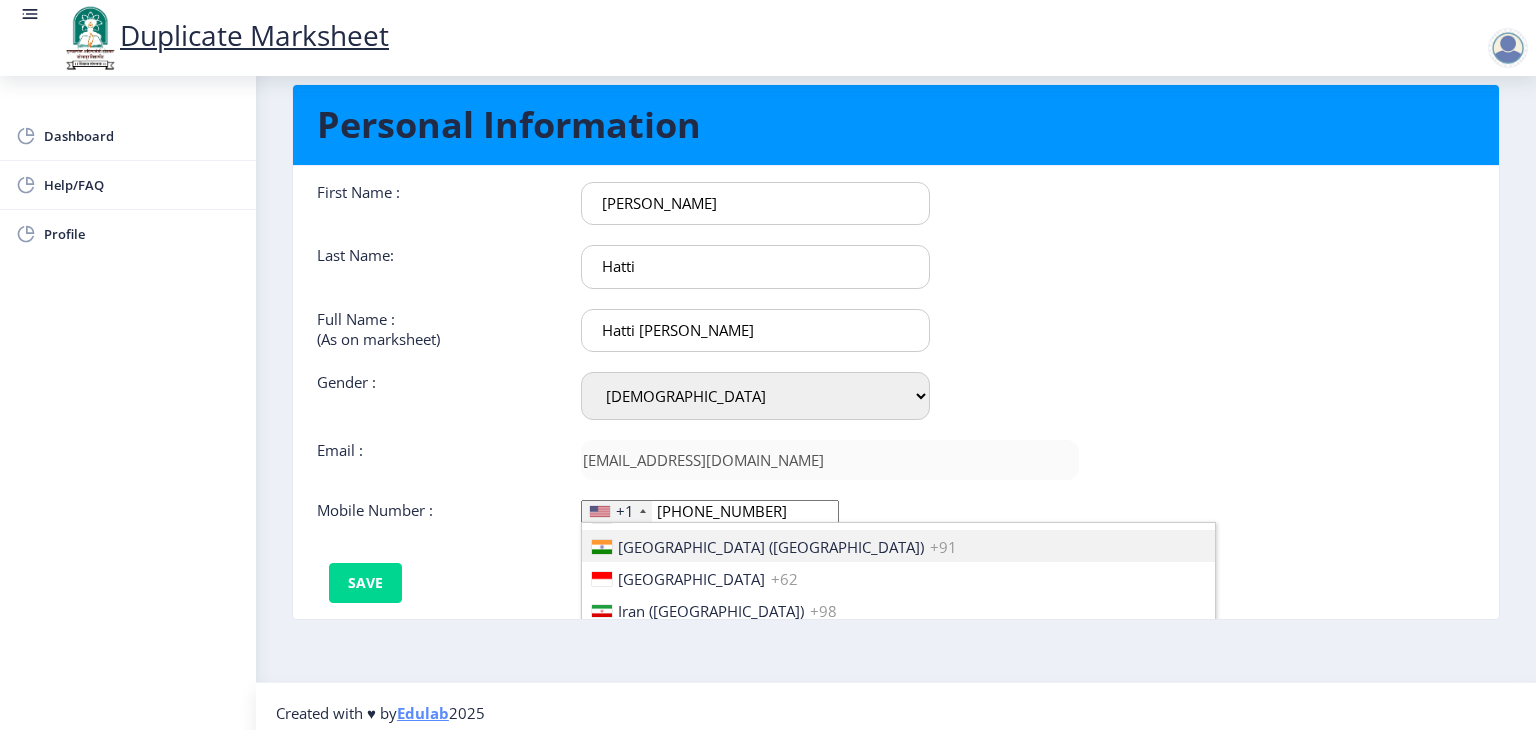 click on "India (भारत)" at bounding box center (771, 547) 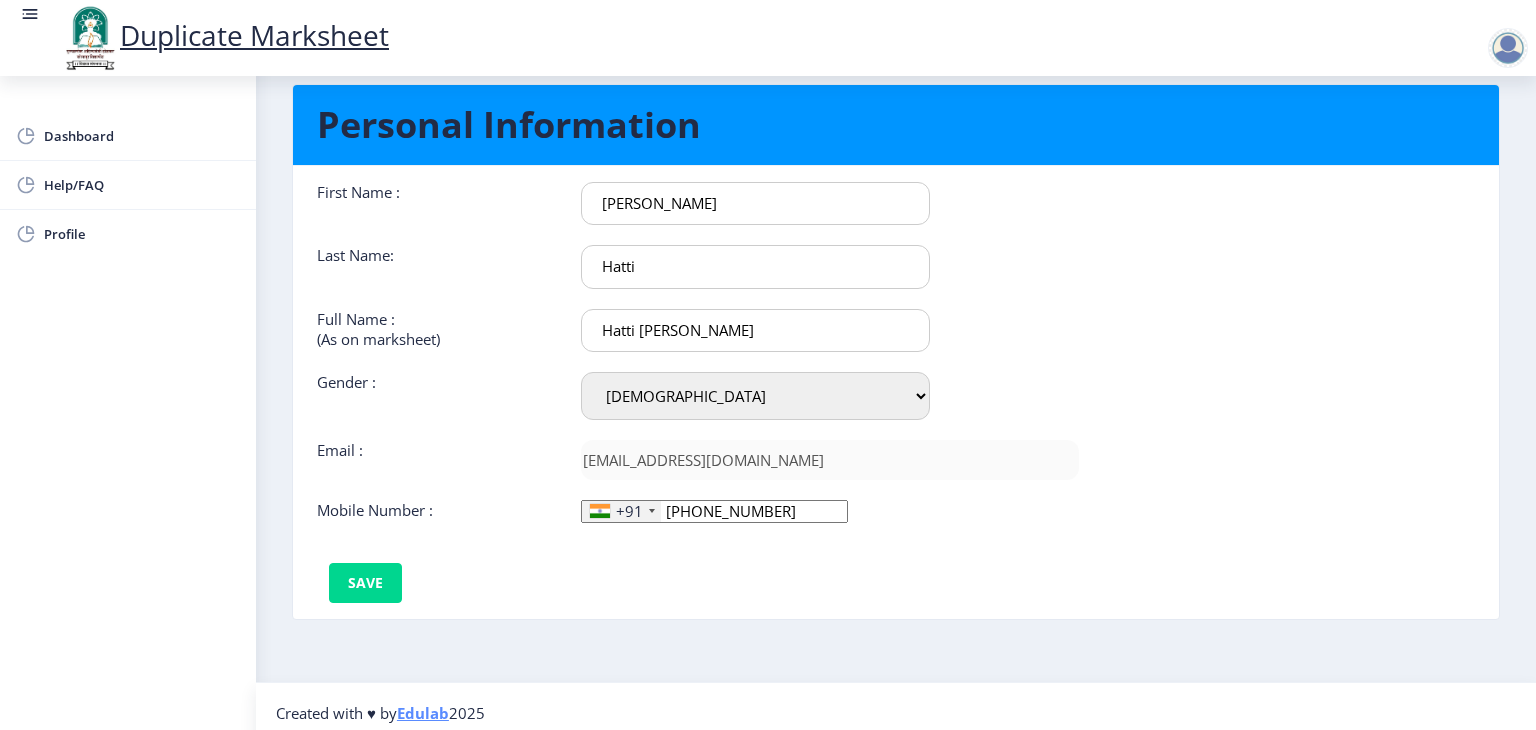 click on "750-754-78" 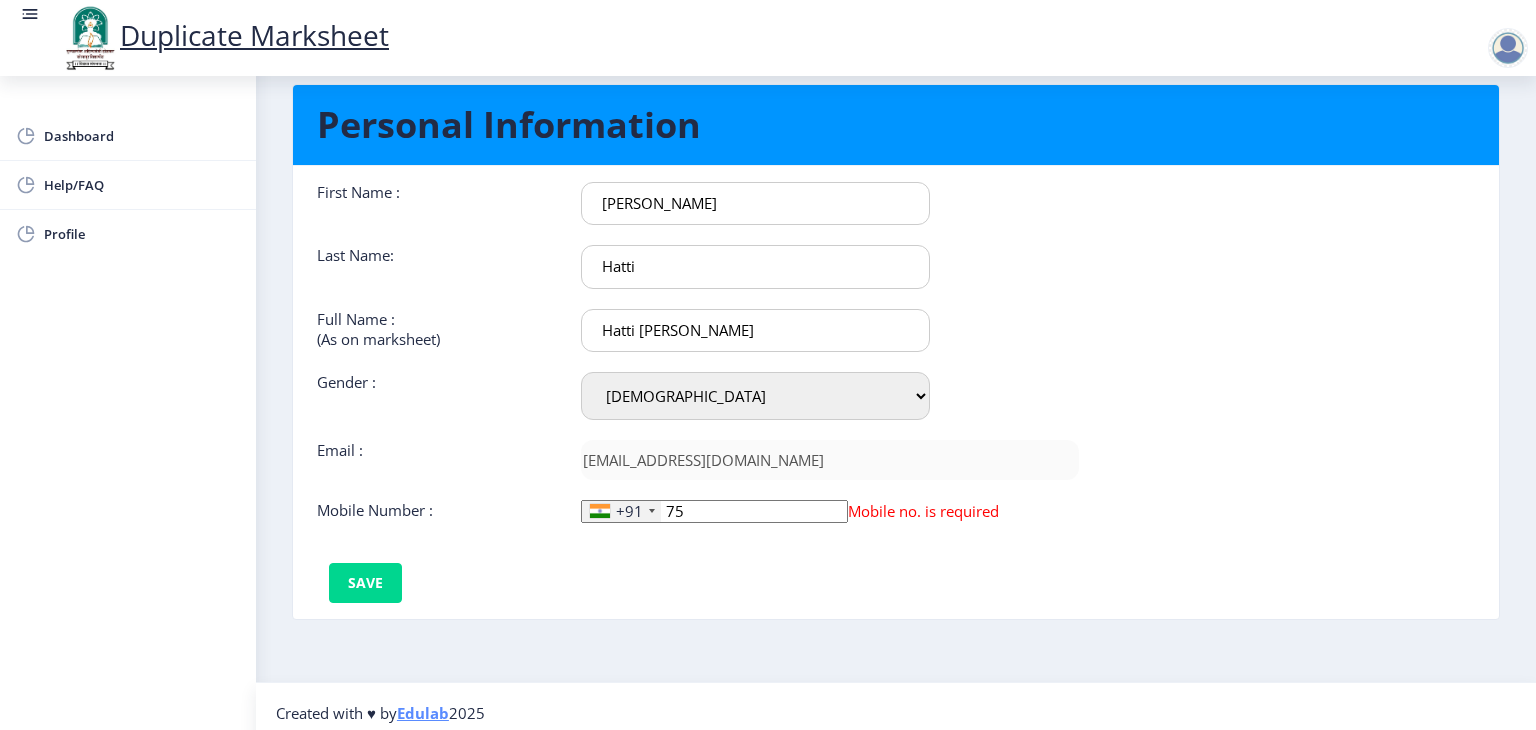 type on "7" 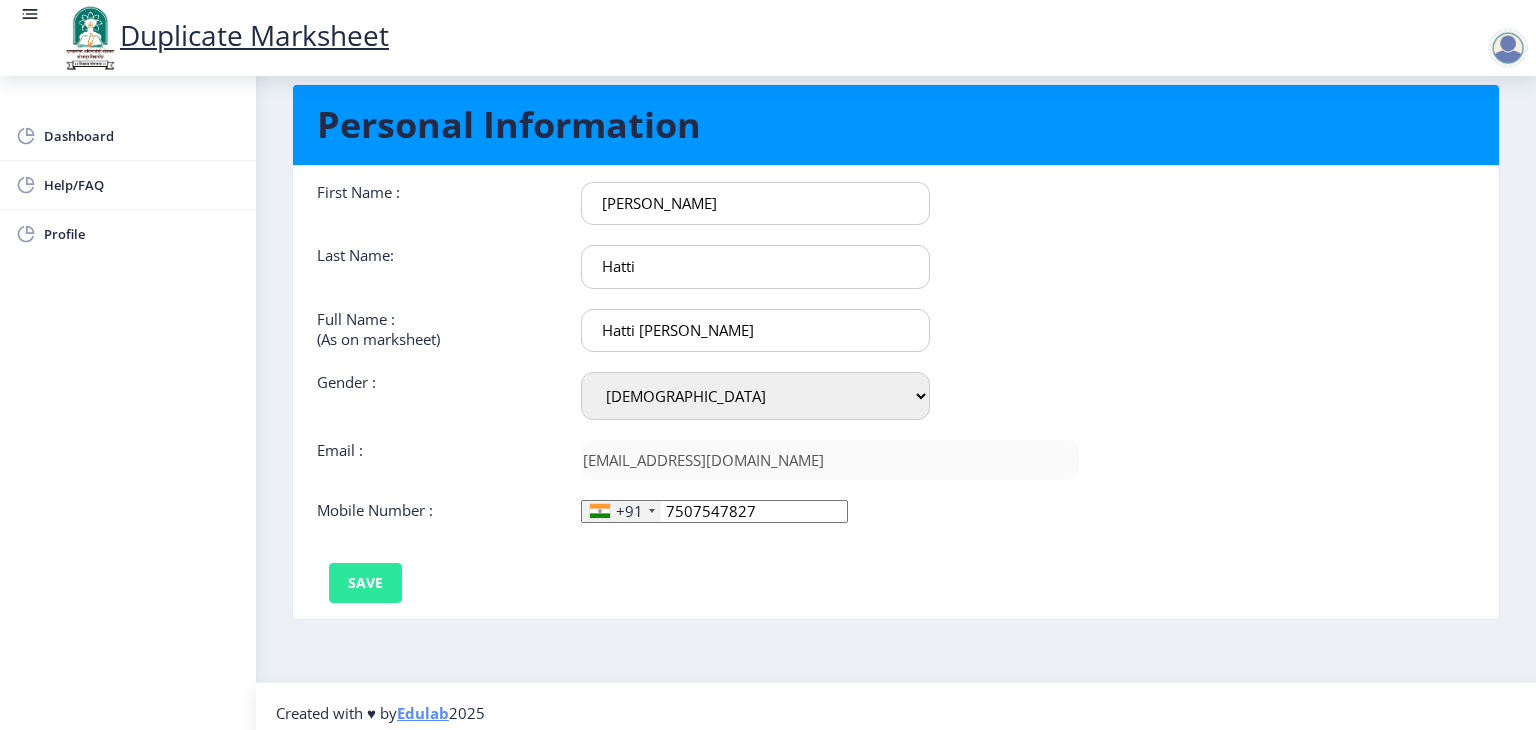 type on "7507547827" 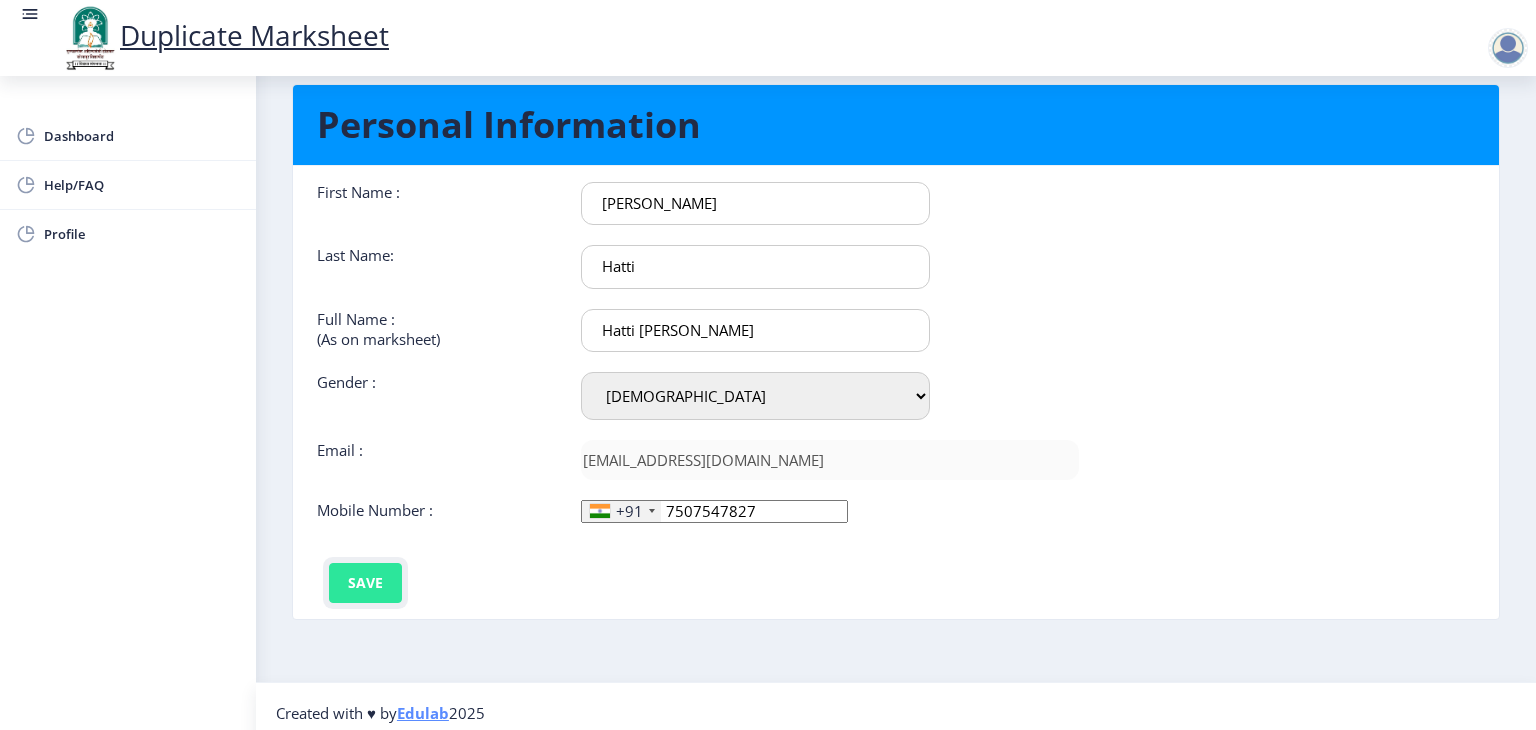 click on "Save" 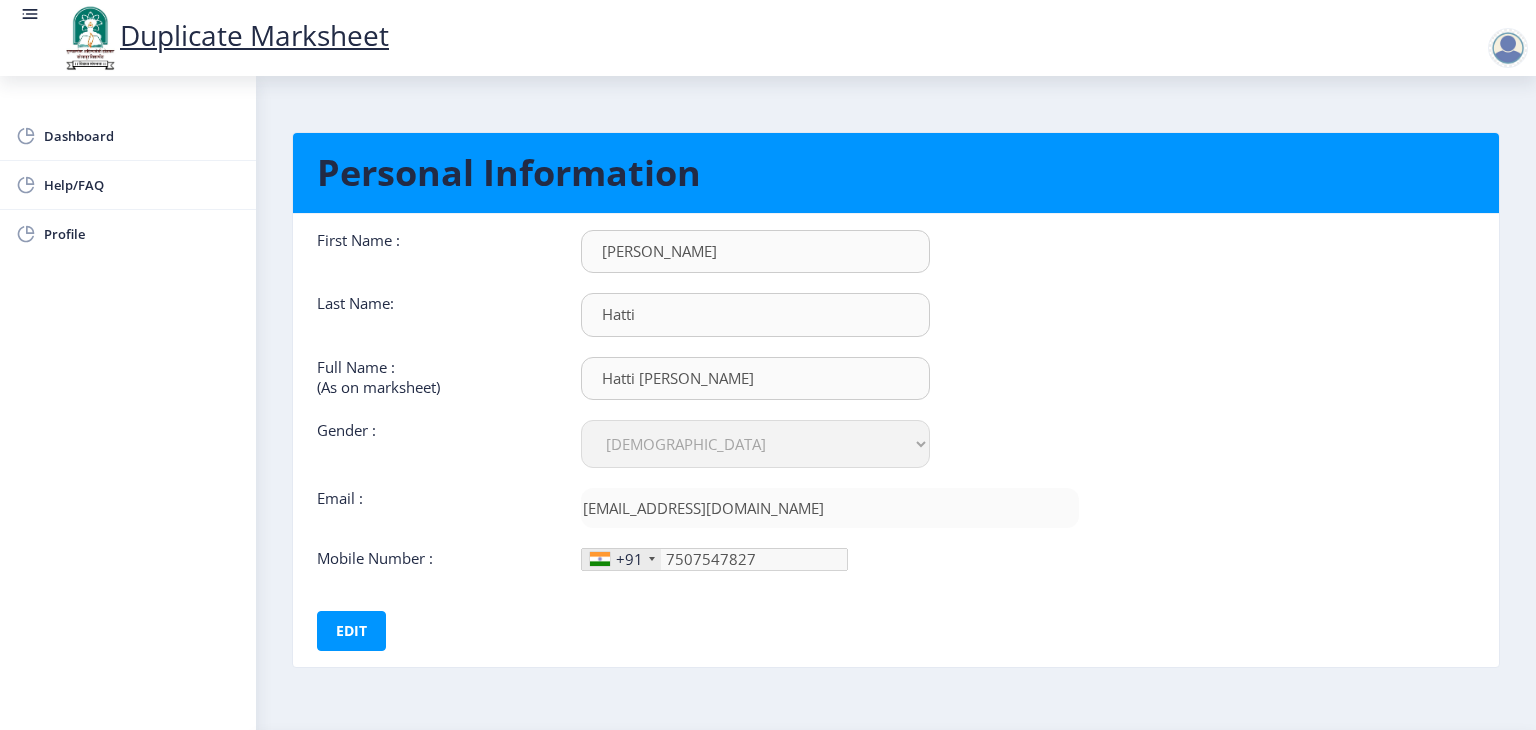 scroll, scrollTop: 57, scrollLeft: 0, axis: vertical 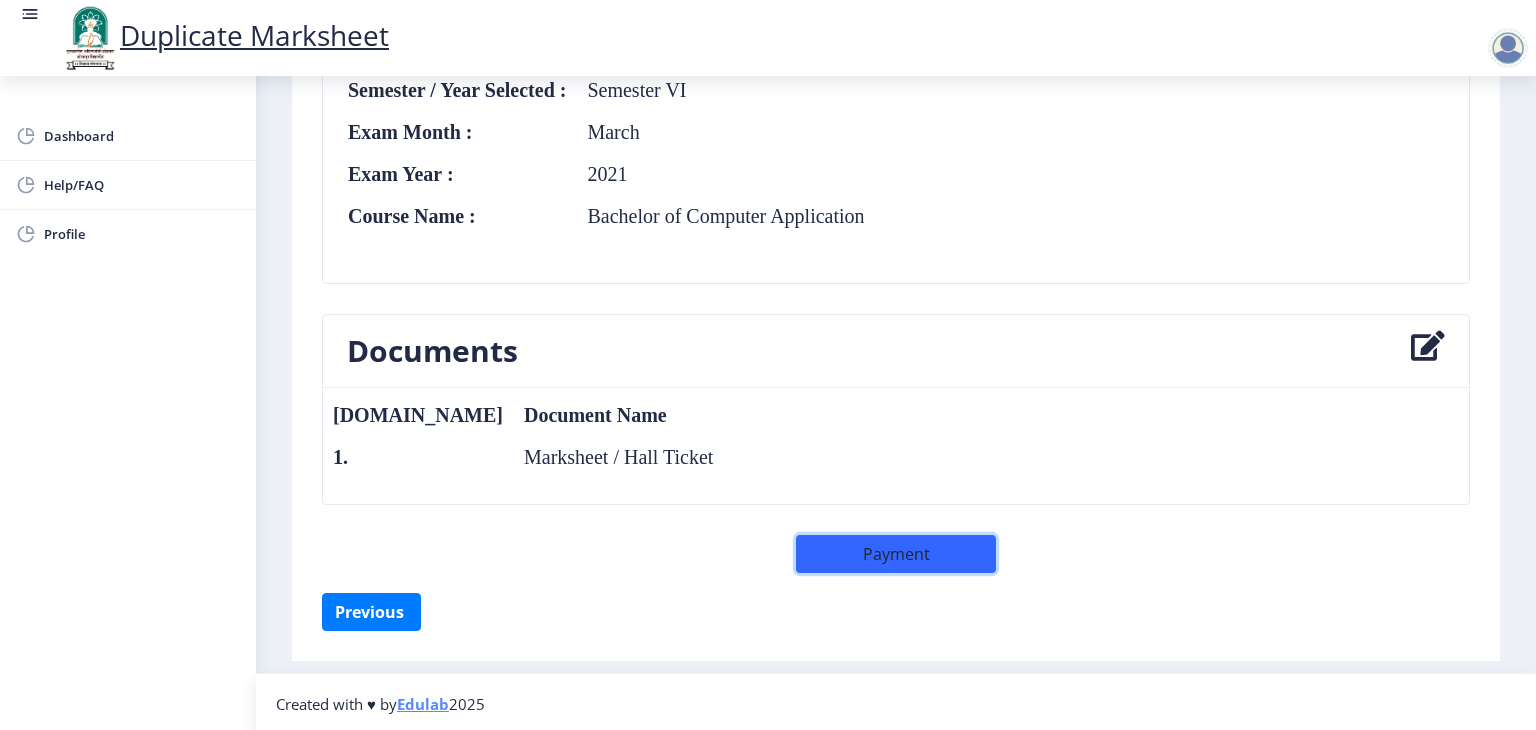 click on "Payment" 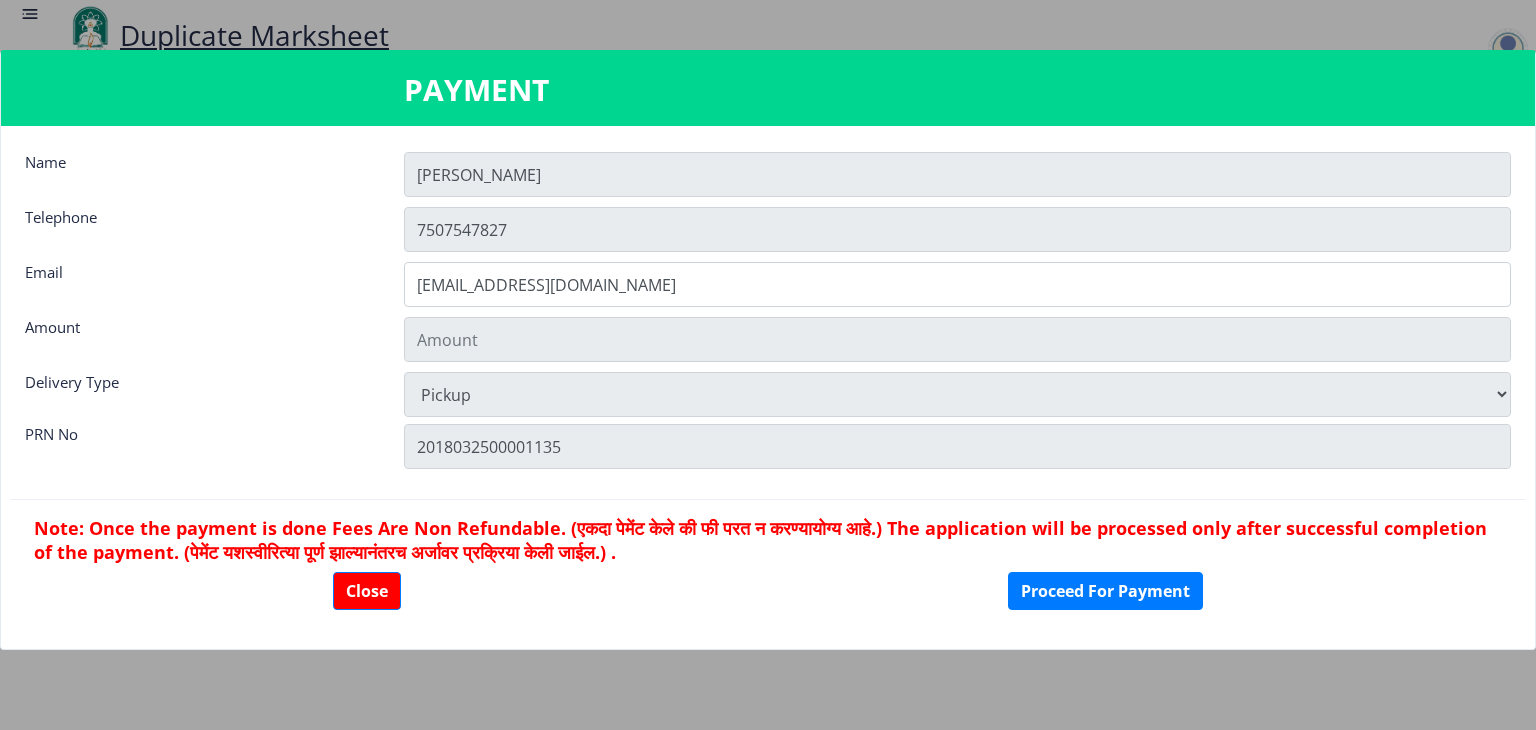 type on "301" 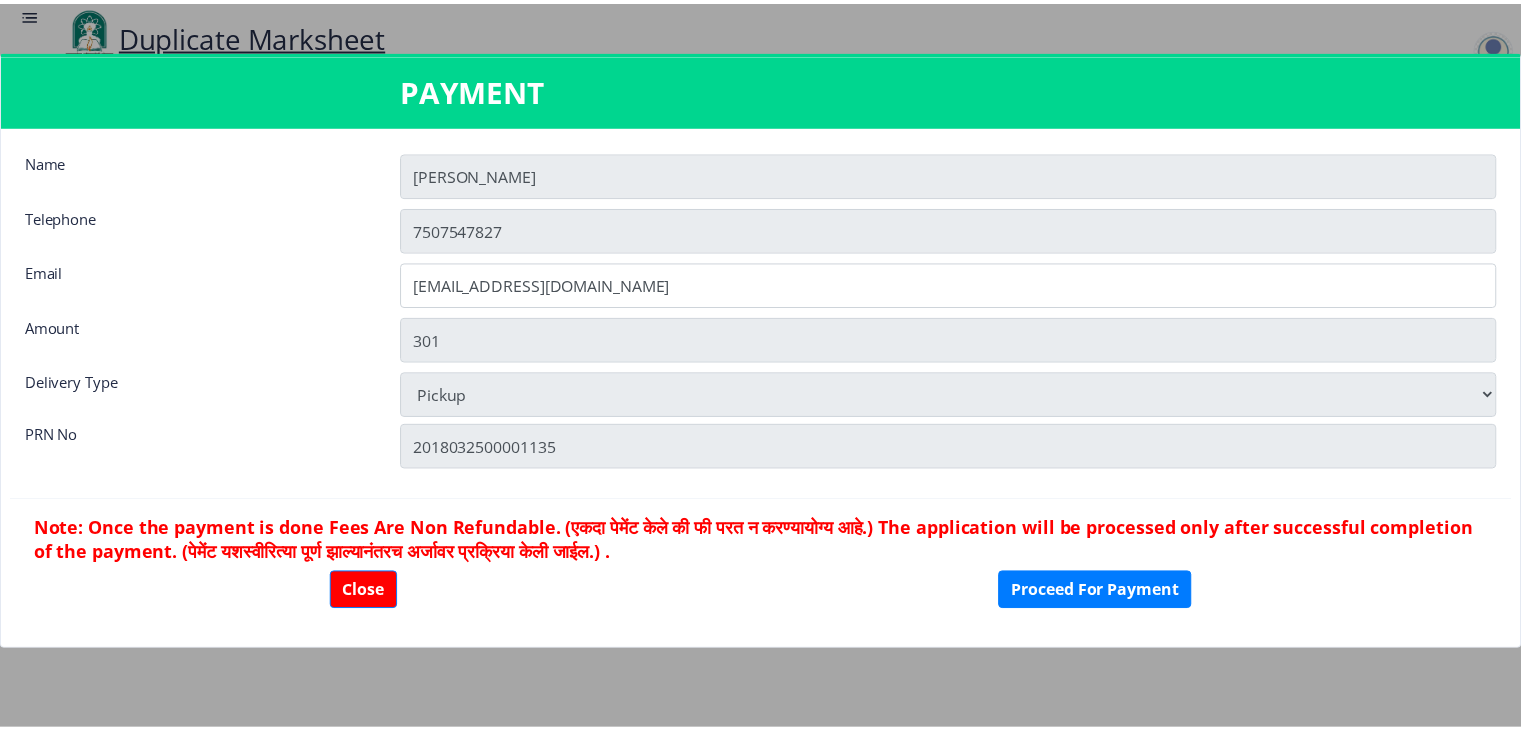 scroll, scrollTop: 784, scrollLeft: 0, axis: vertical 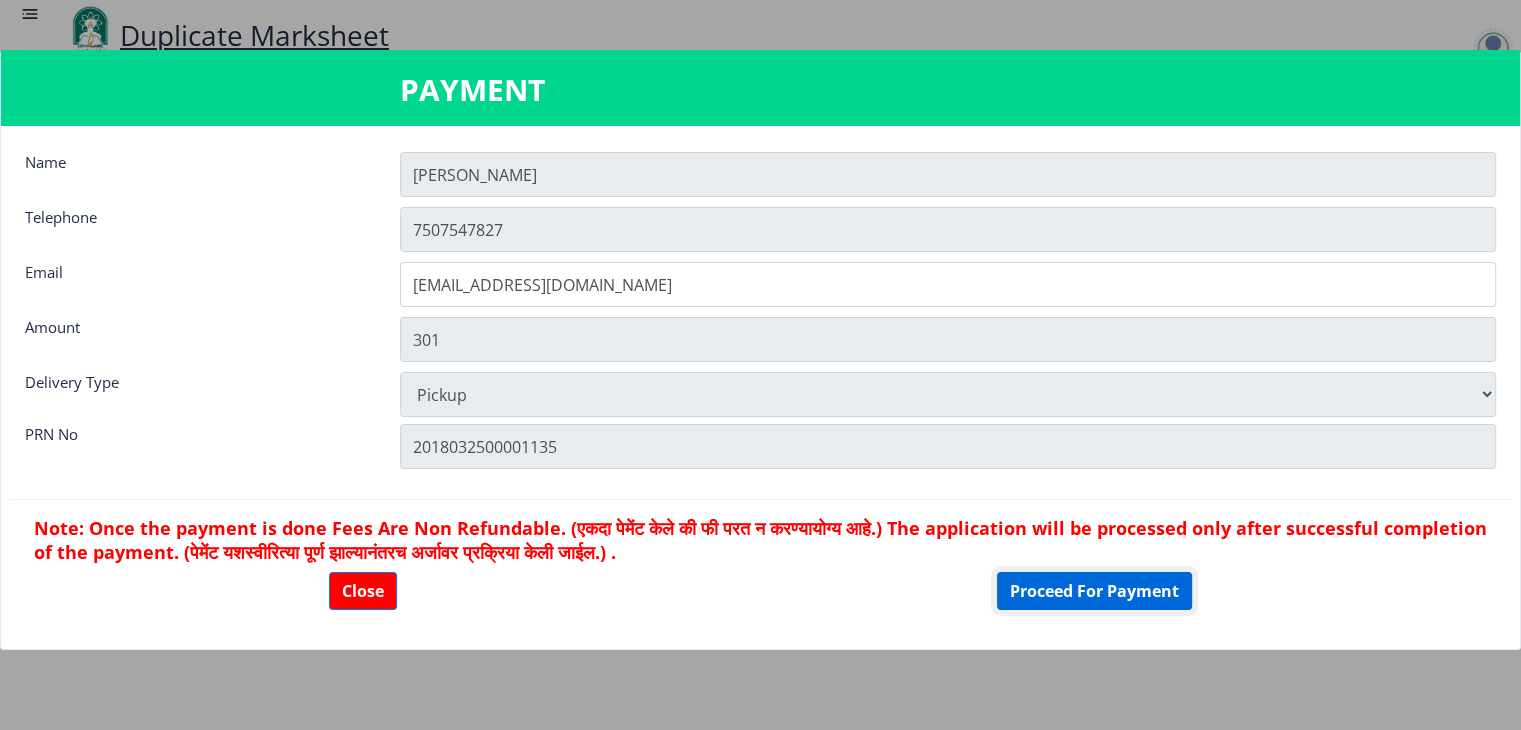 click on "Proceed For Payment" 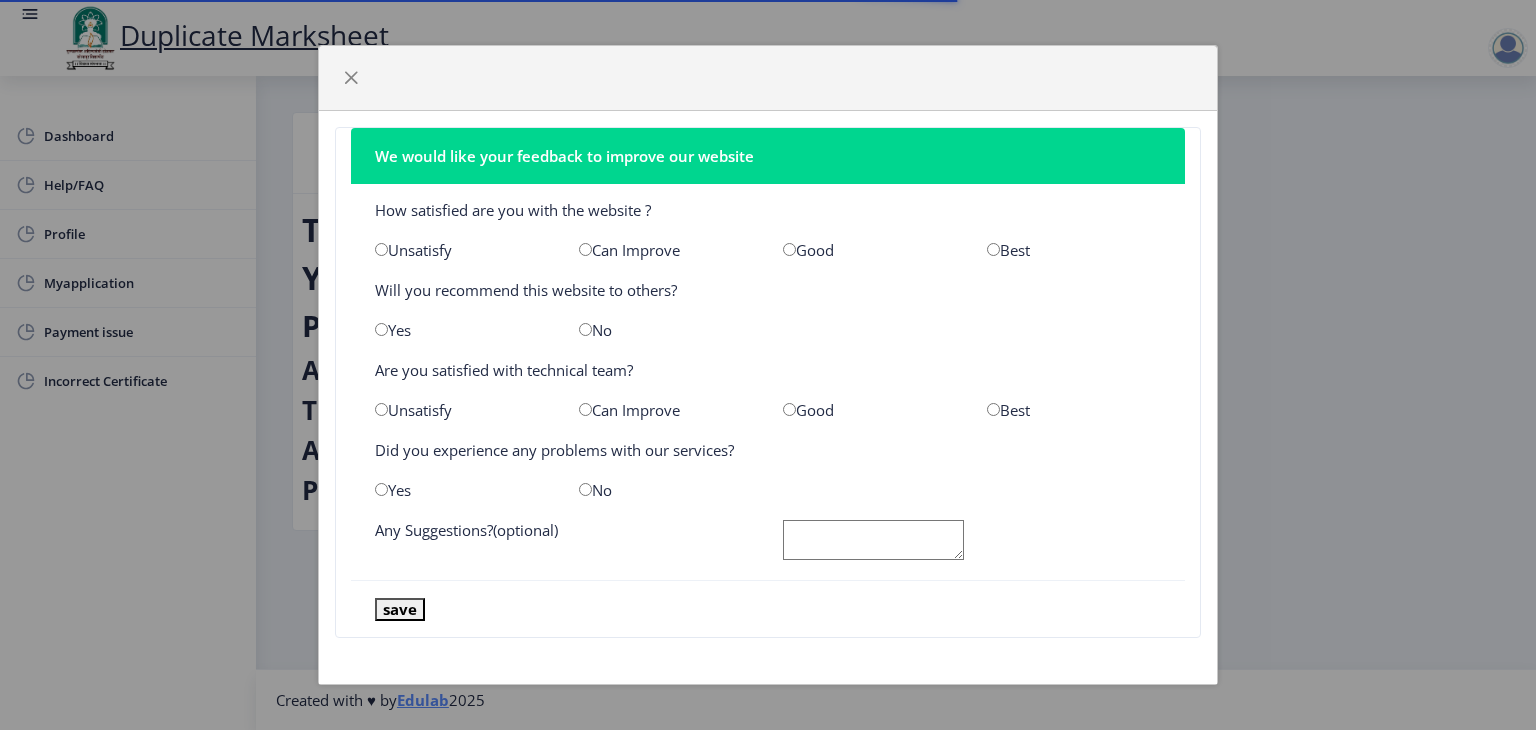 scroll, scrollTop: 0, scrollLeft: 0, axis: both 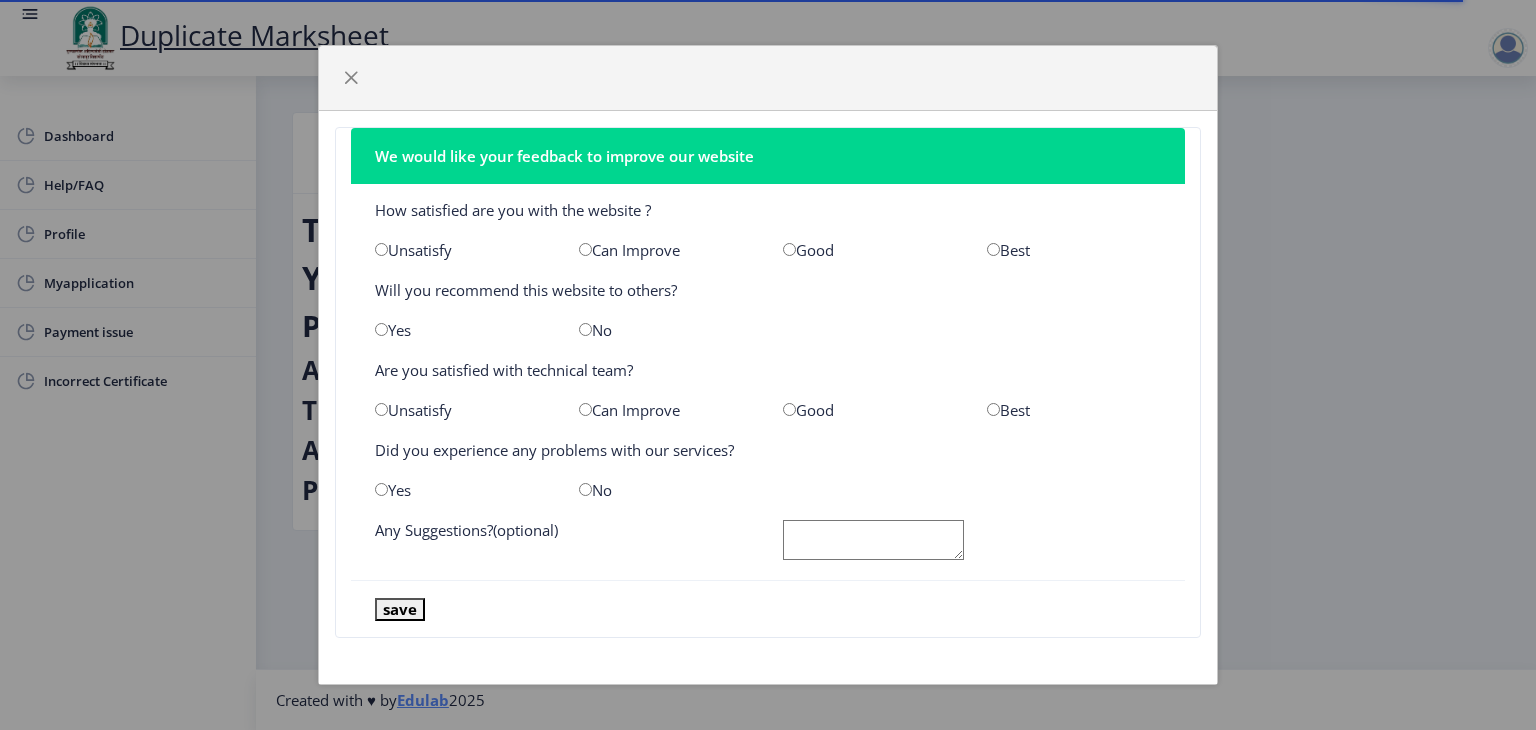 click at bounding box center [585, 249] 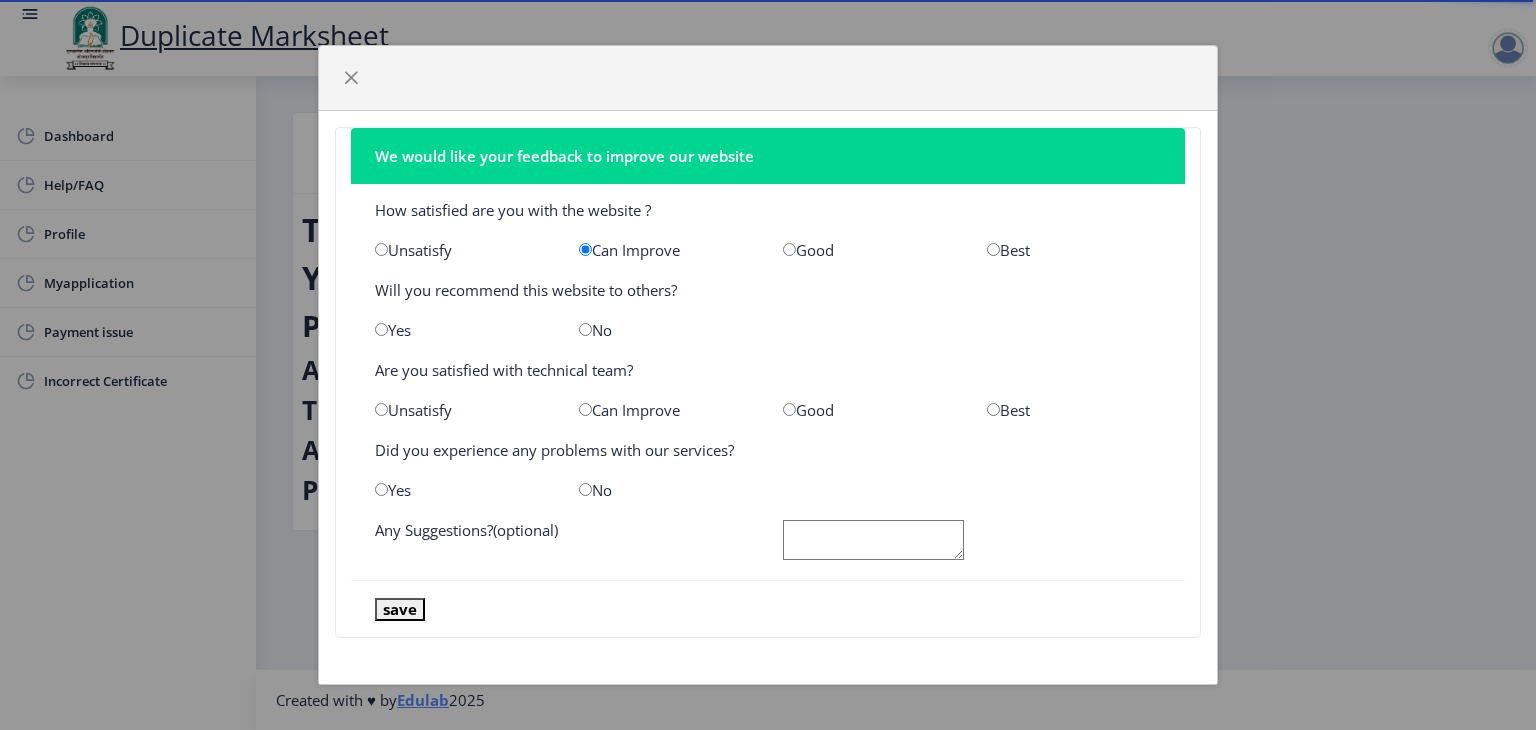 click at bounding box center (381, 329) 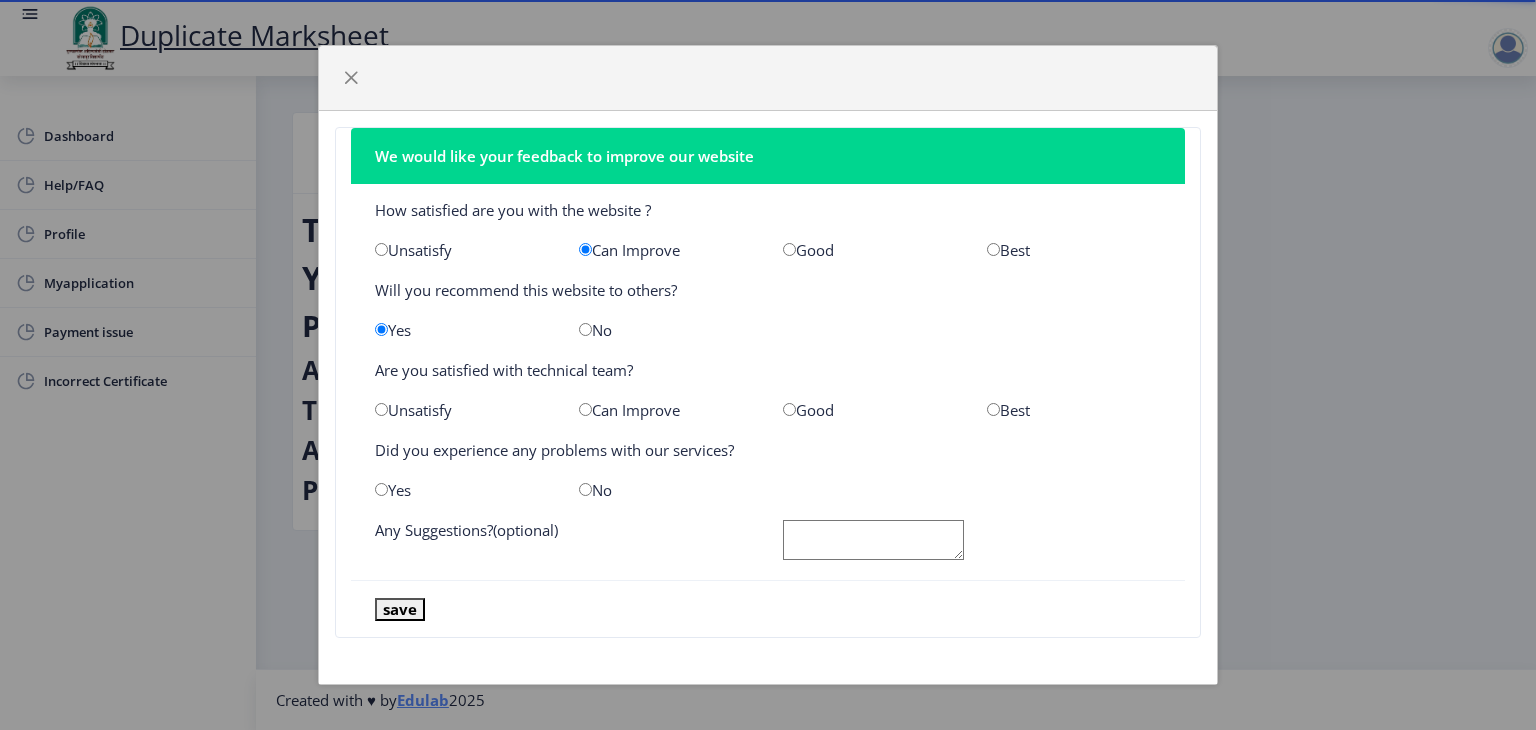 click at bounding box center (585, 409) 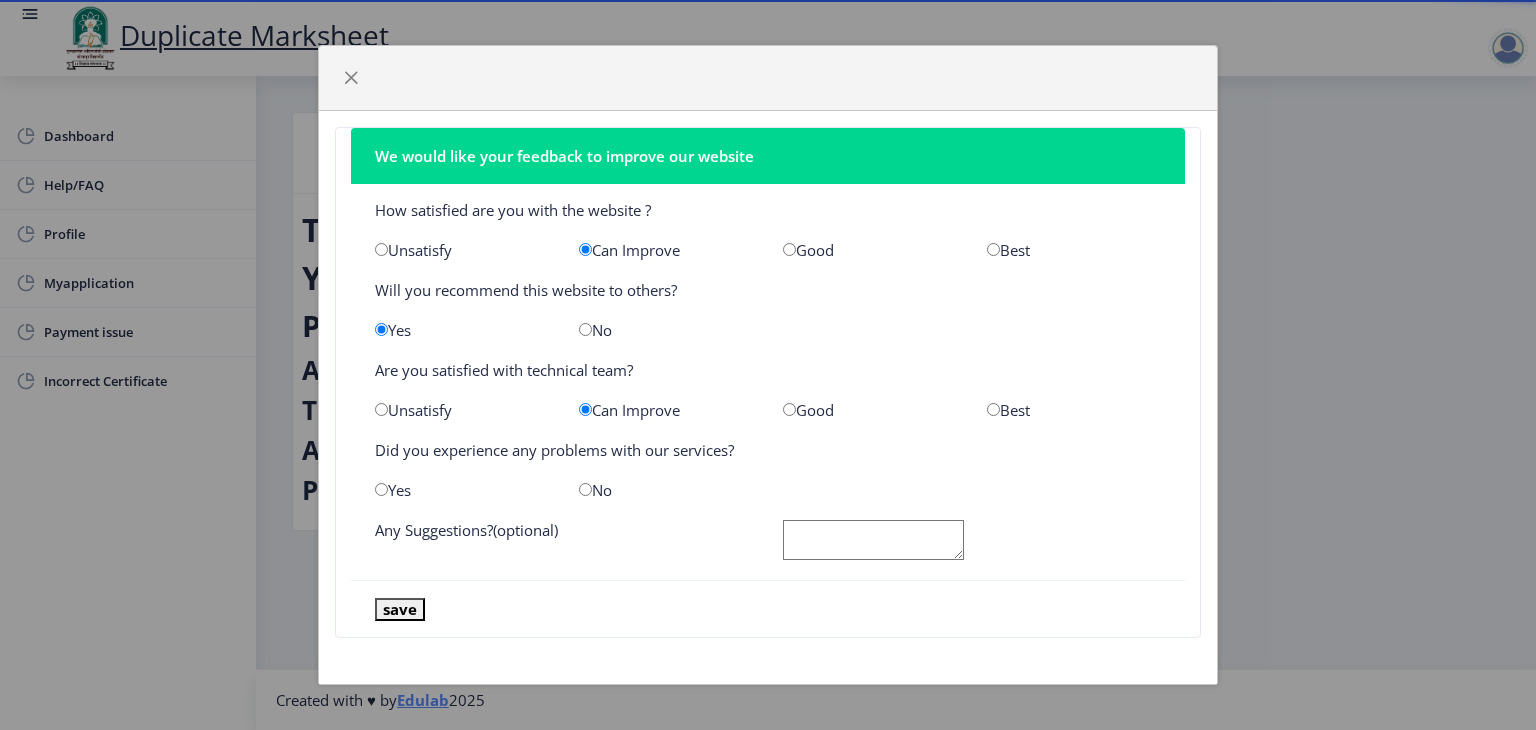 click at bounding box center [585, 489] 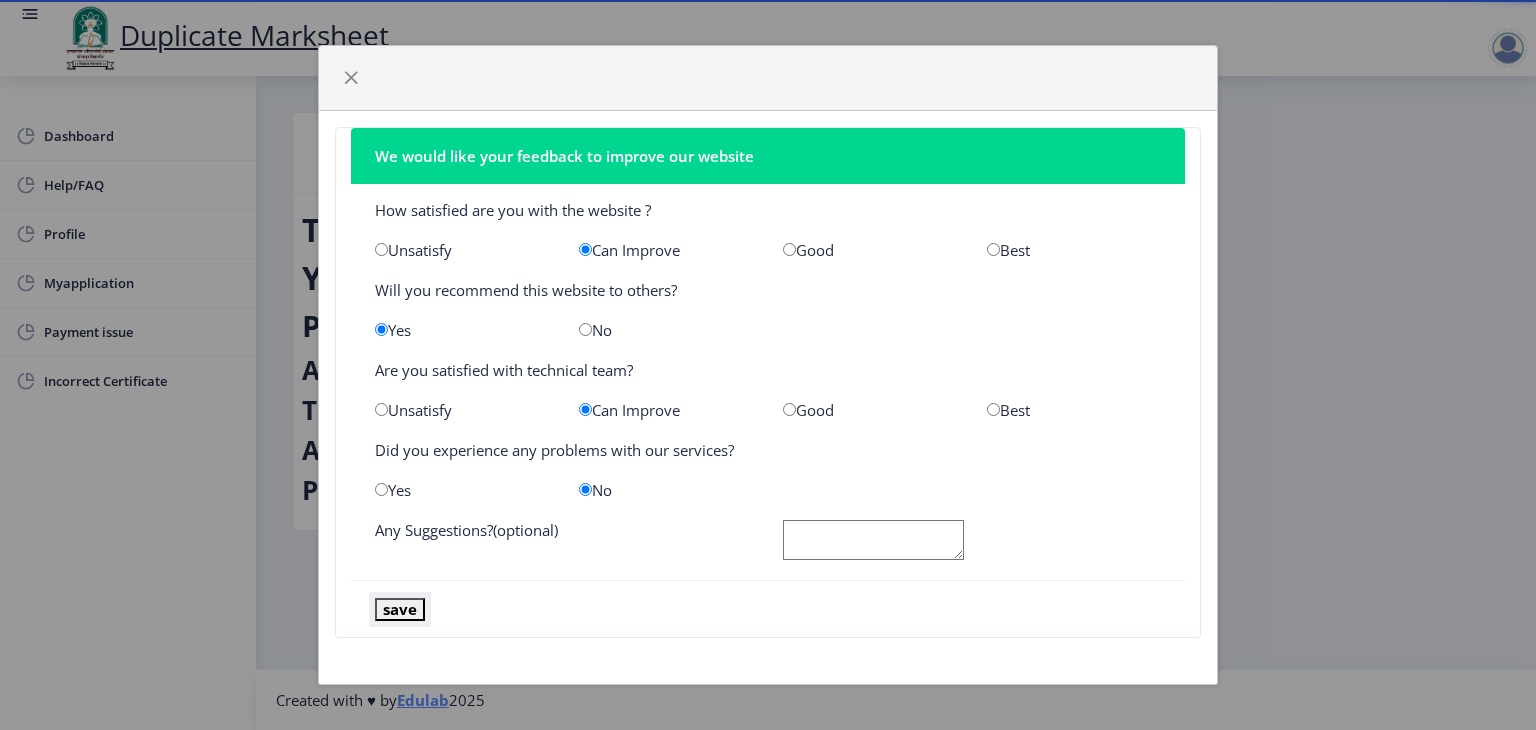 click on "save" 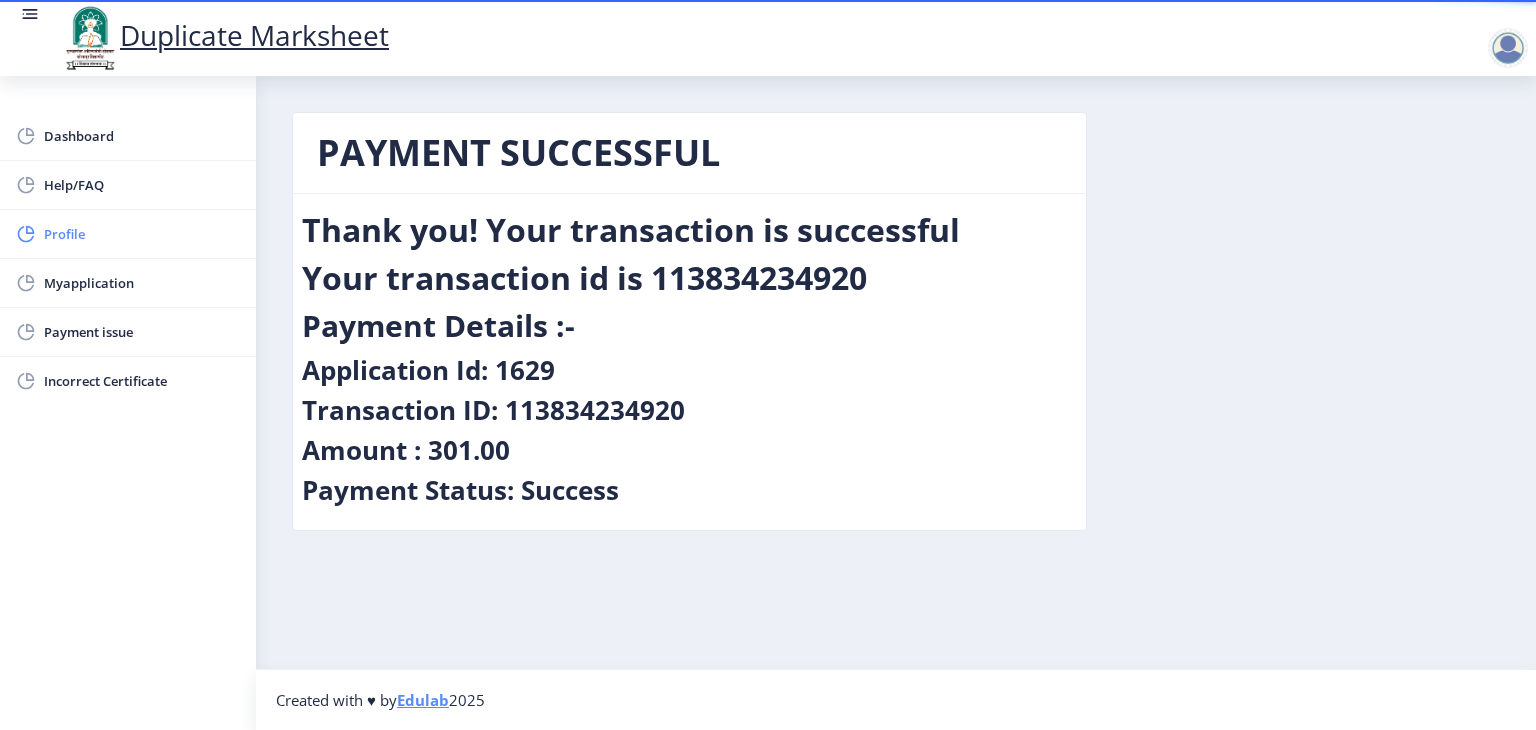 click on "Profile" 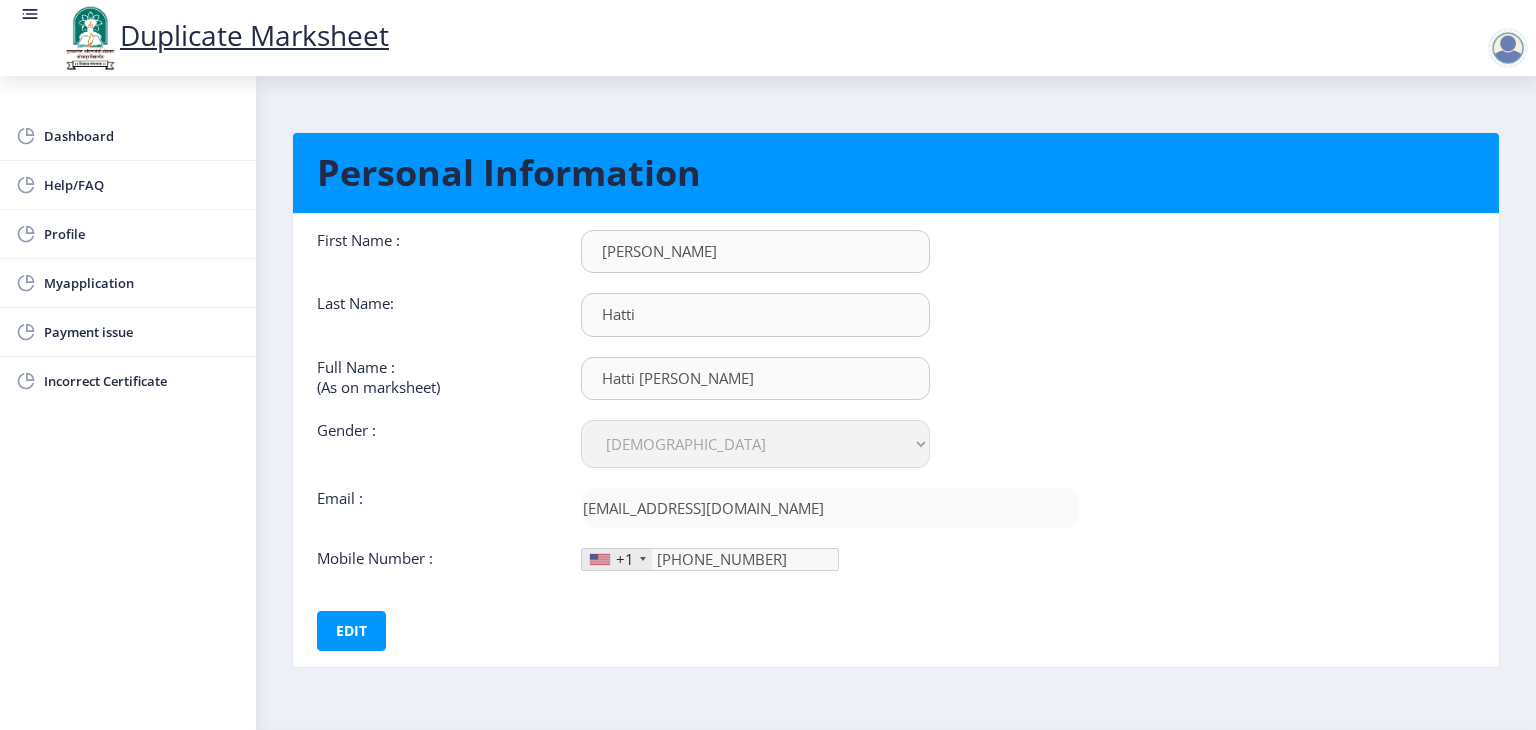 scroll, scrollTop: 57, scrollLeft: 0, axis: vertical 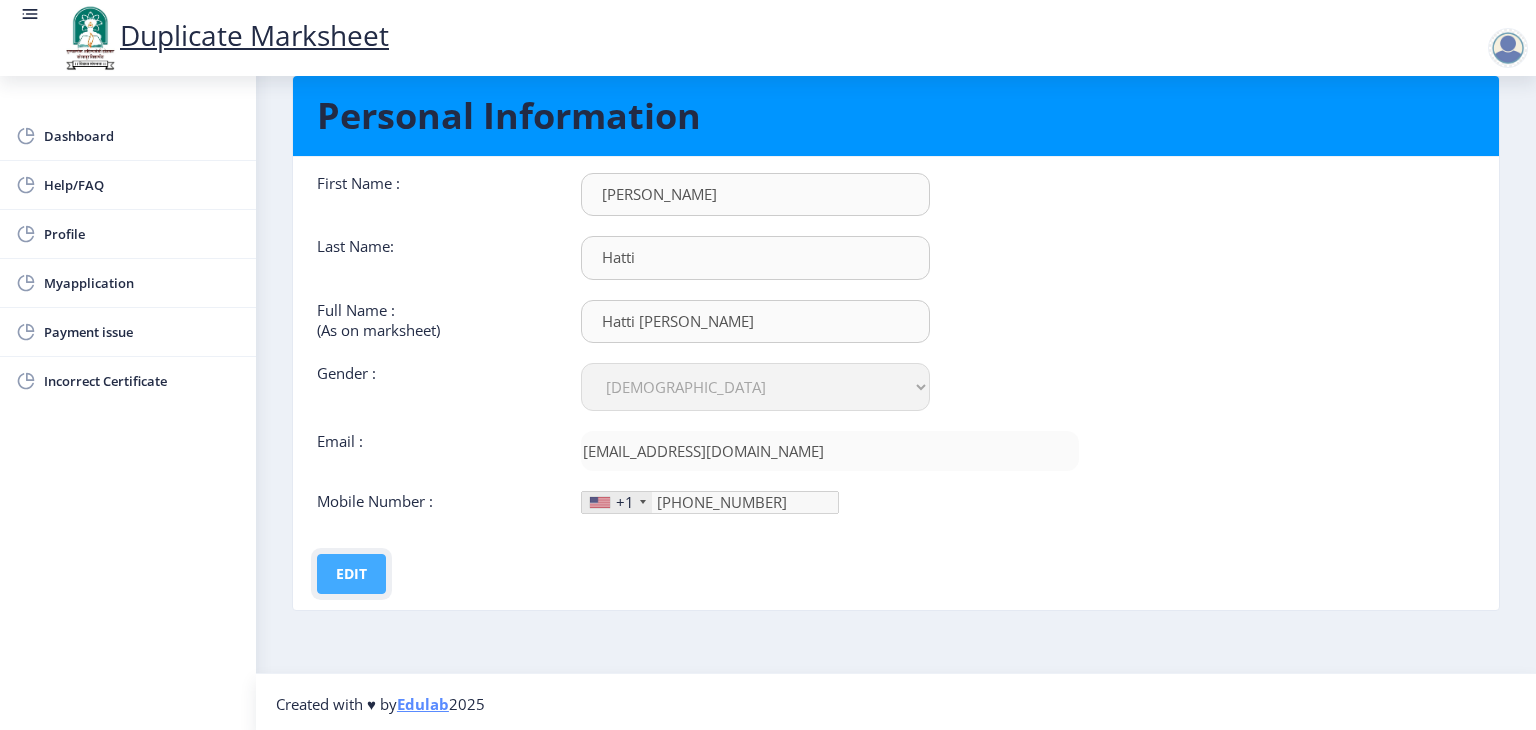 click on "Edit" 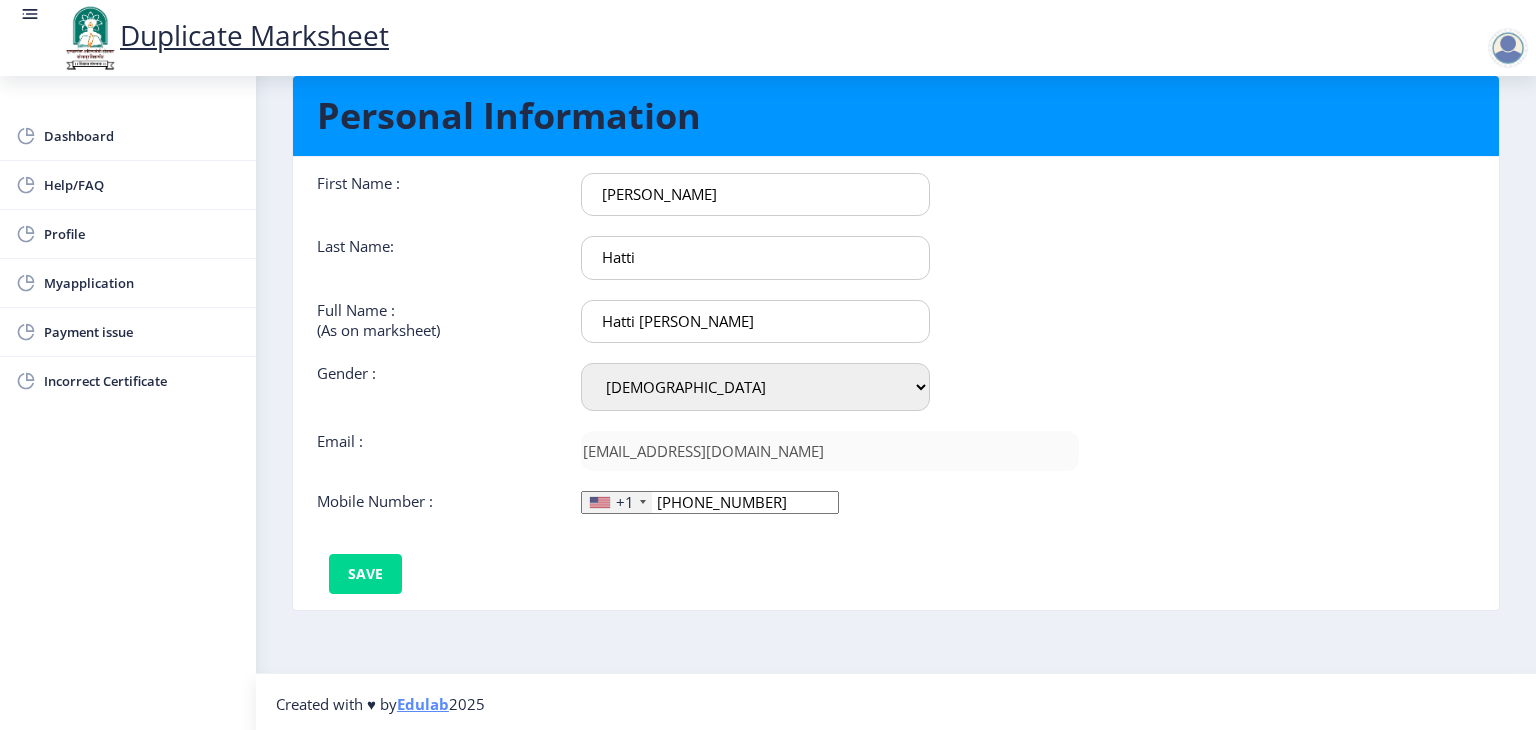 click on "+1" 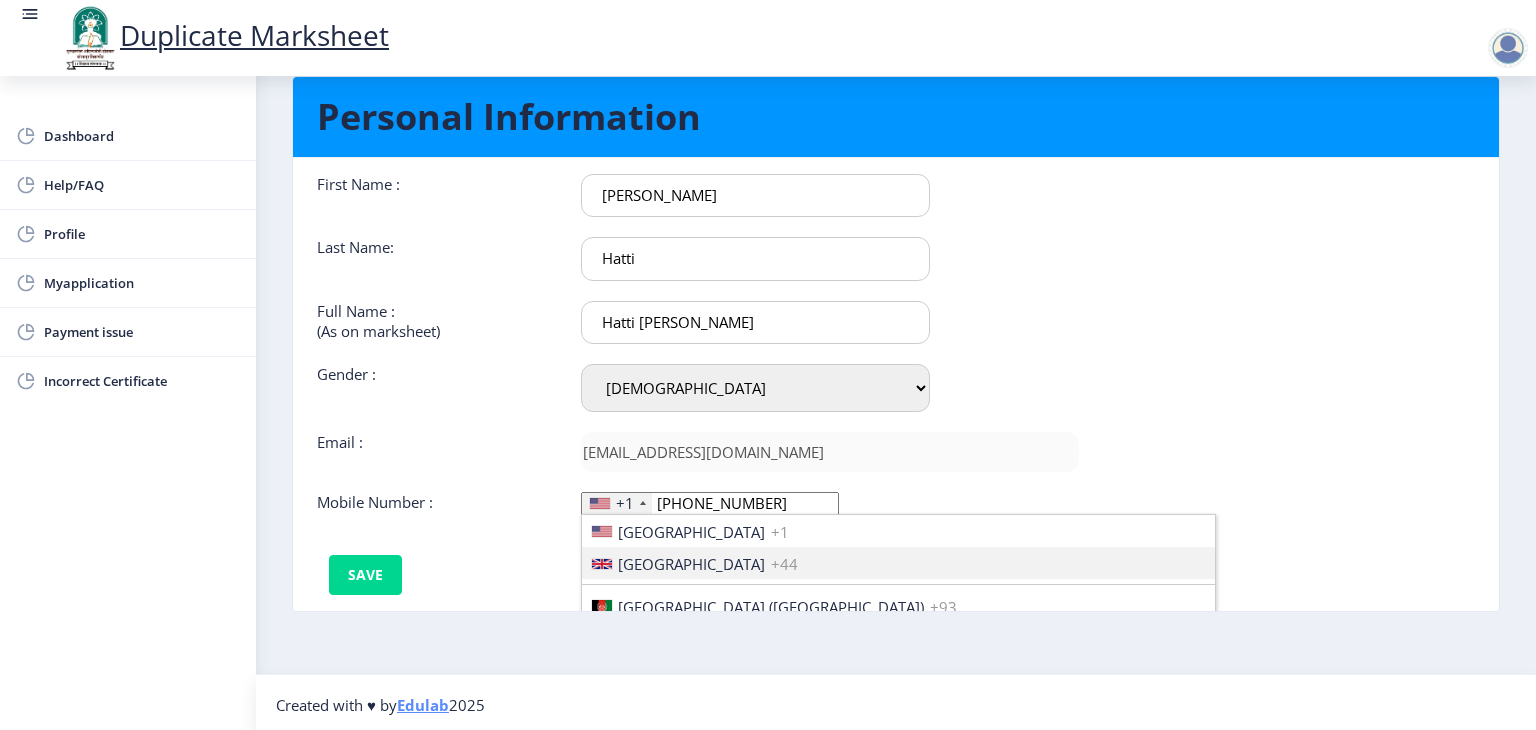 scroll, scrollTop: 57, scrollLeft: 0, axis: vertical 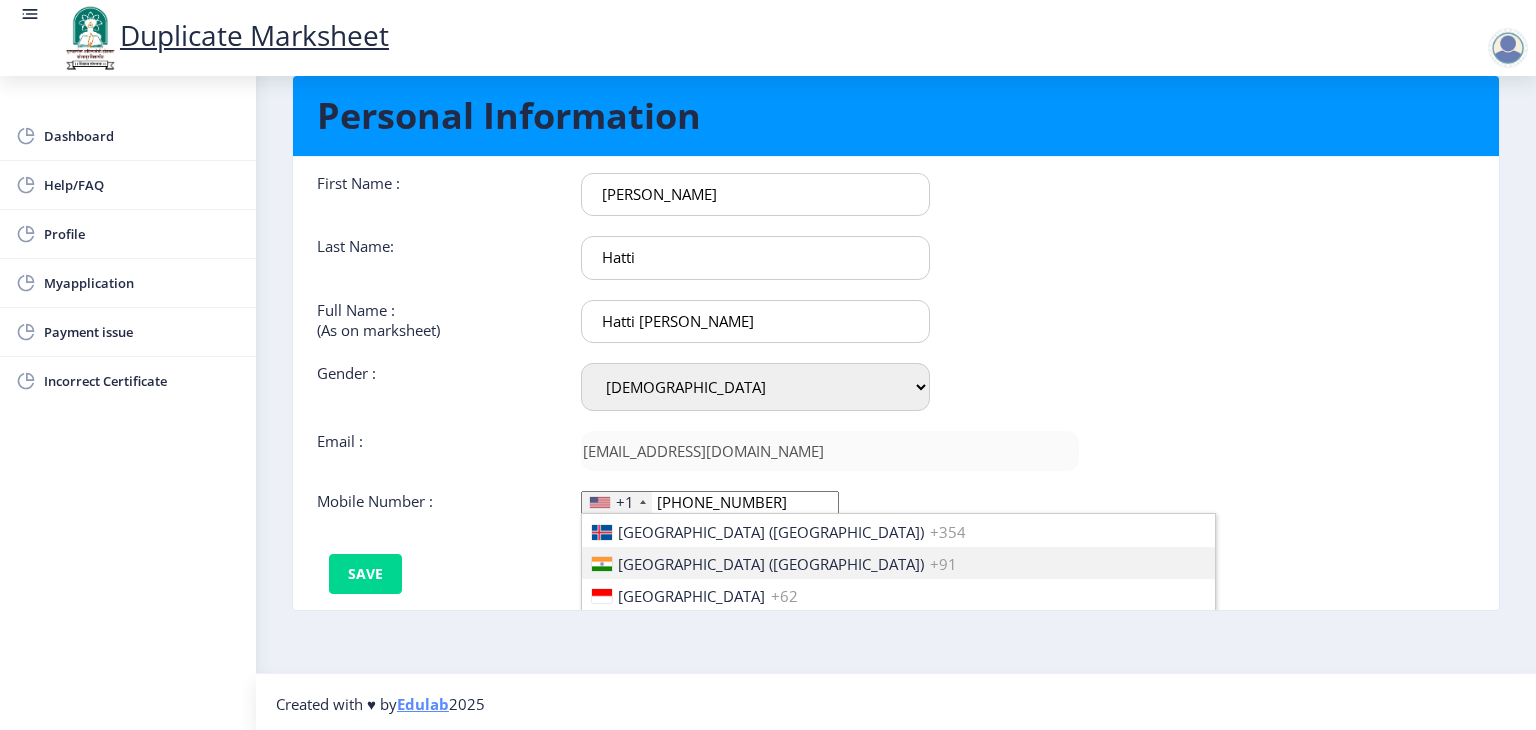 click on "India (भारत)" at bounding box center [771, 564] 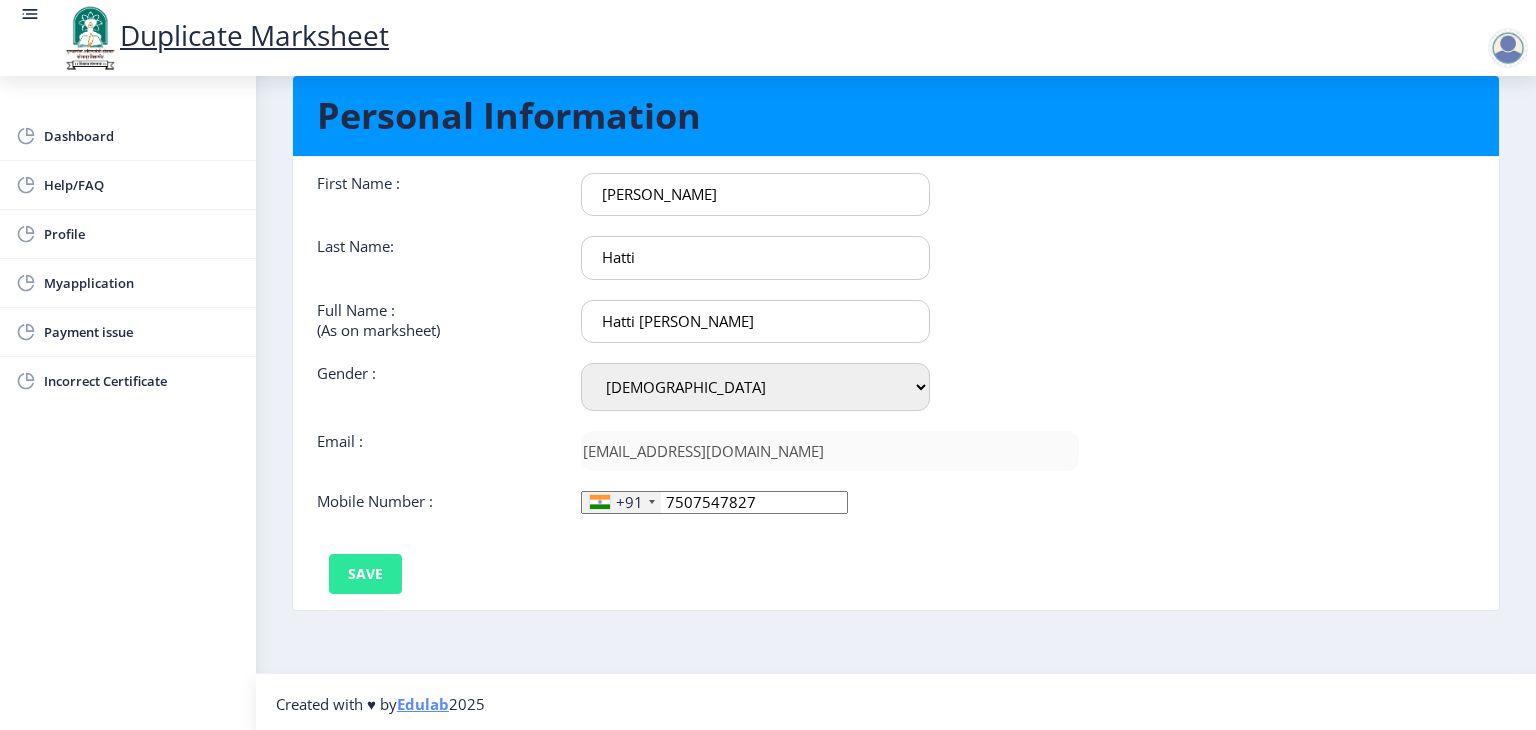 type on "7507547827" 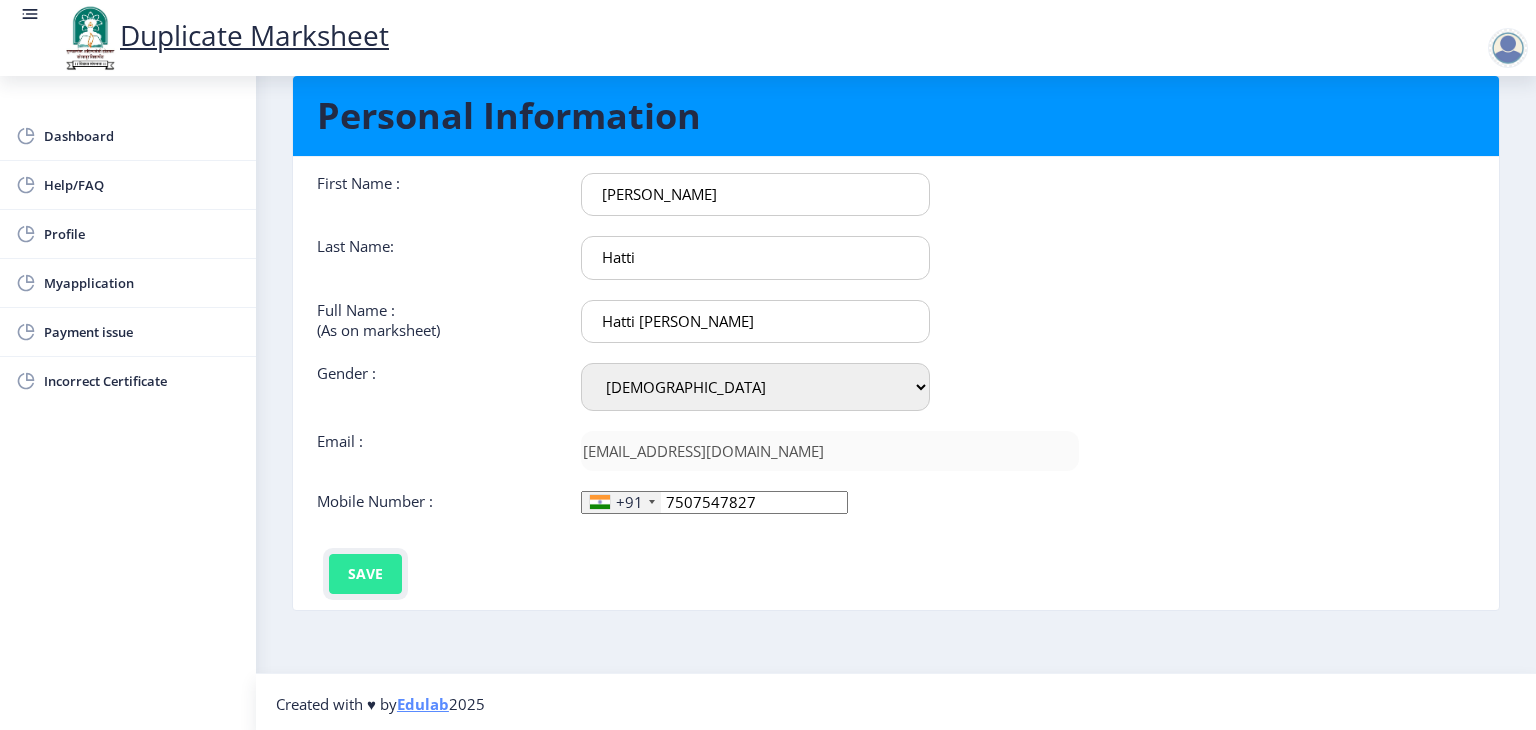 click on "Save" 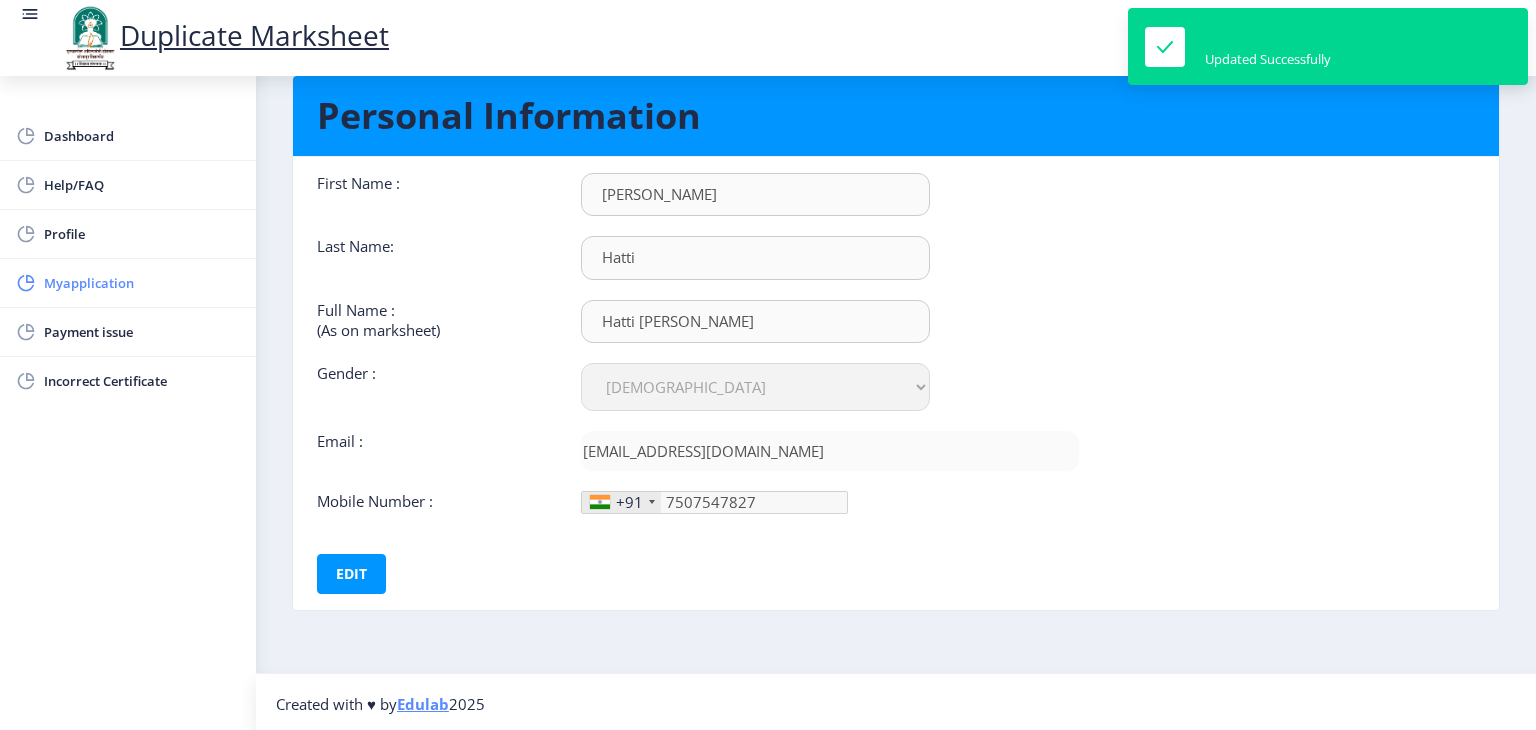 click on "Myapplication" 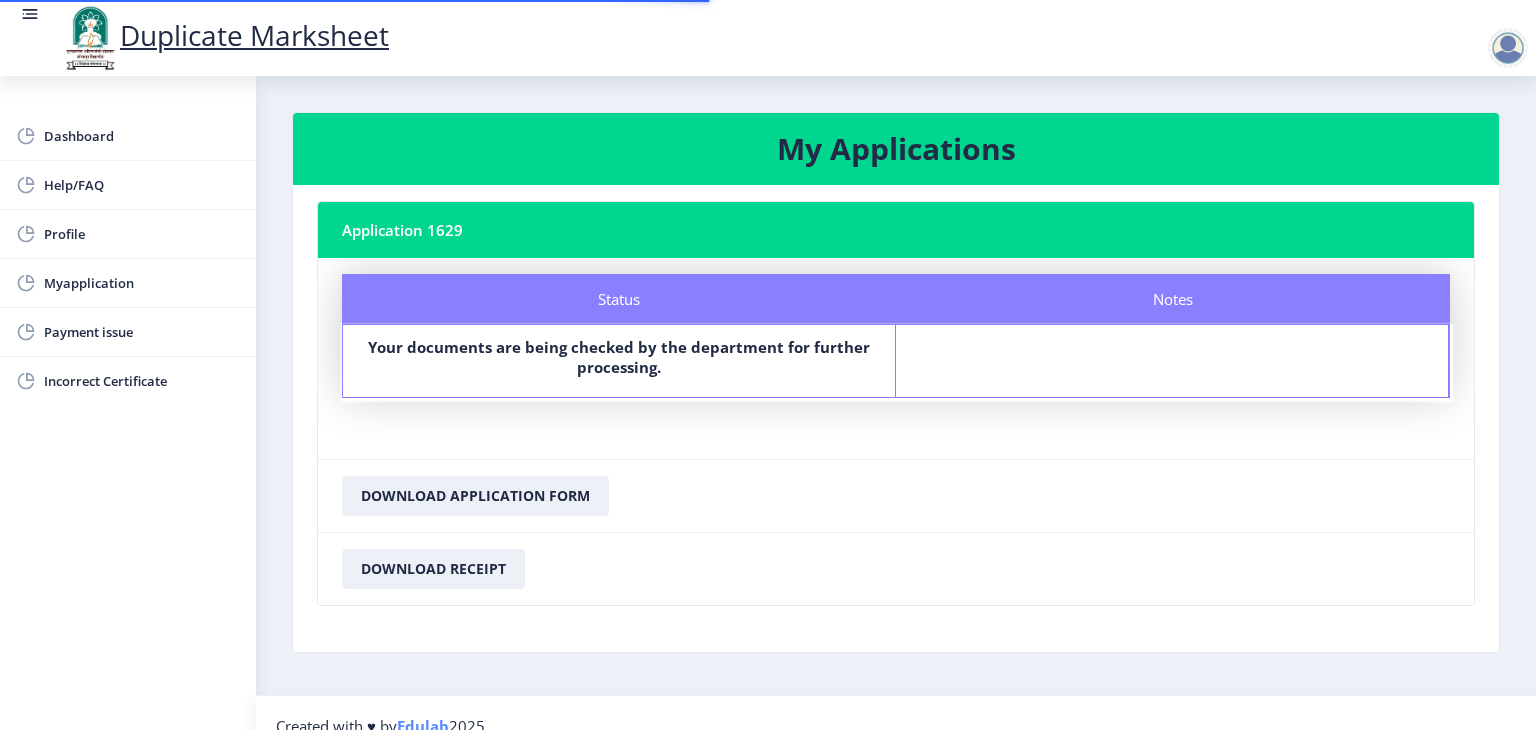 scroll, scrollTop: 24, scrollLeft: 0, axis: vertical 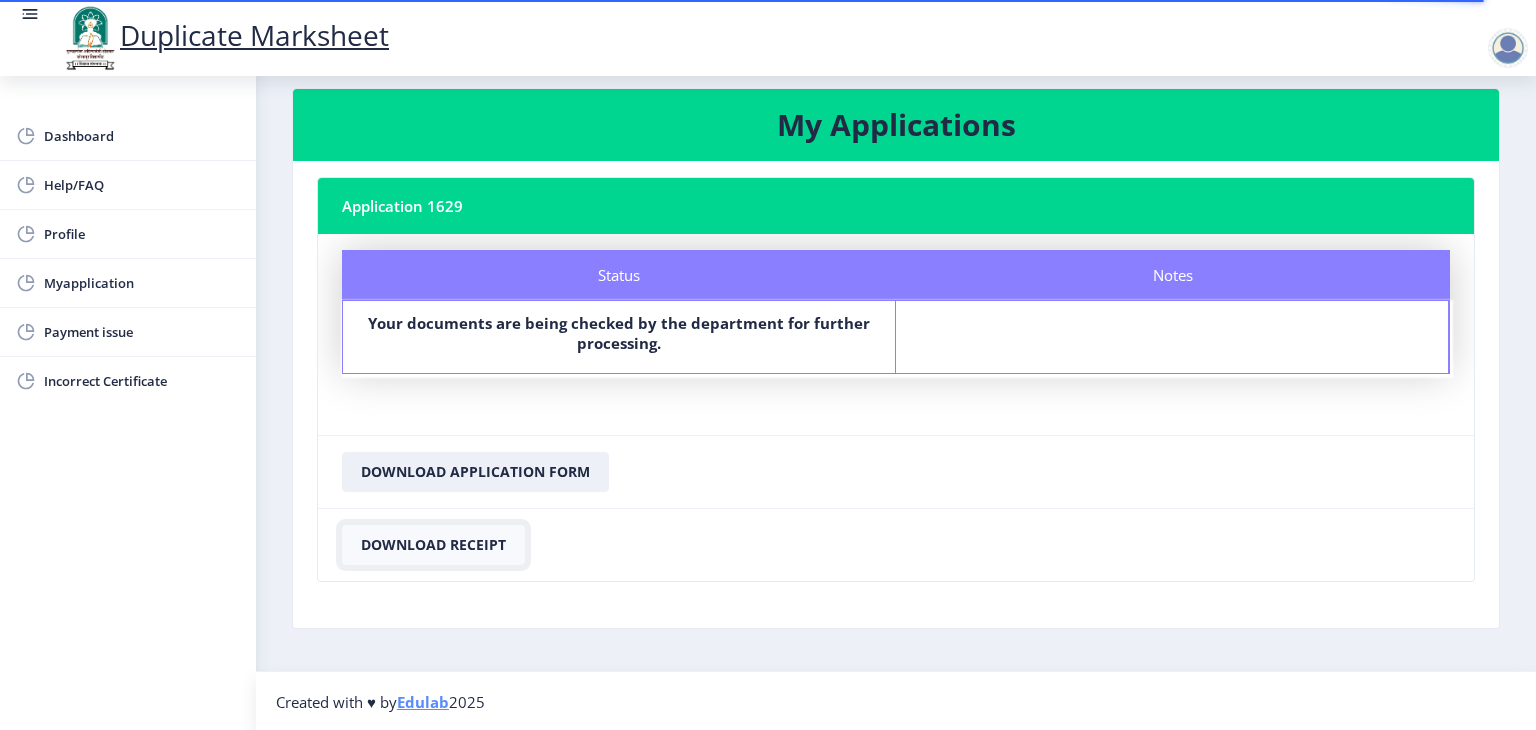 click on "Download Receipt" 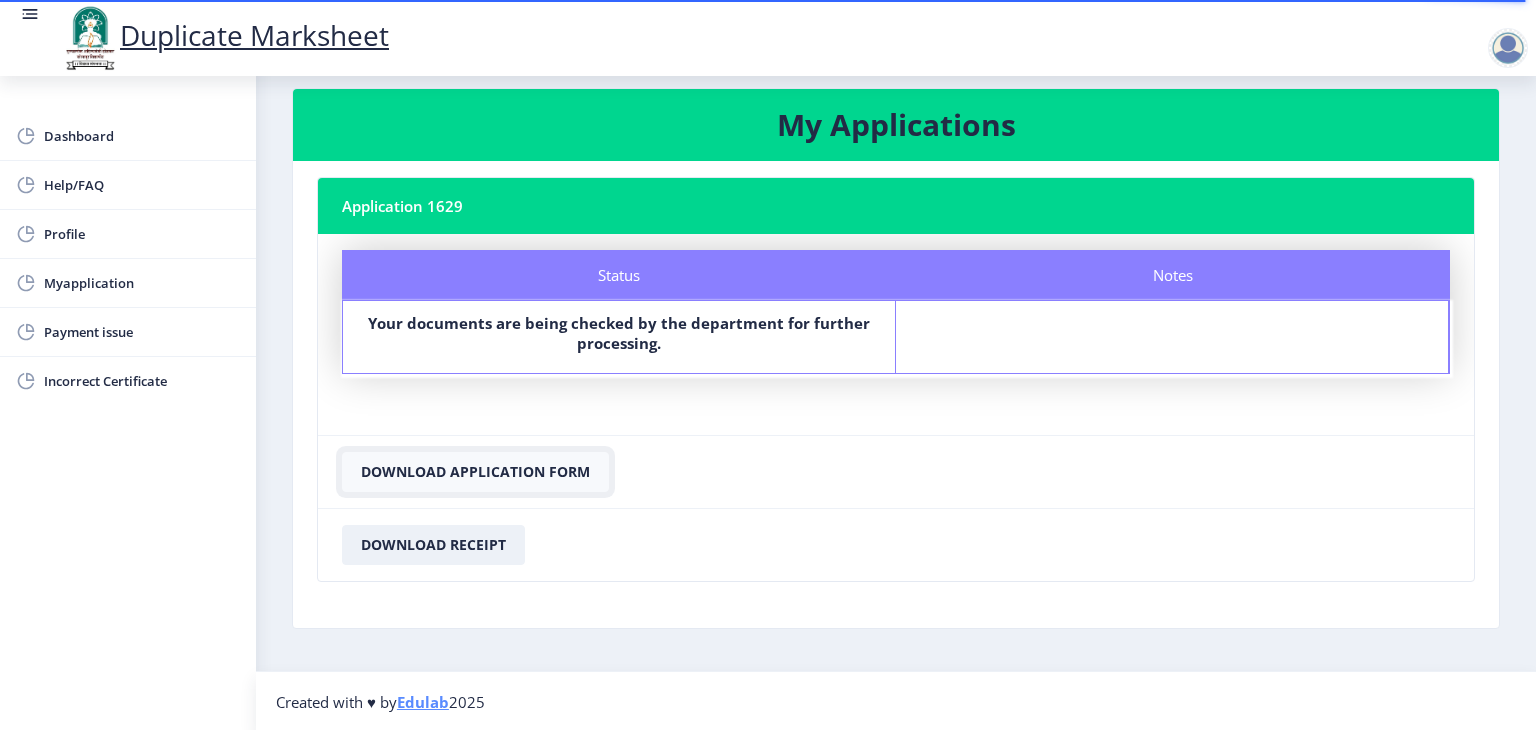 click on "Download Application Form" 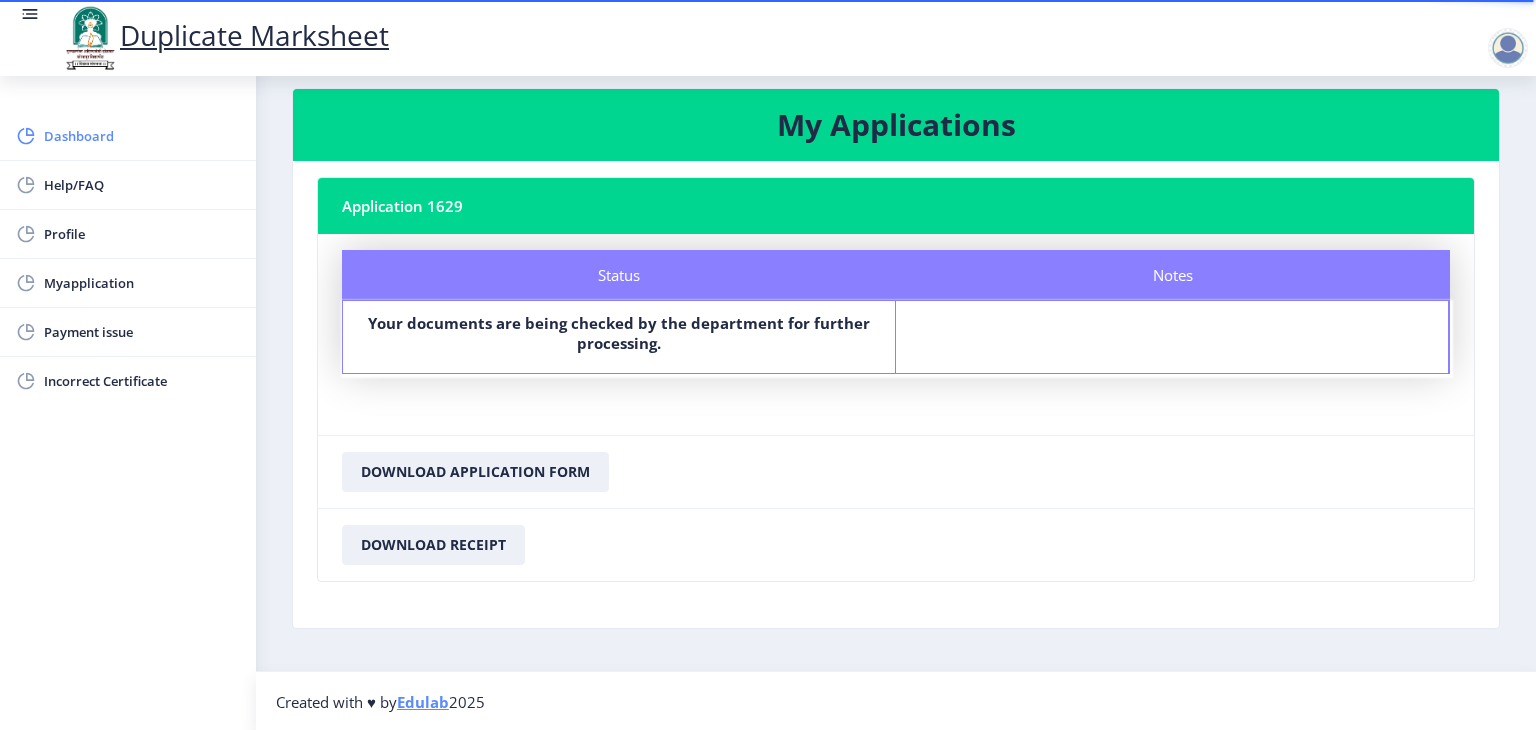 click on "Dashboard" 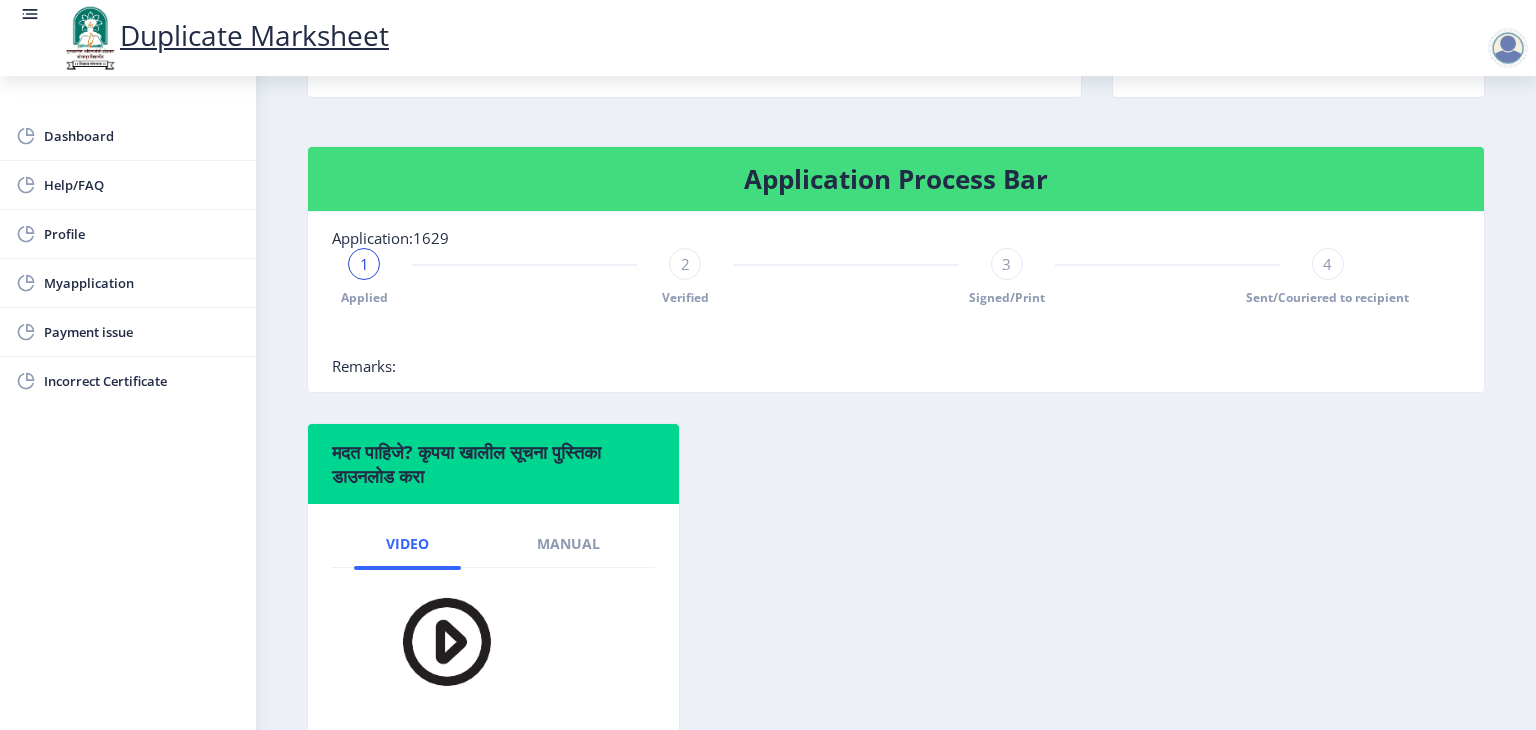 scroll, scrollTop: 350, scrollLeft: 0, axis: vertical 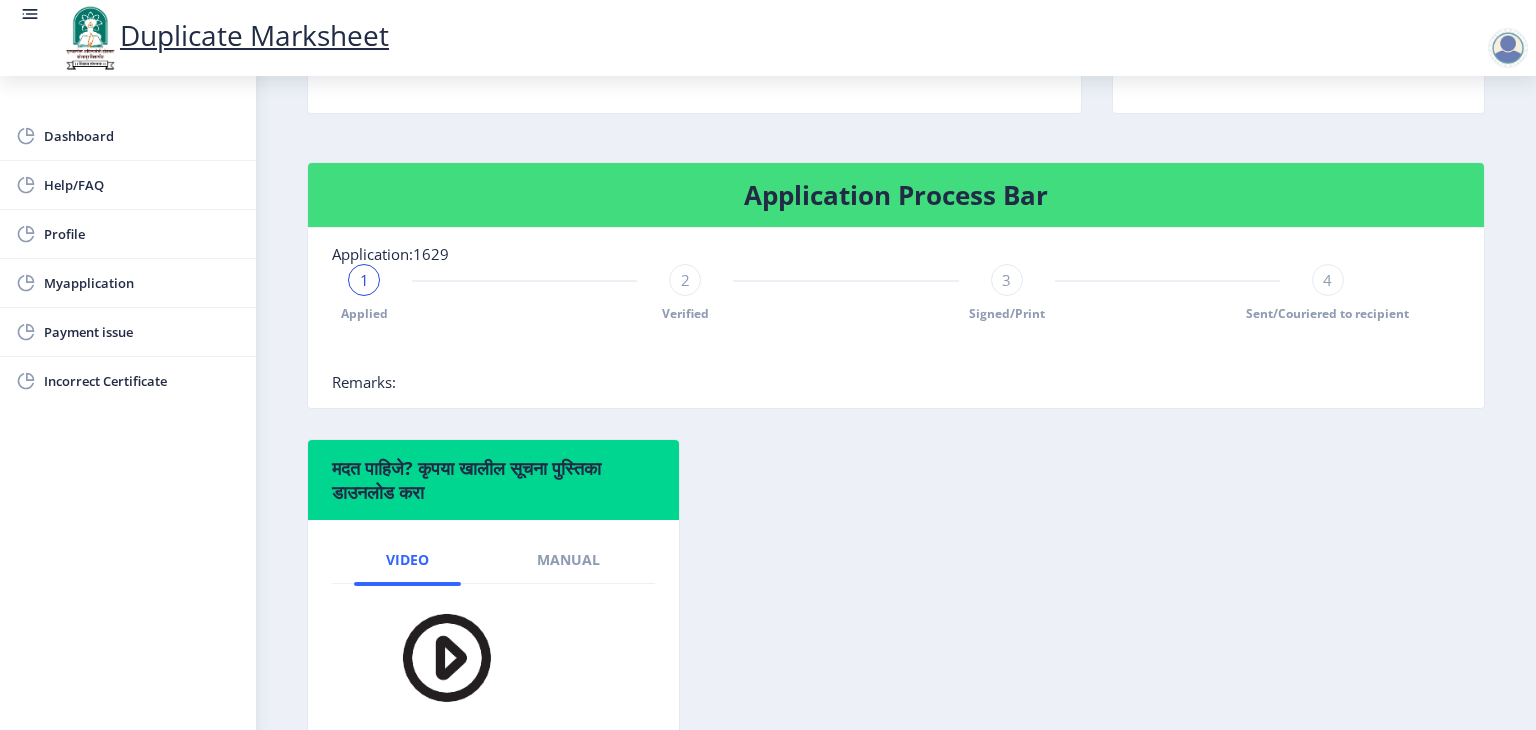 click on "2" 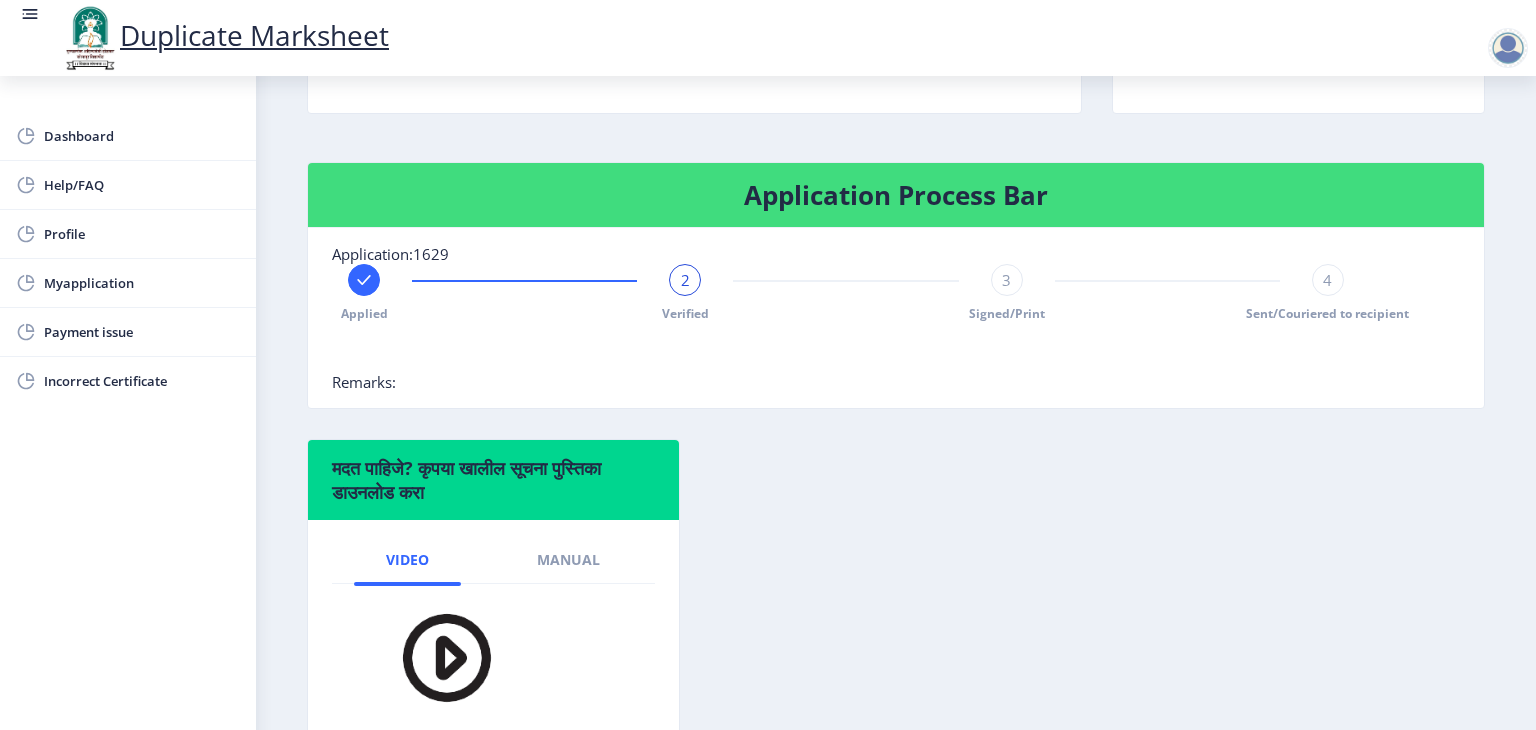 click on "3" 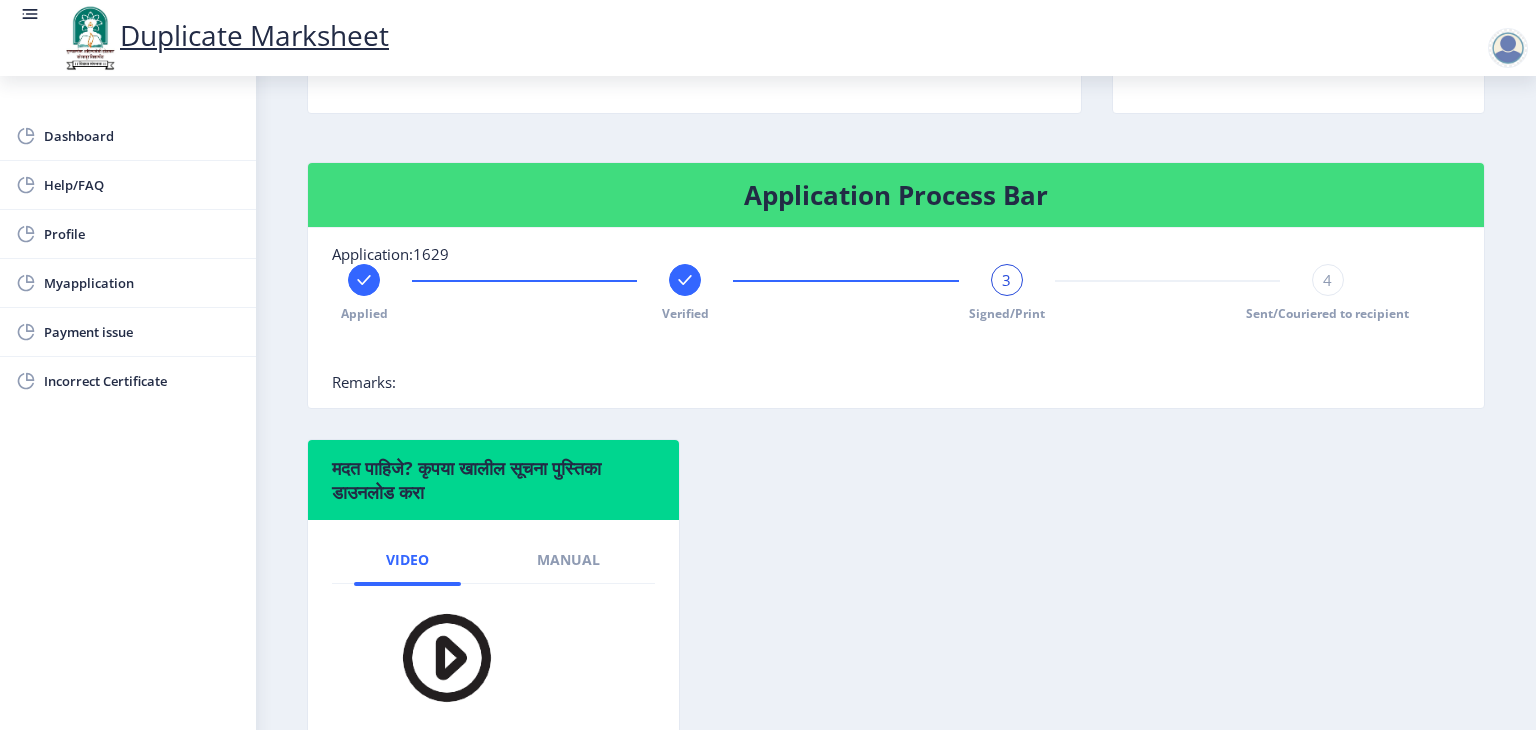 click on "4" 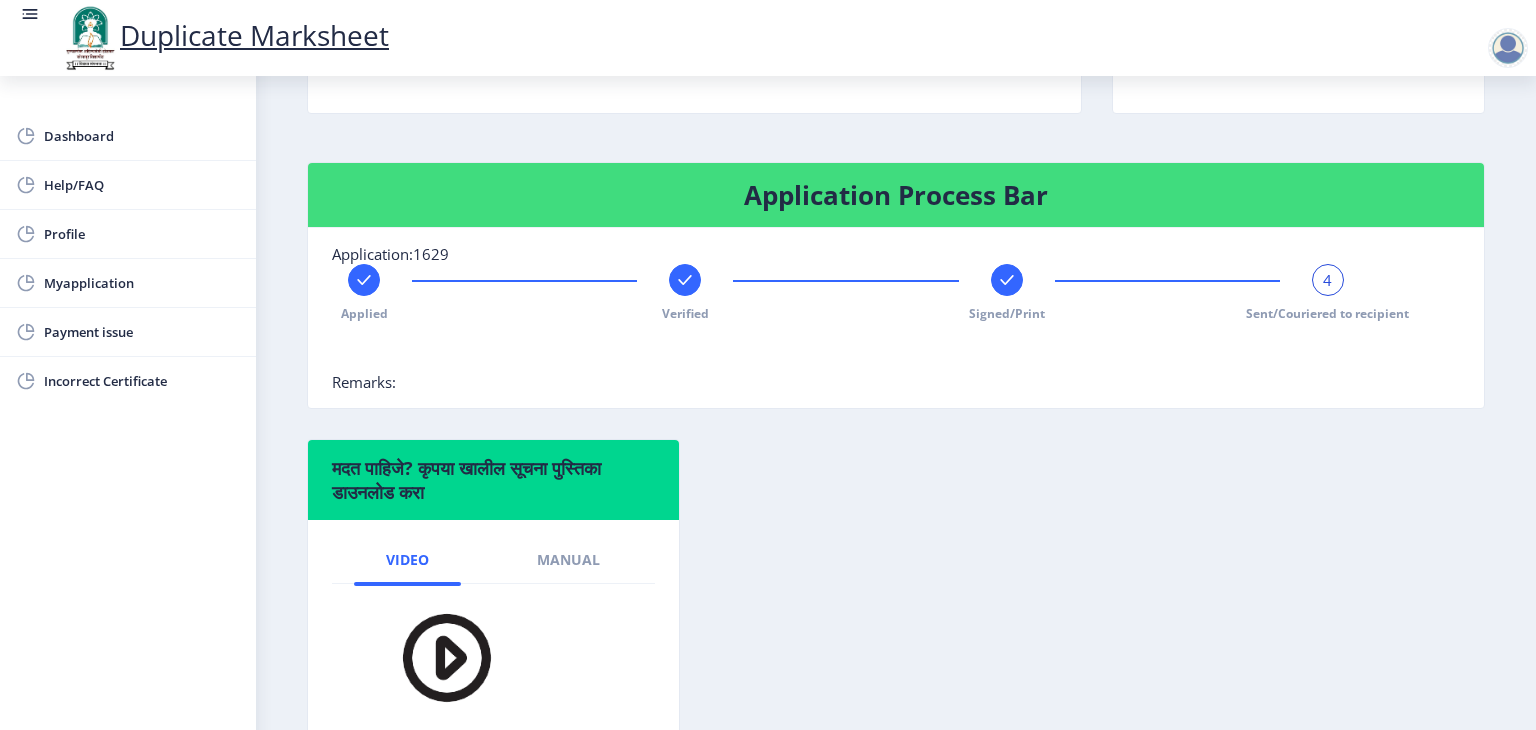 click 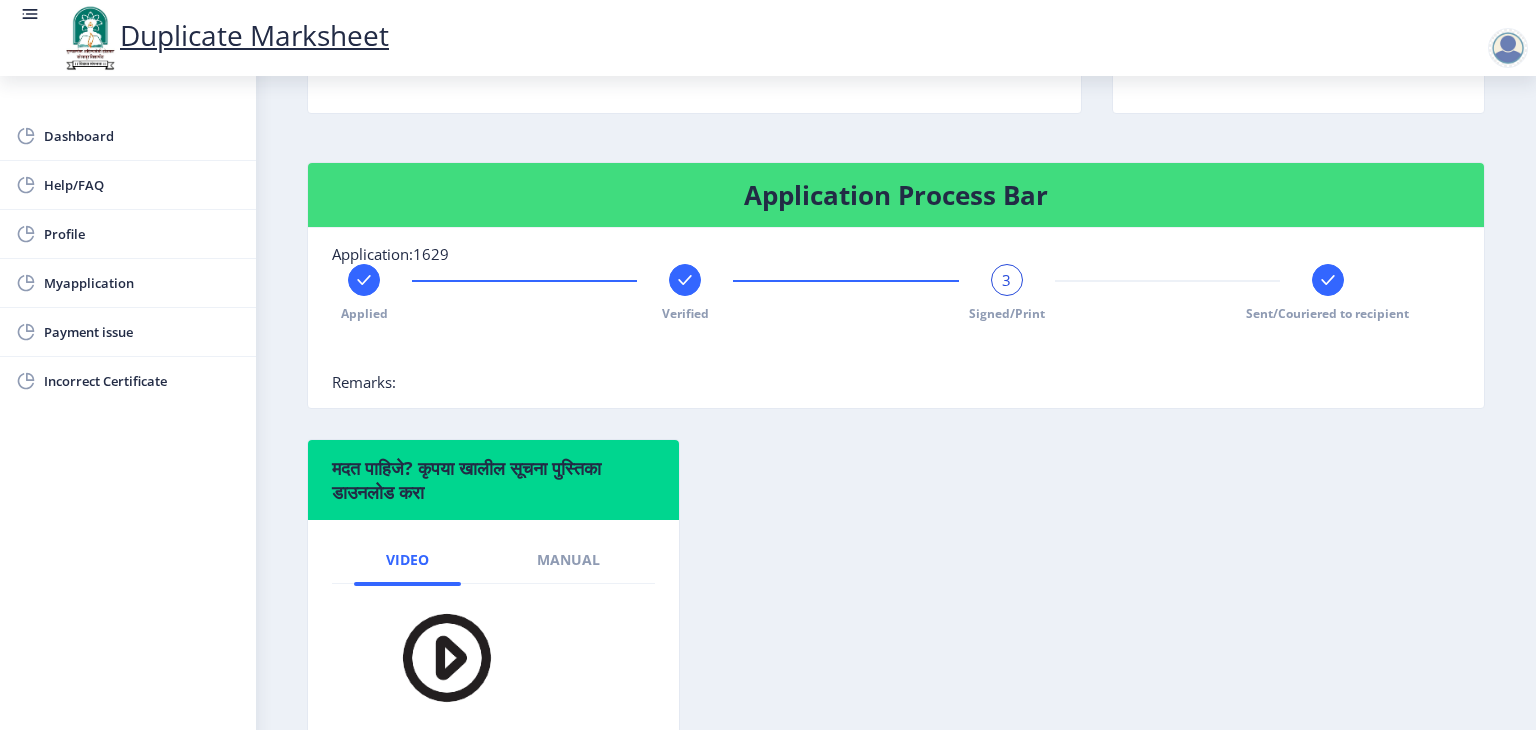 click 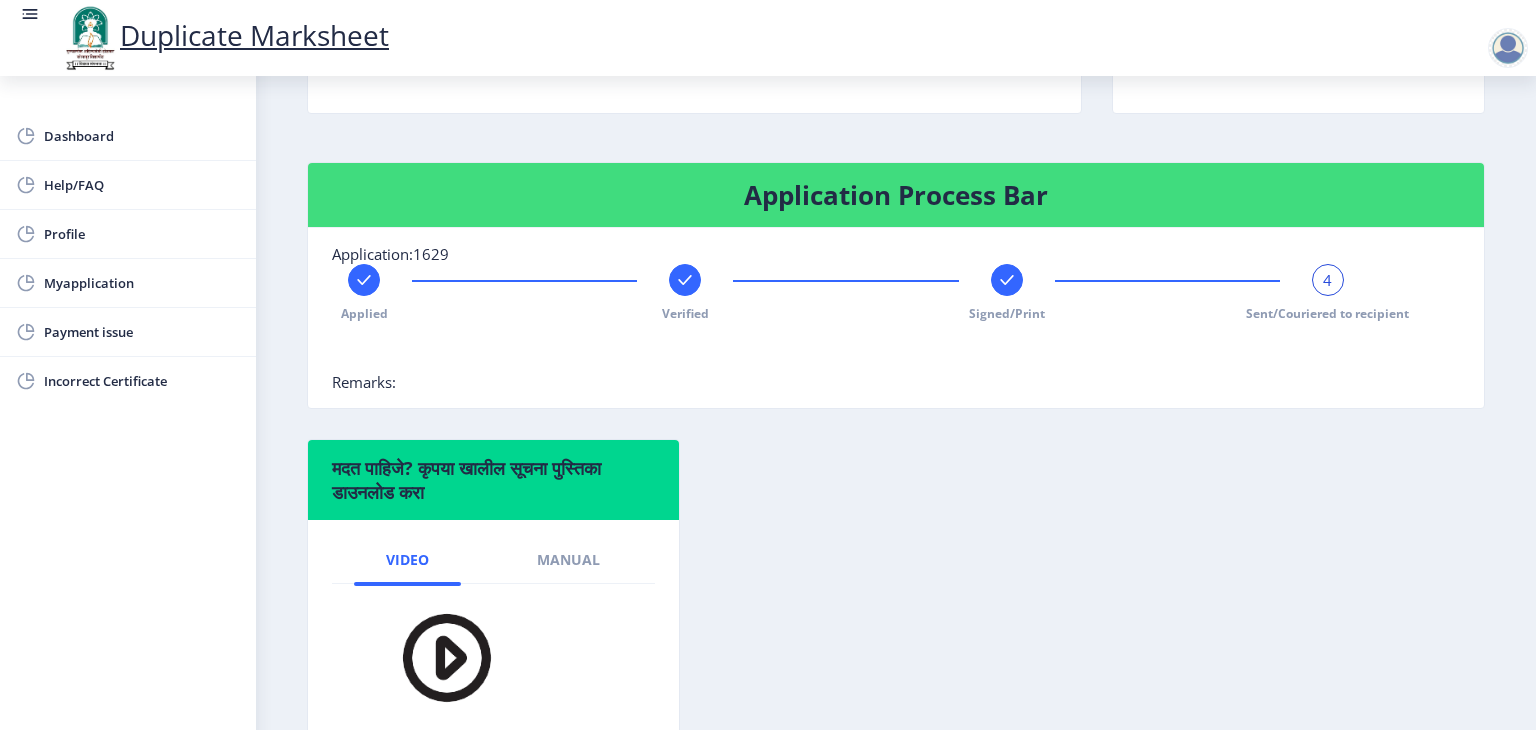click 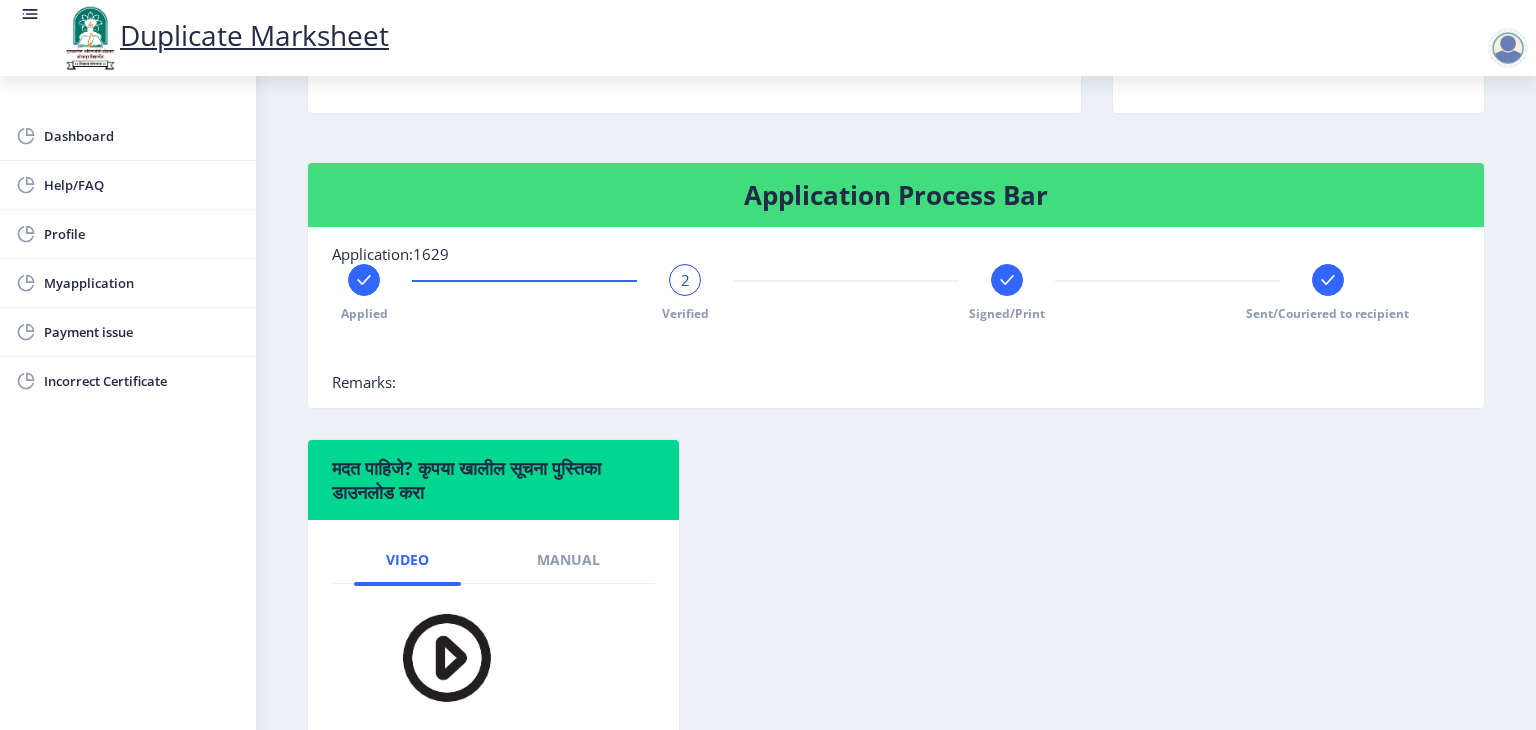 click 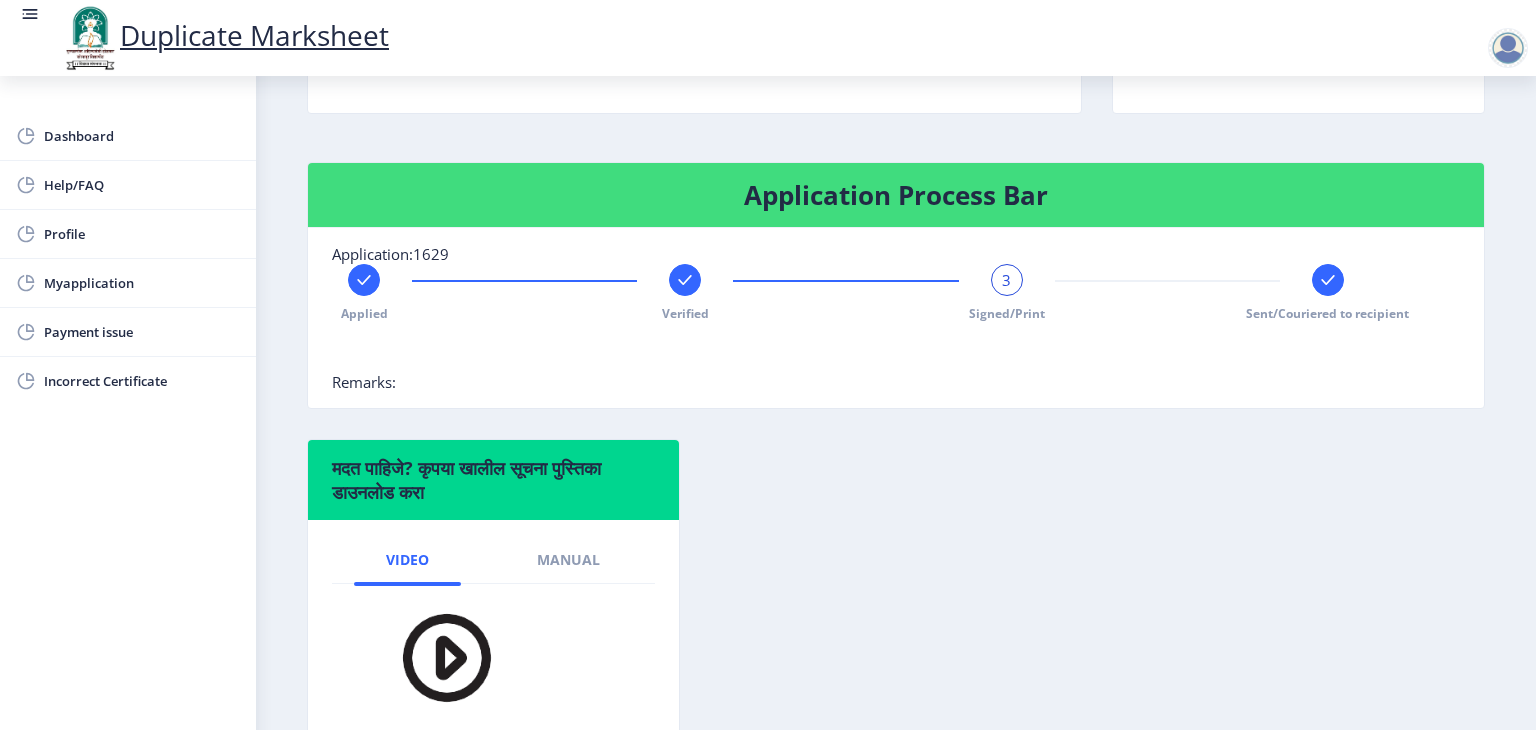 click 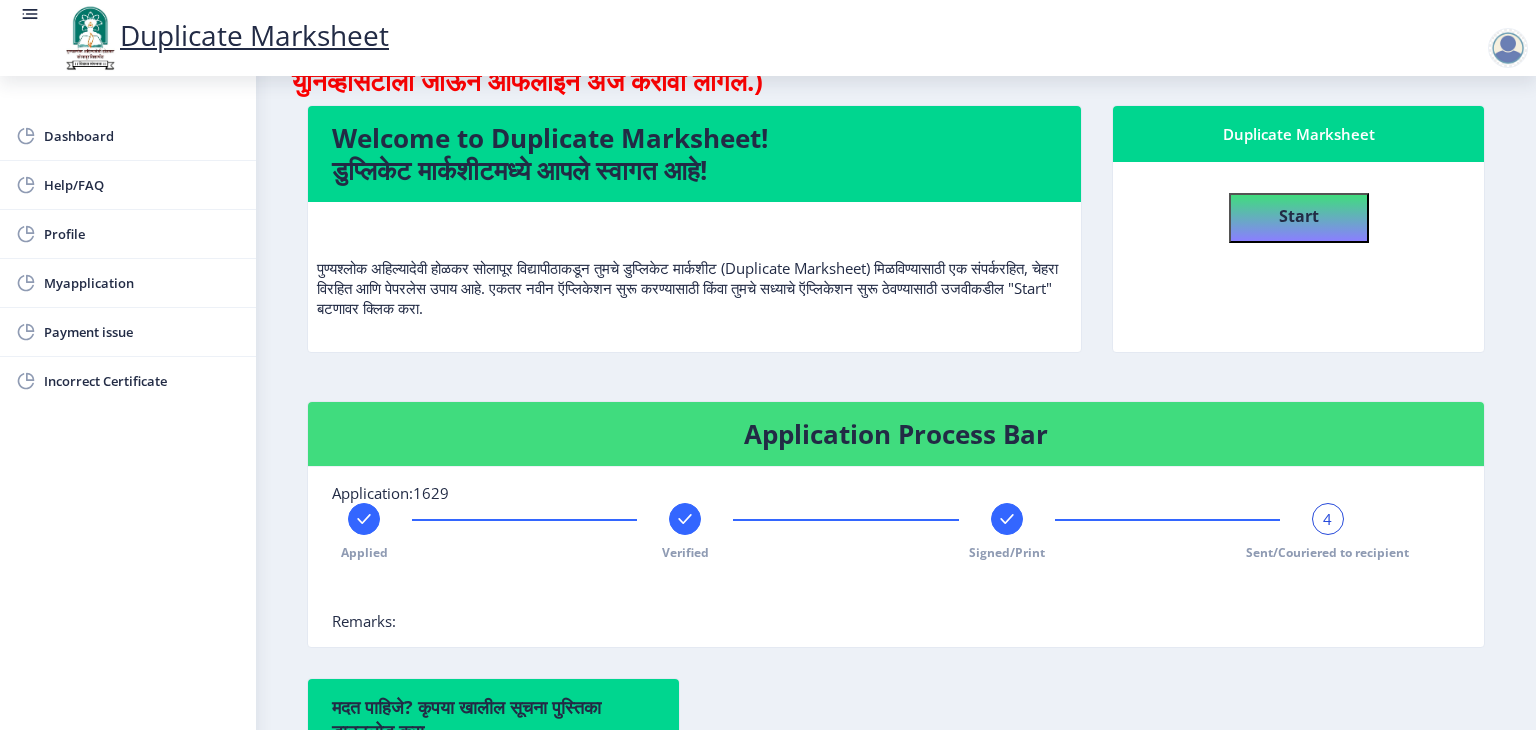 scroll, scrollTop: 112, scrollLeft: 0, axis: vertical 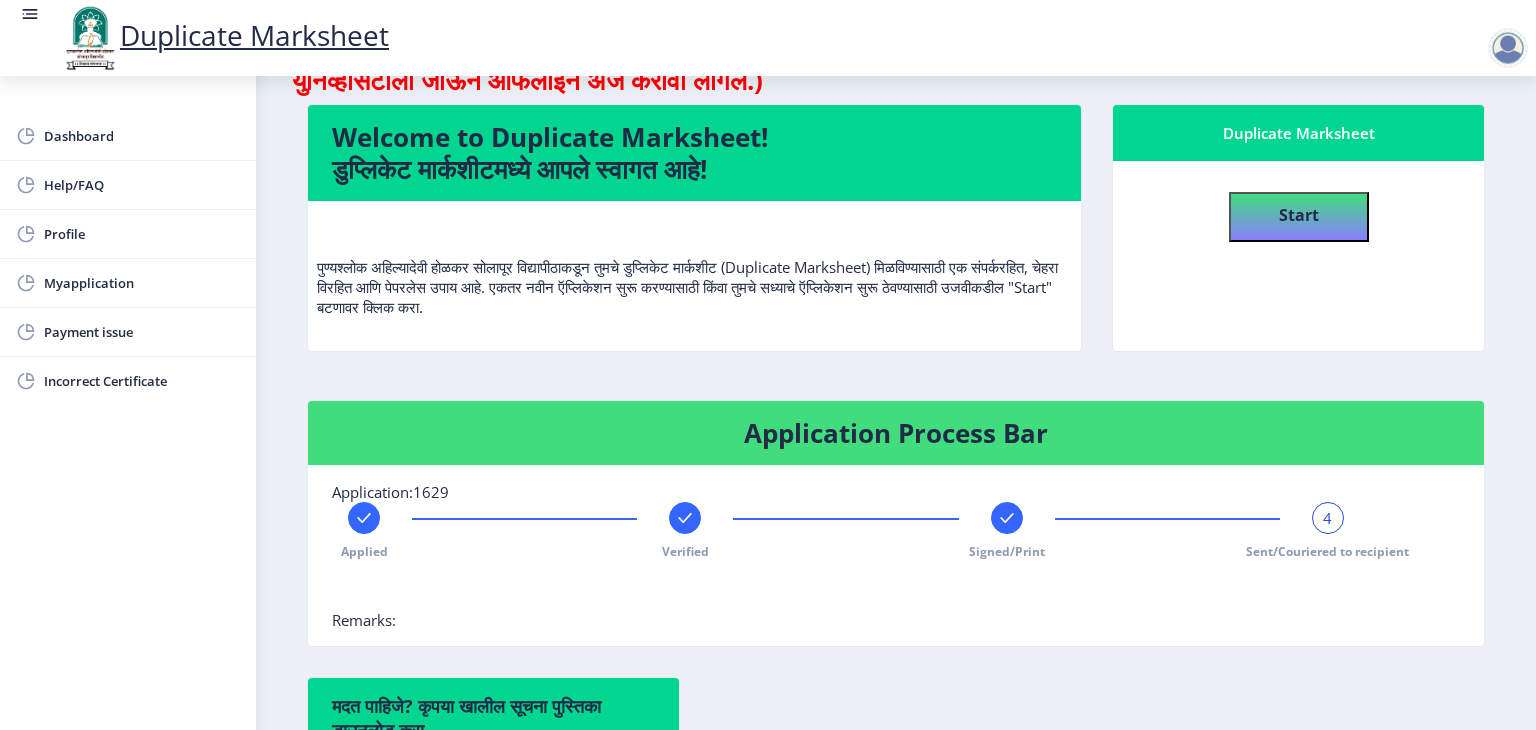 click on "If you are a pass-out student from 2004 to 2019, You need to apply offline by visiting the University. (जर तुम्ही 2004 ते 2019 दरम्यान सोलापूर युनिव्हर्सिटीमधून पास आहात, तर तुम्हाला युनिव्हर्सिटीला जाऊन ऑफलाइन अर्ज करावा लागेल.)  Welcome to Duplicate Marksheet!   डुप्लिकेट मार्कशीटमध्ये आपले स्वागत आहे!   Duplicate Marksheet   Start  Application Process Bar Application:1629 Applied Verified Signed/Print 4 Sent/Couriered to recipient Remarks:  मदत पाहिजे? कृपया खालील सूचना पुस्तिका डाउनलोड करा  Video Manual" 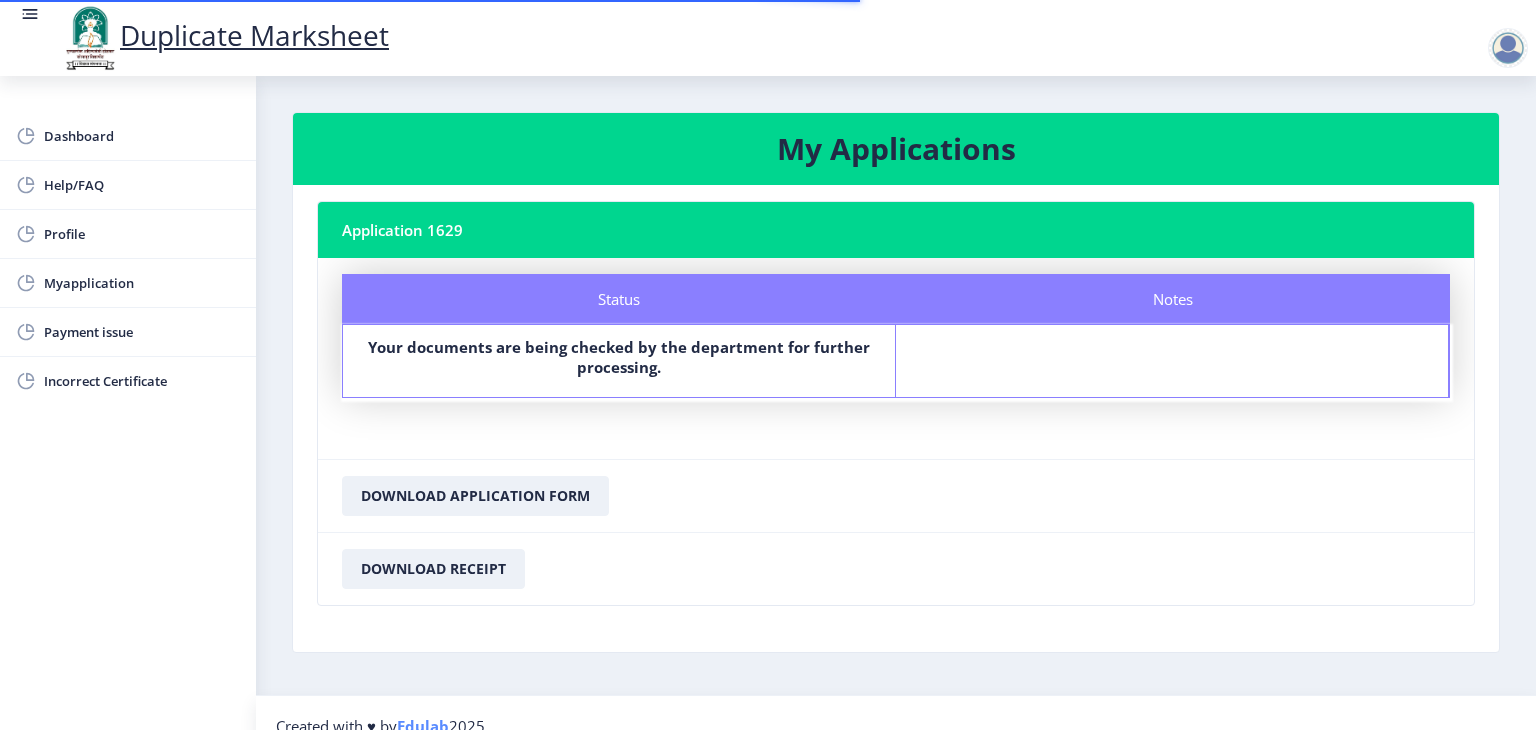 scroll, scrollTop: 24, scrollLeft: 0, axis: vertical 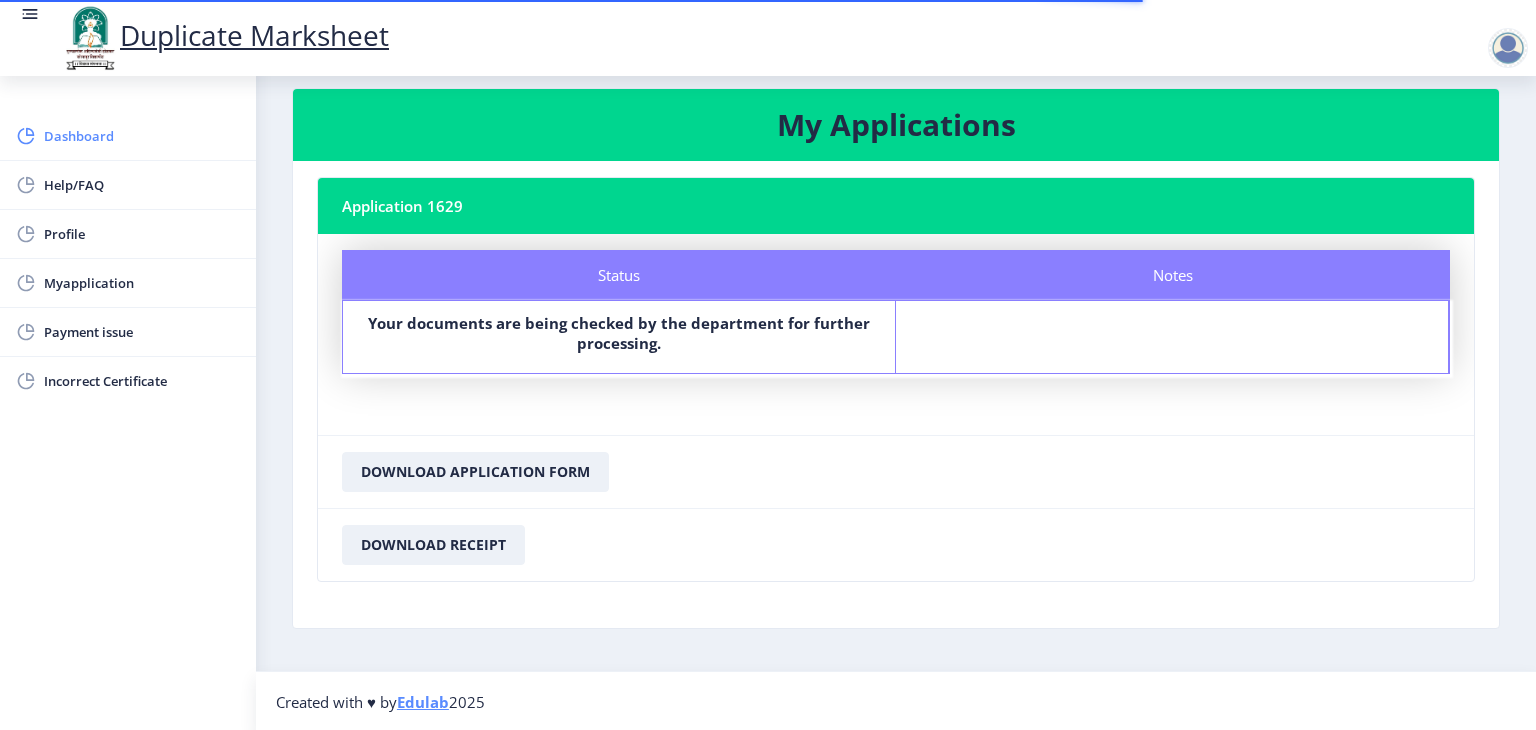 click on "Dashboard" 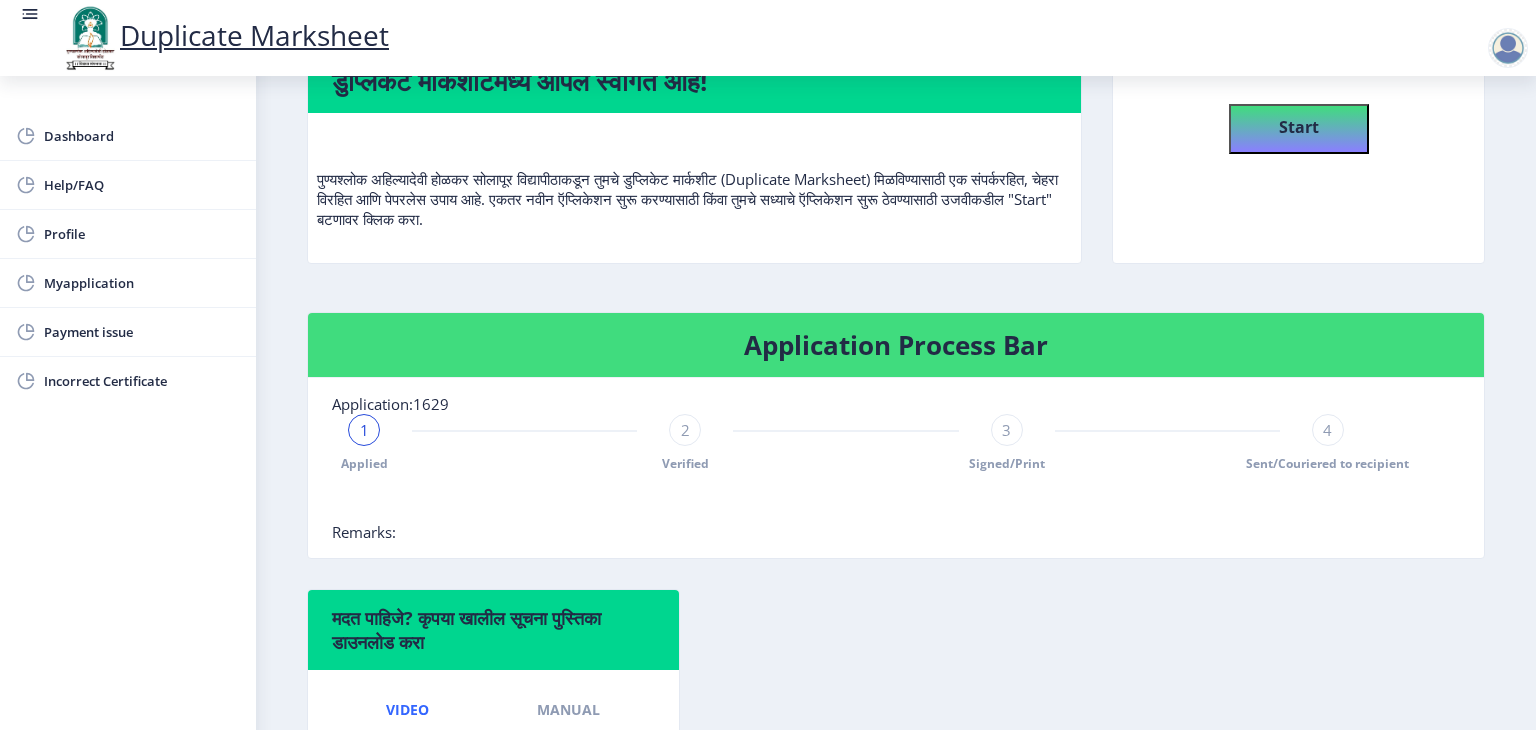scroll, scrollTop: 210, scrollLeft: 0, axis: vertical 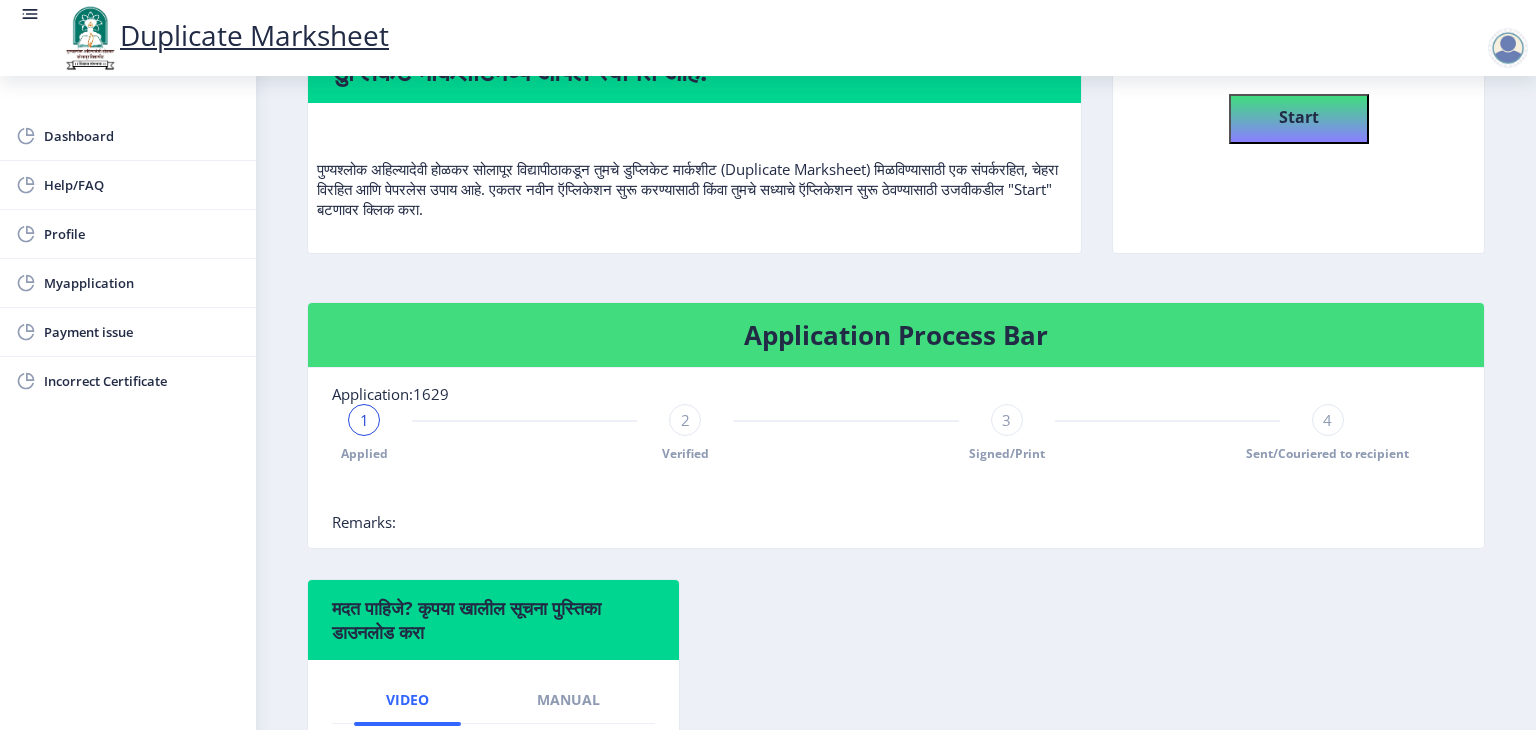 click on "1" 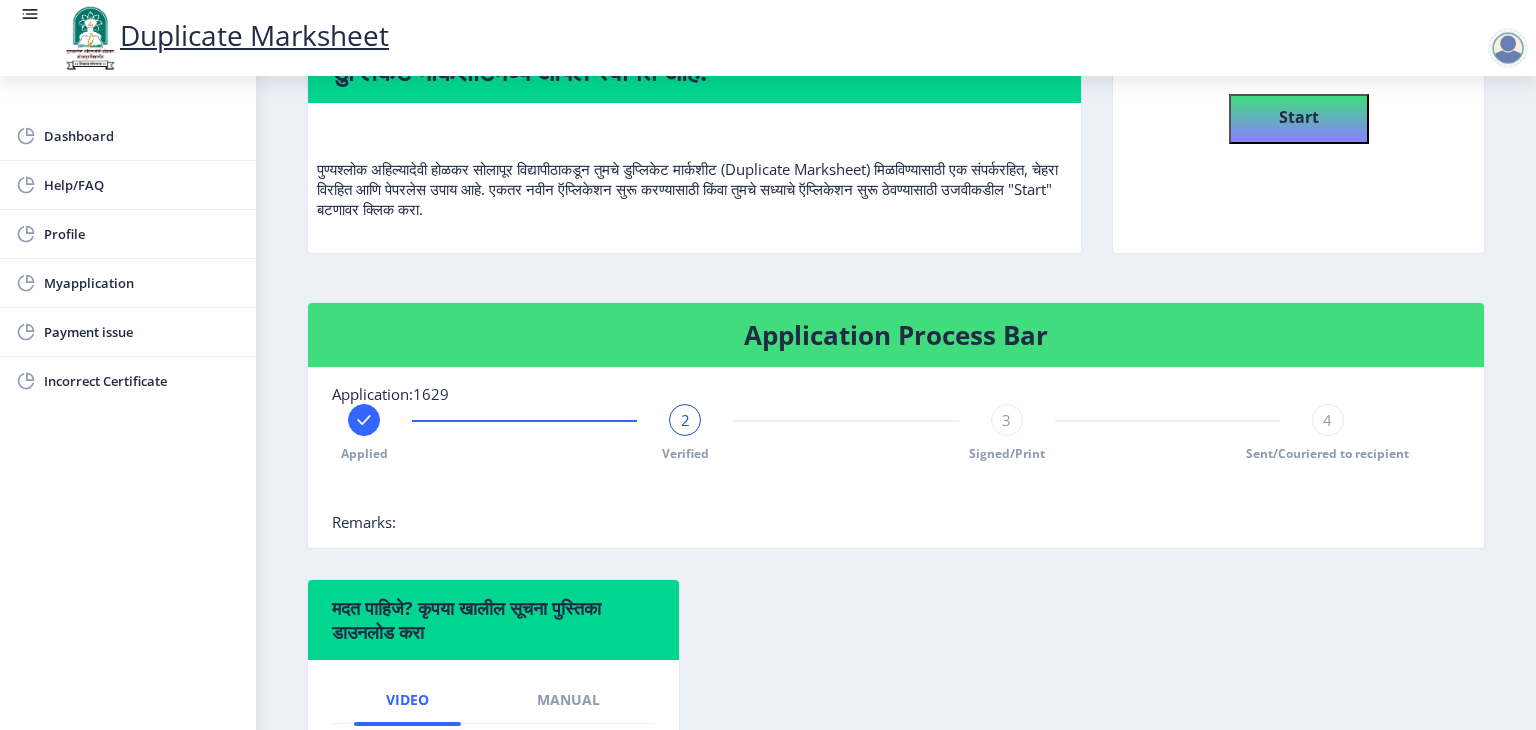 click 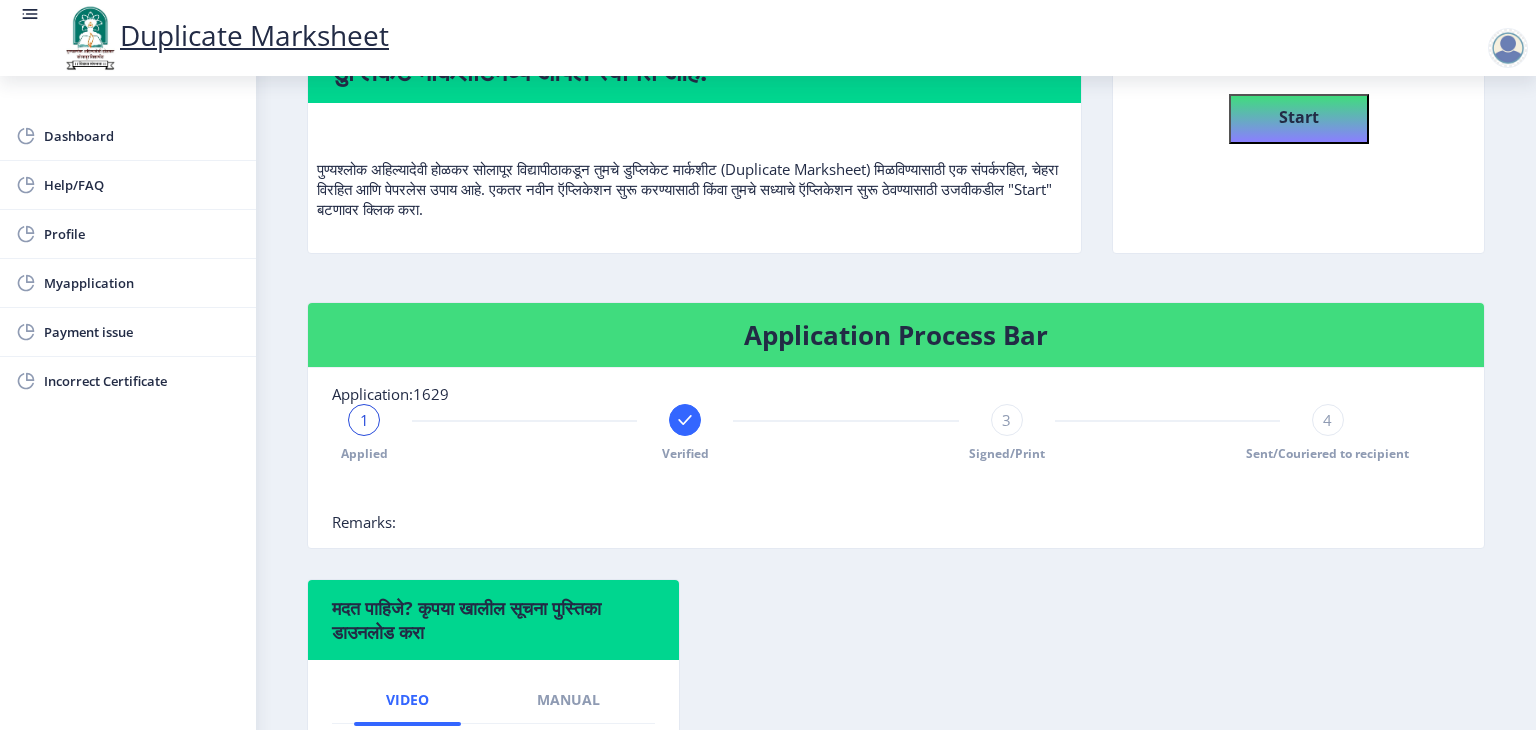 drag, startPoint x: 364, startPoint y: 418, endPoint x: 381, endPoint y: 417, distance: 17.029387 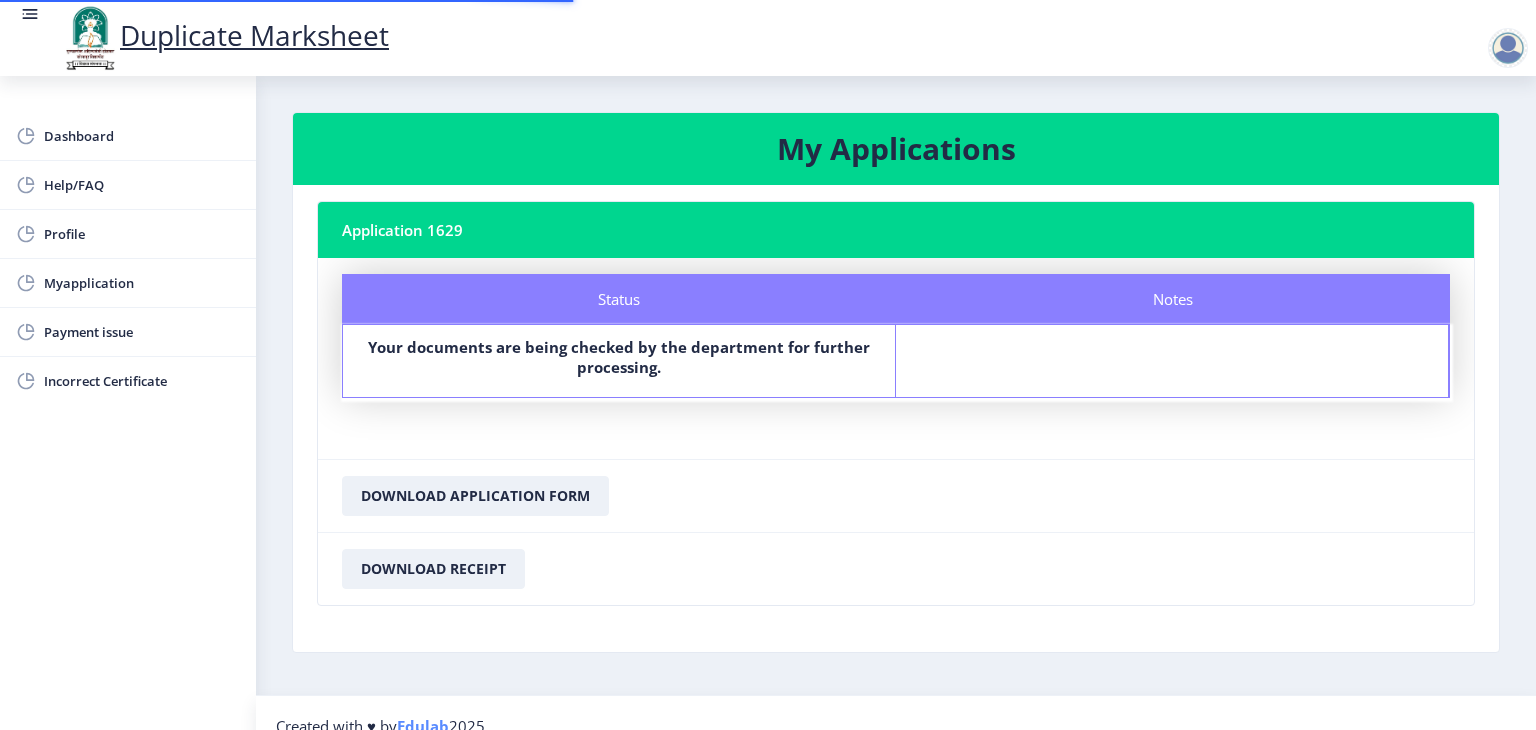 scroll, scrollTop: 24, scrollLeft: 0, axis: vertical 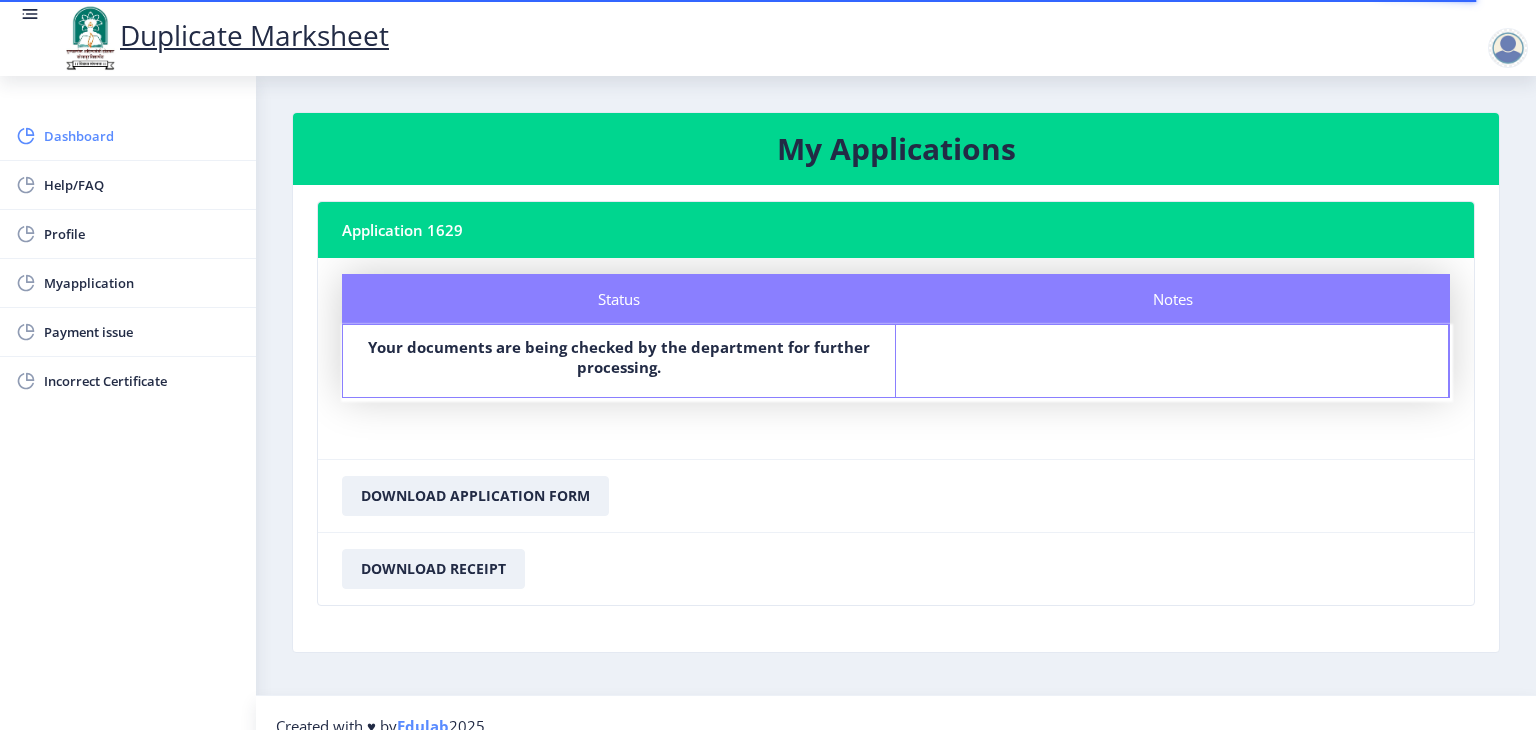 click on "Dashboard" 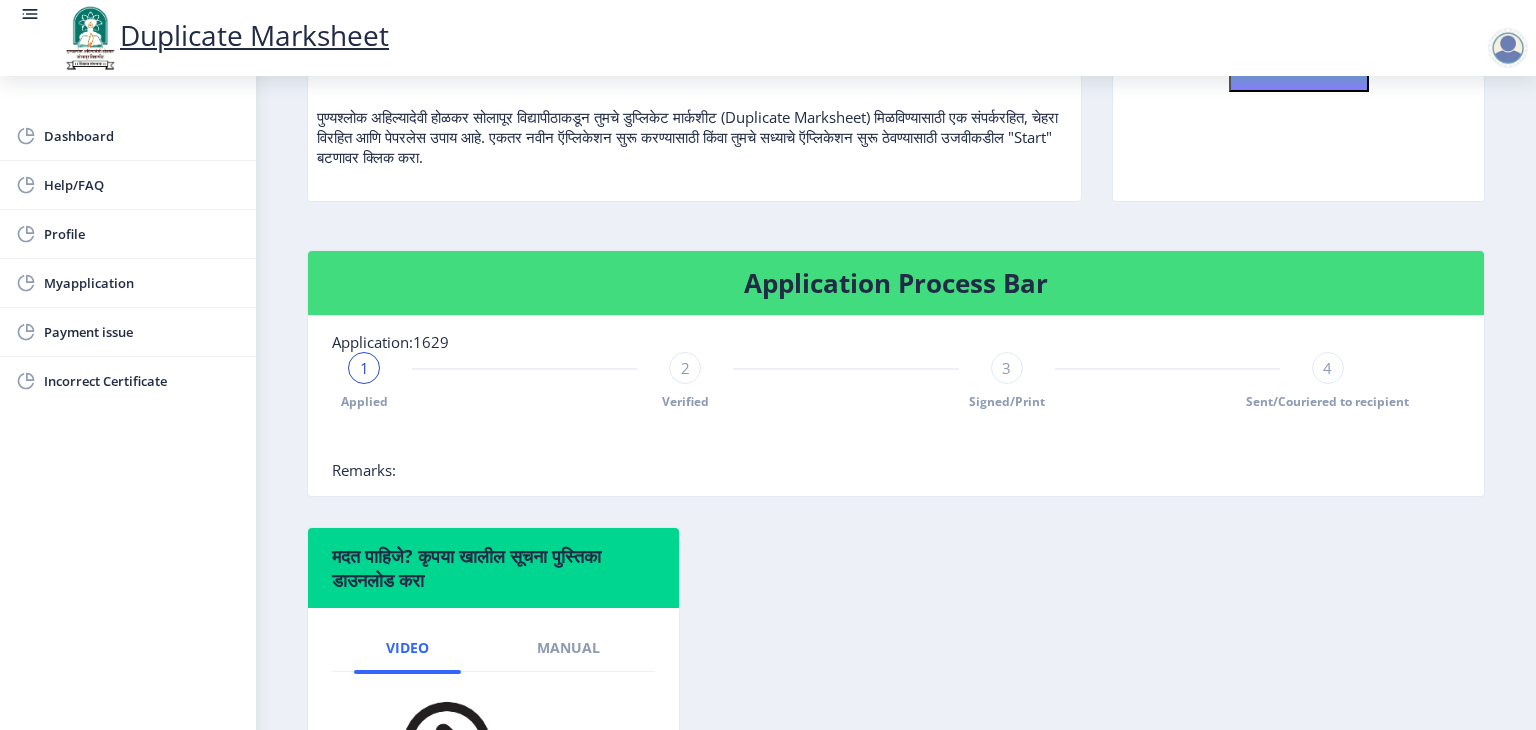 scroll, scrollTop: 261, scrollLeft: 0, axis: vertical 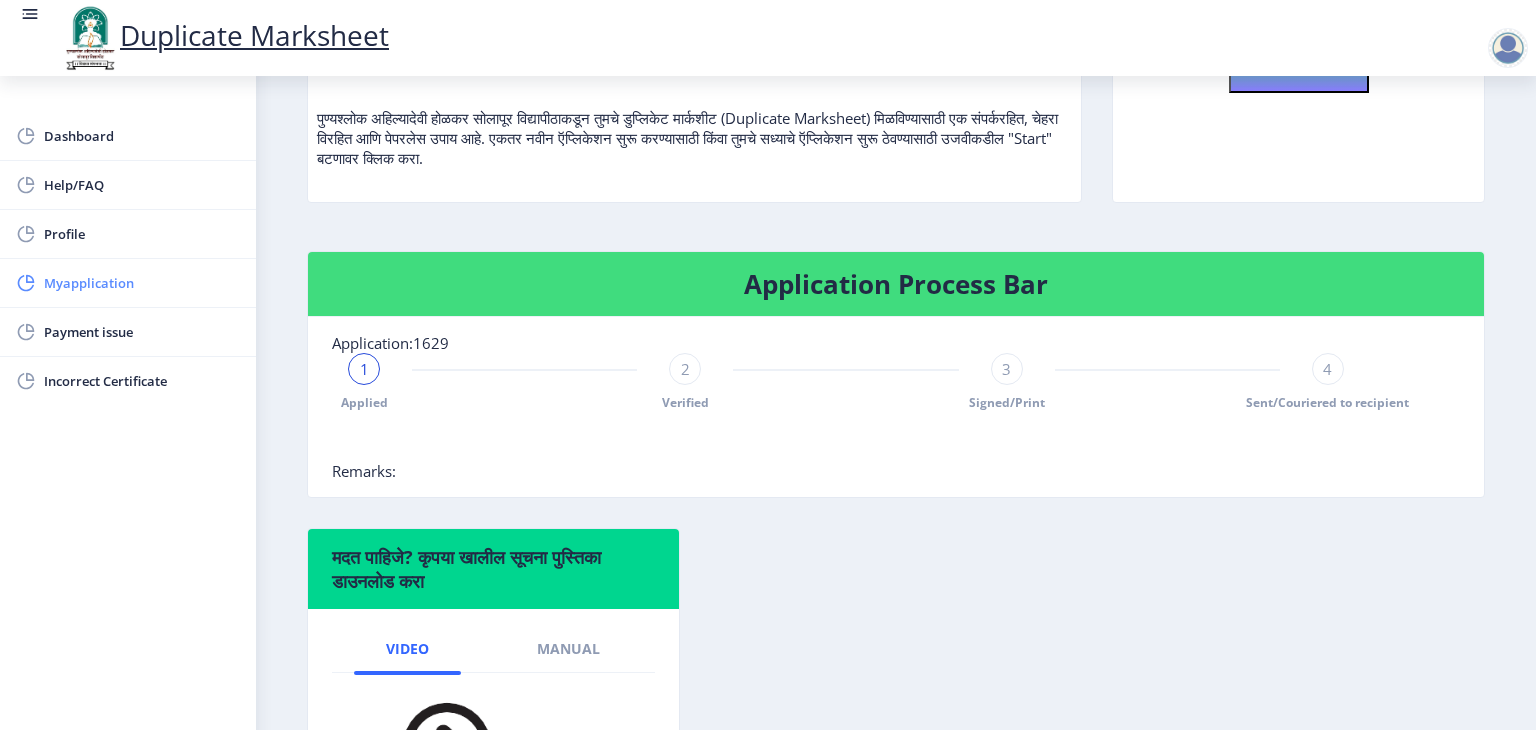 click on "Myapplication" 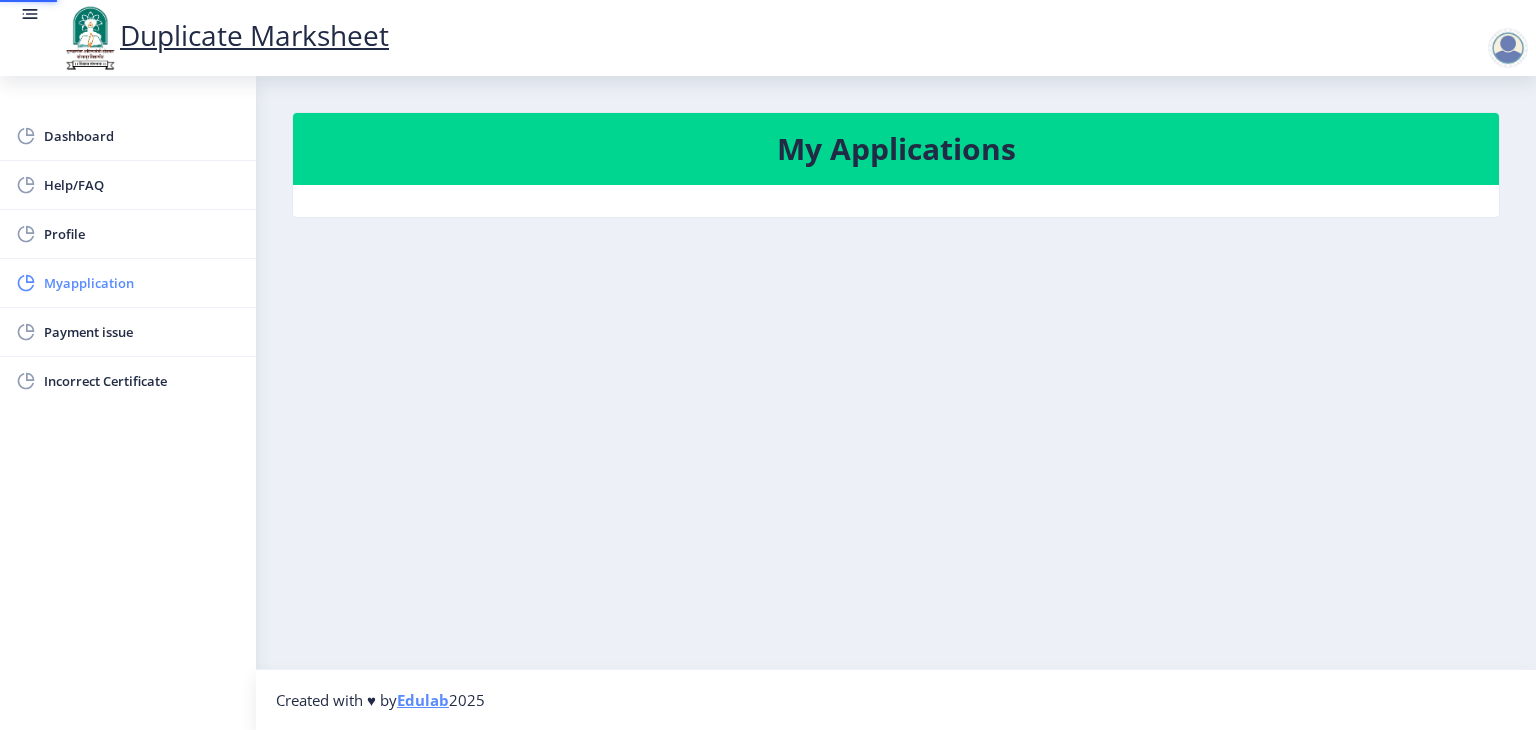 scroll, scrollTop: 0, scrollLeft: 0, axis: both 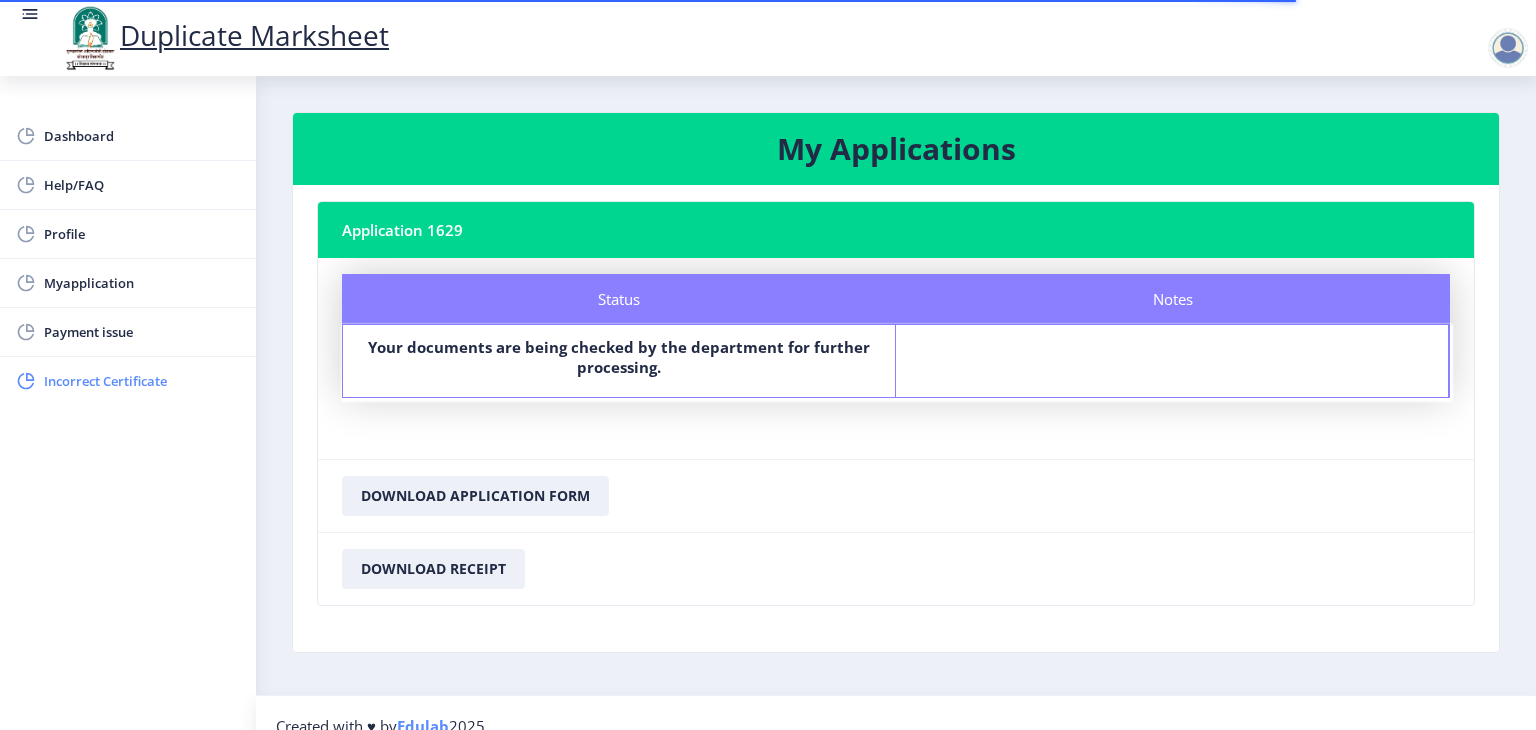 click on "Incorrect Certificate" 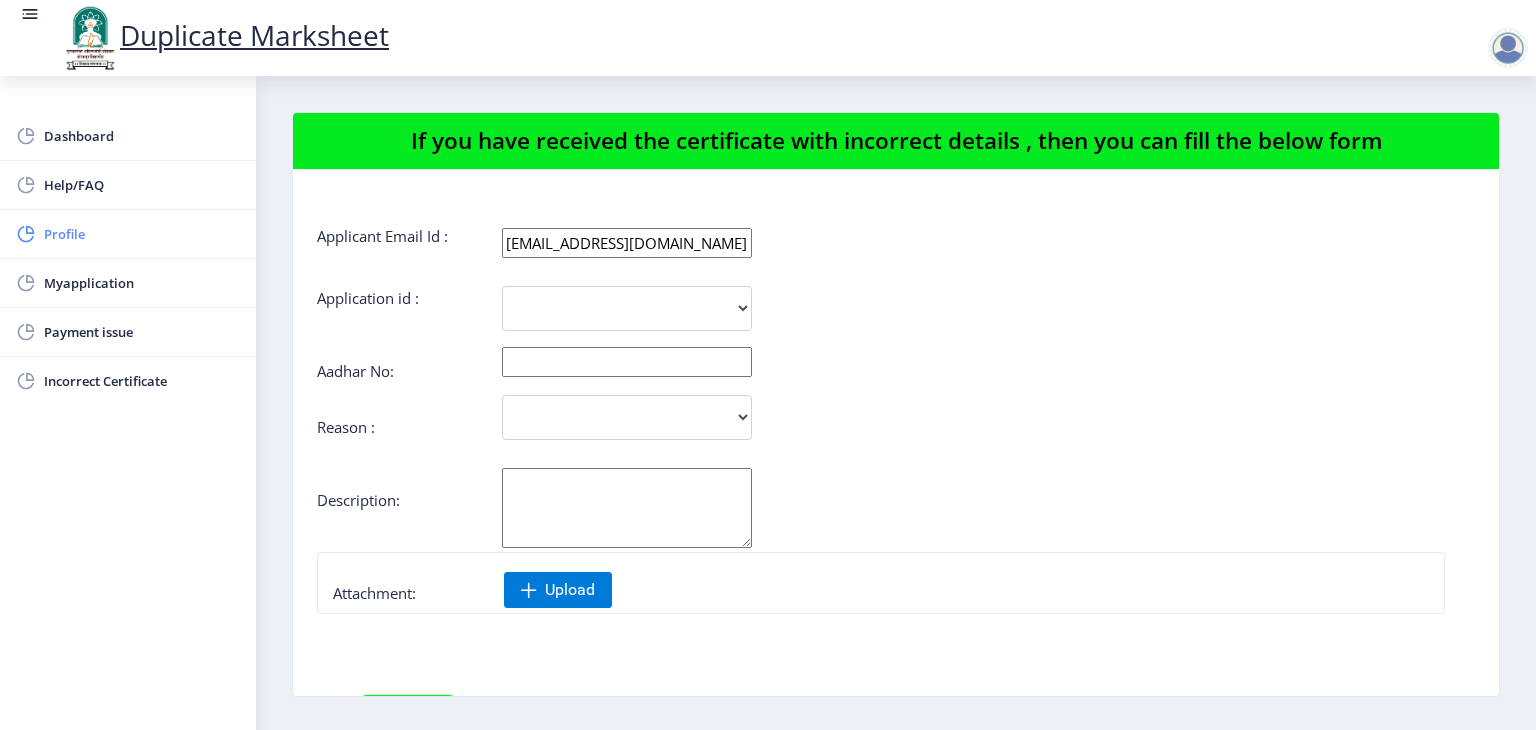 click on "Profile" 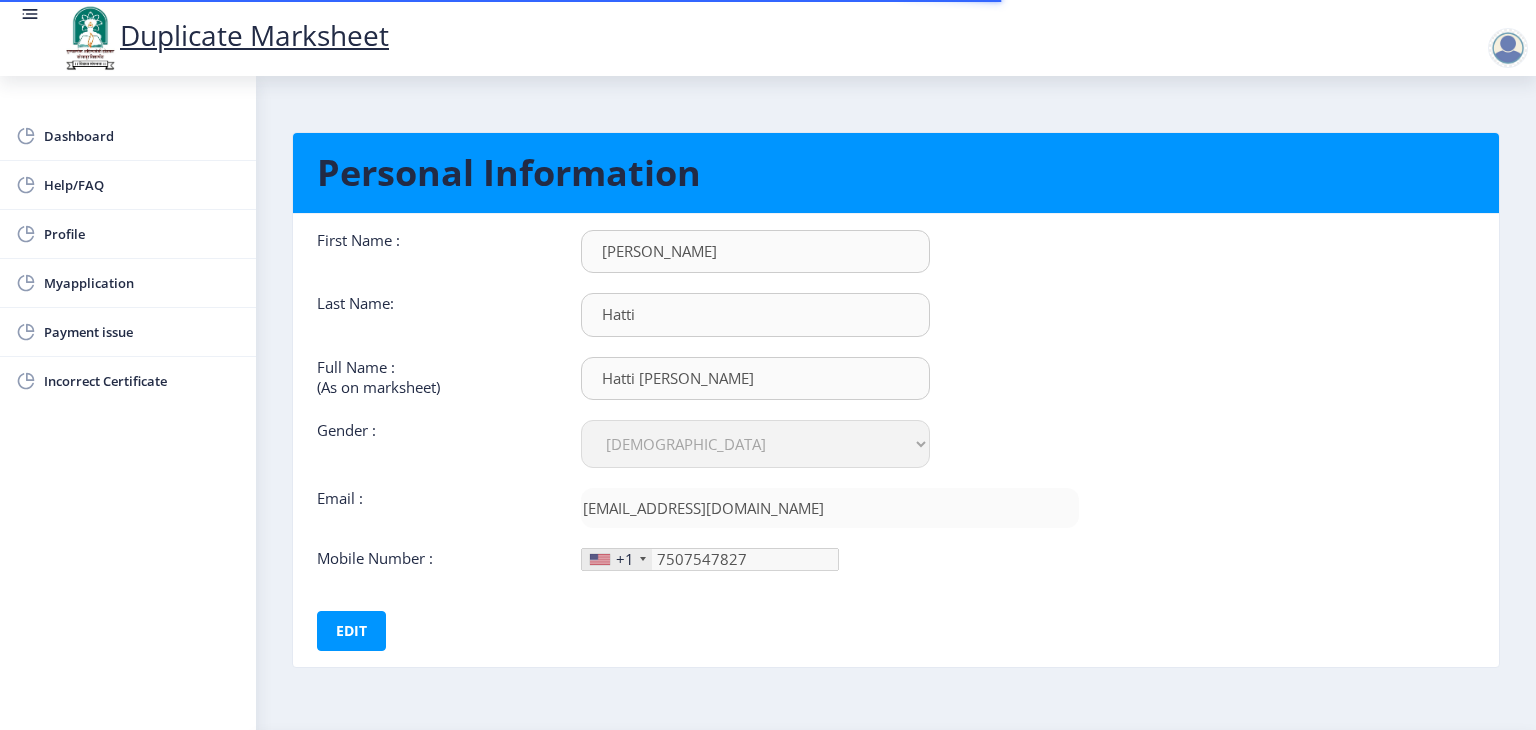scroll, scrollTop: 57, scrollLeft: 0, axis: vertical 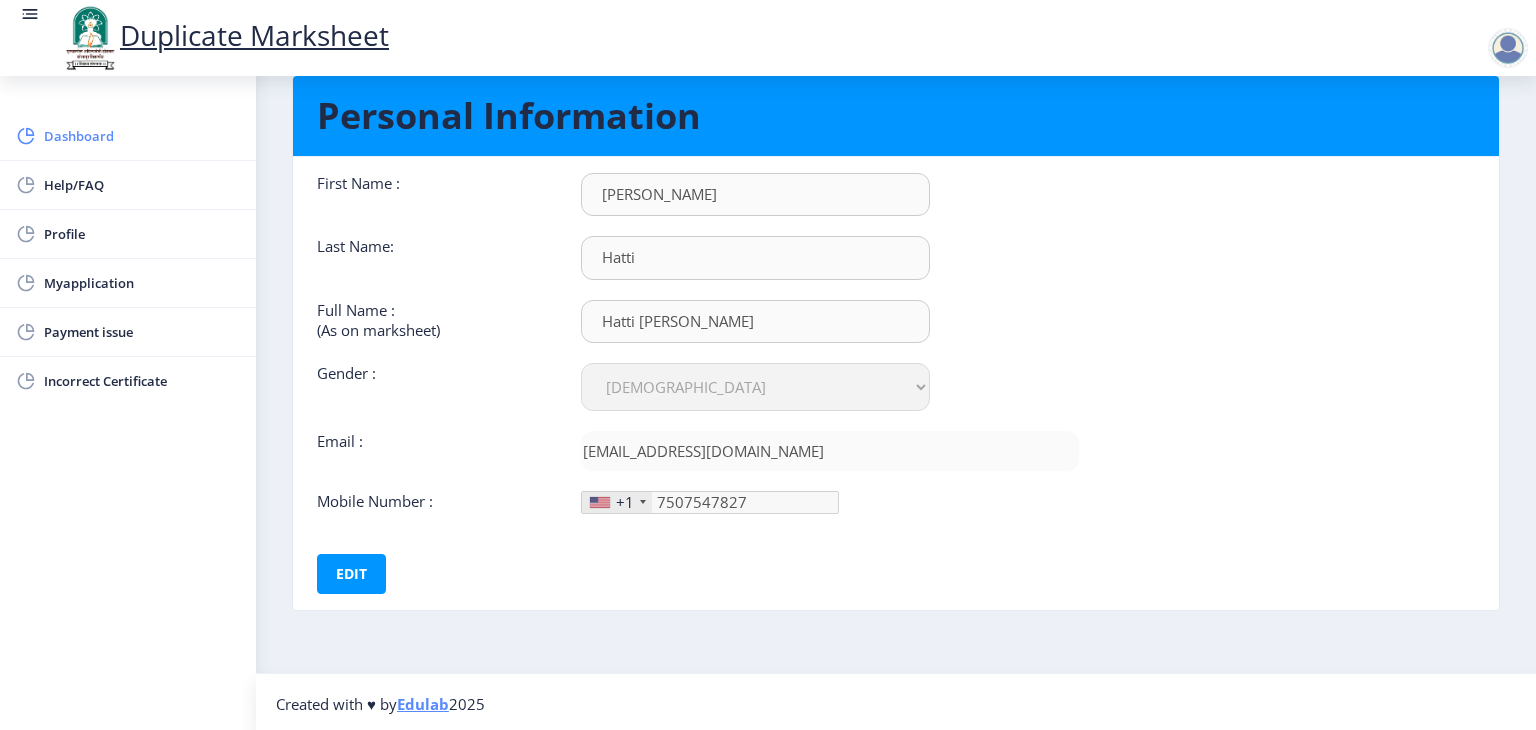 click on "Dashboard" 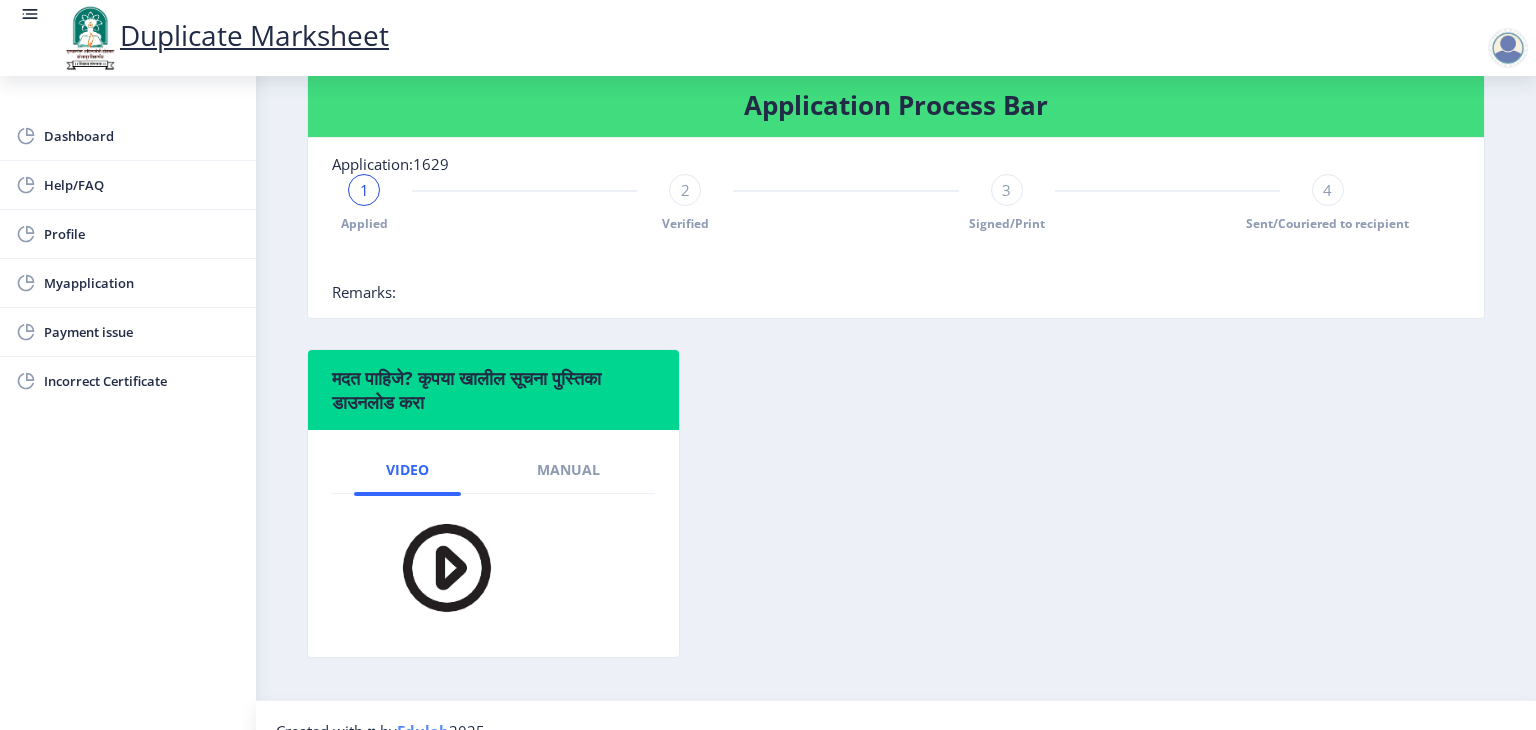 scroll, scrollTop: 469, scrollLeft: 0, axis: vertical 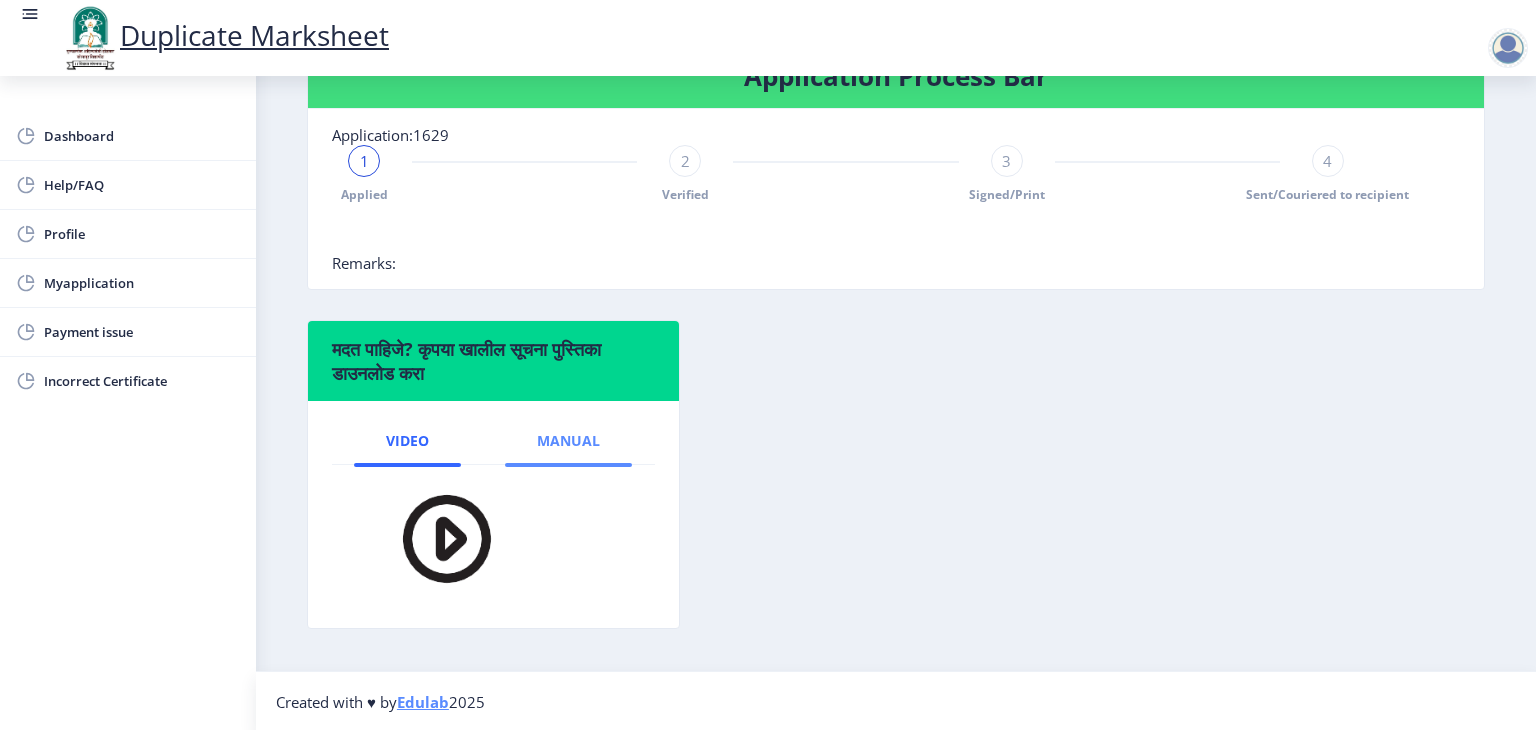 click on "Manual" 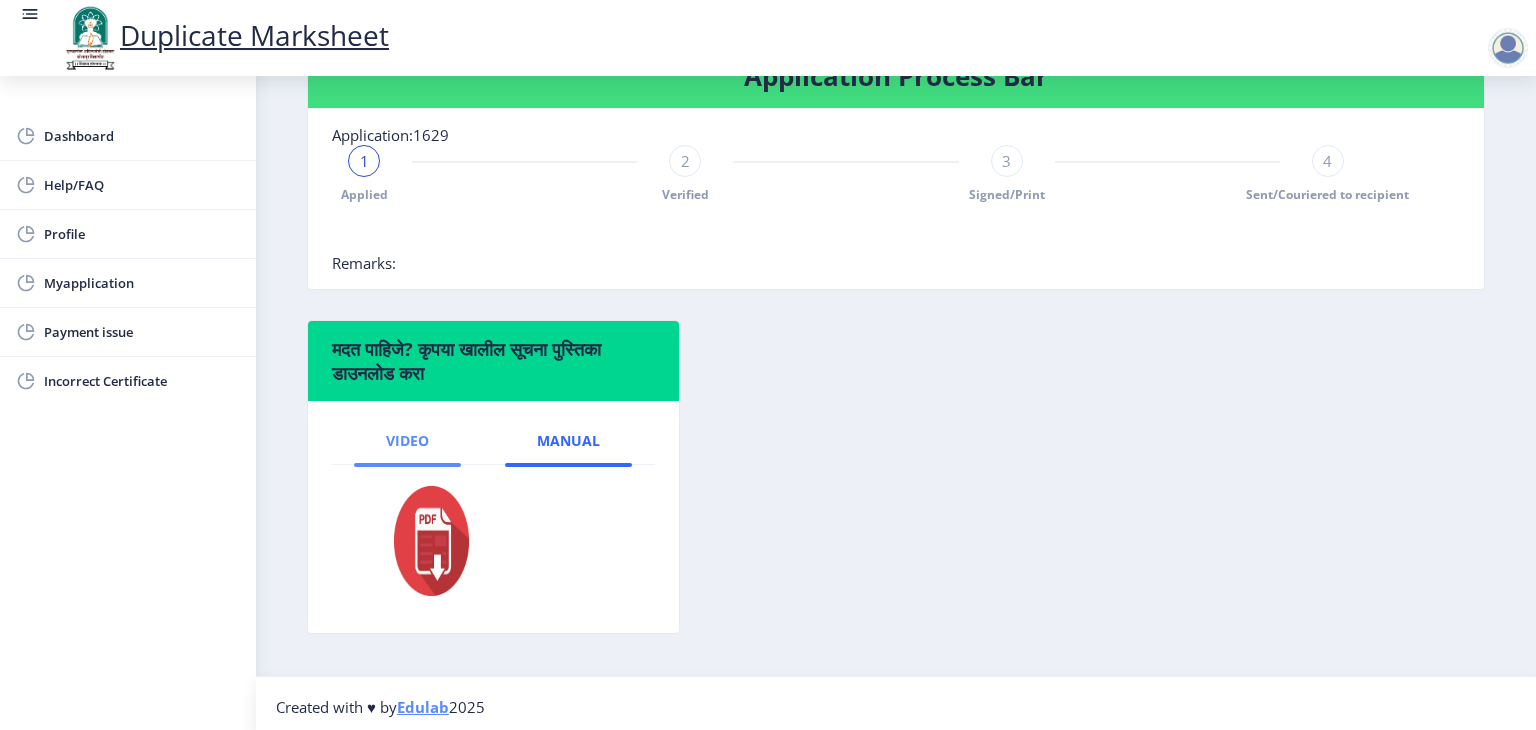 click on "Video" 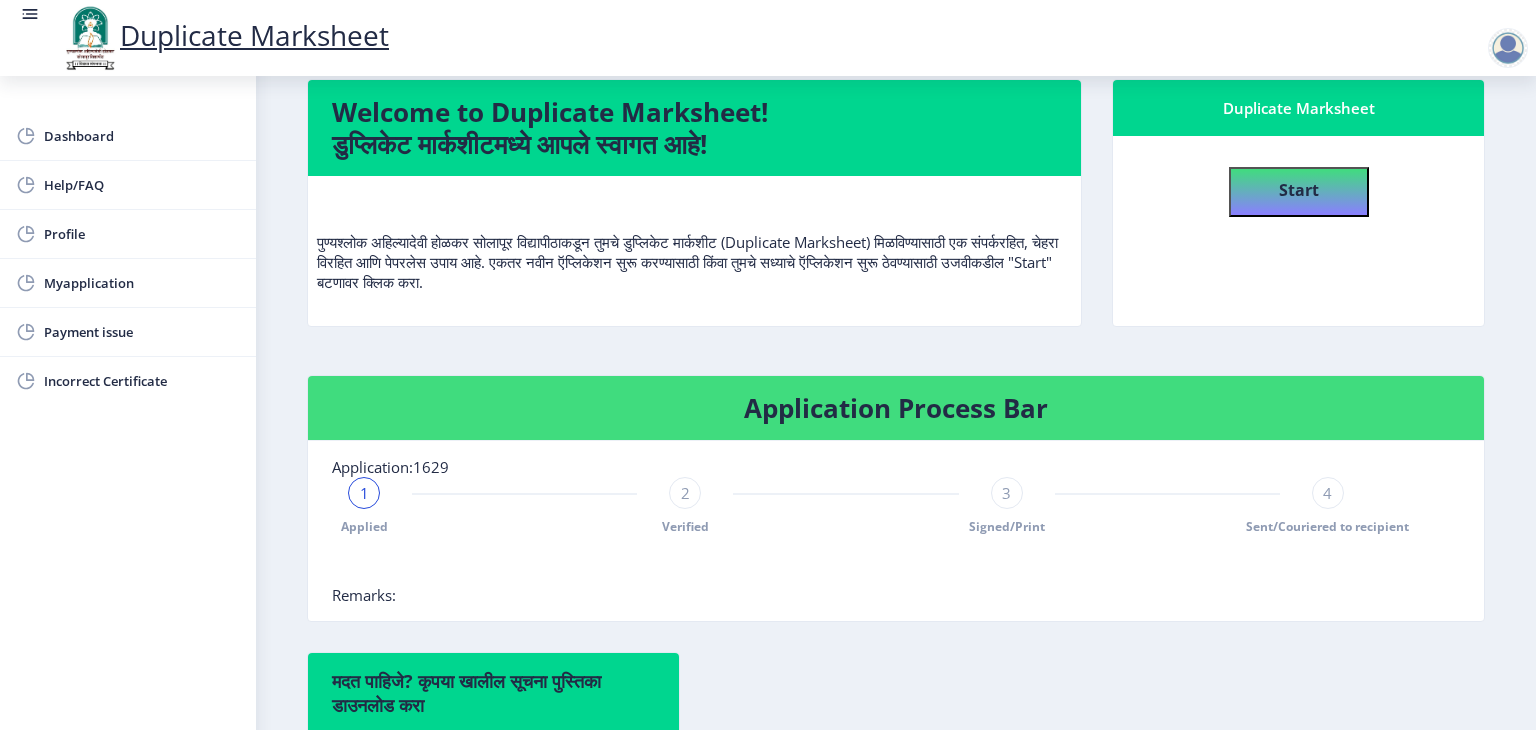 scroll, scrollTop: 125, scrollLeft: 0, axis: vertical 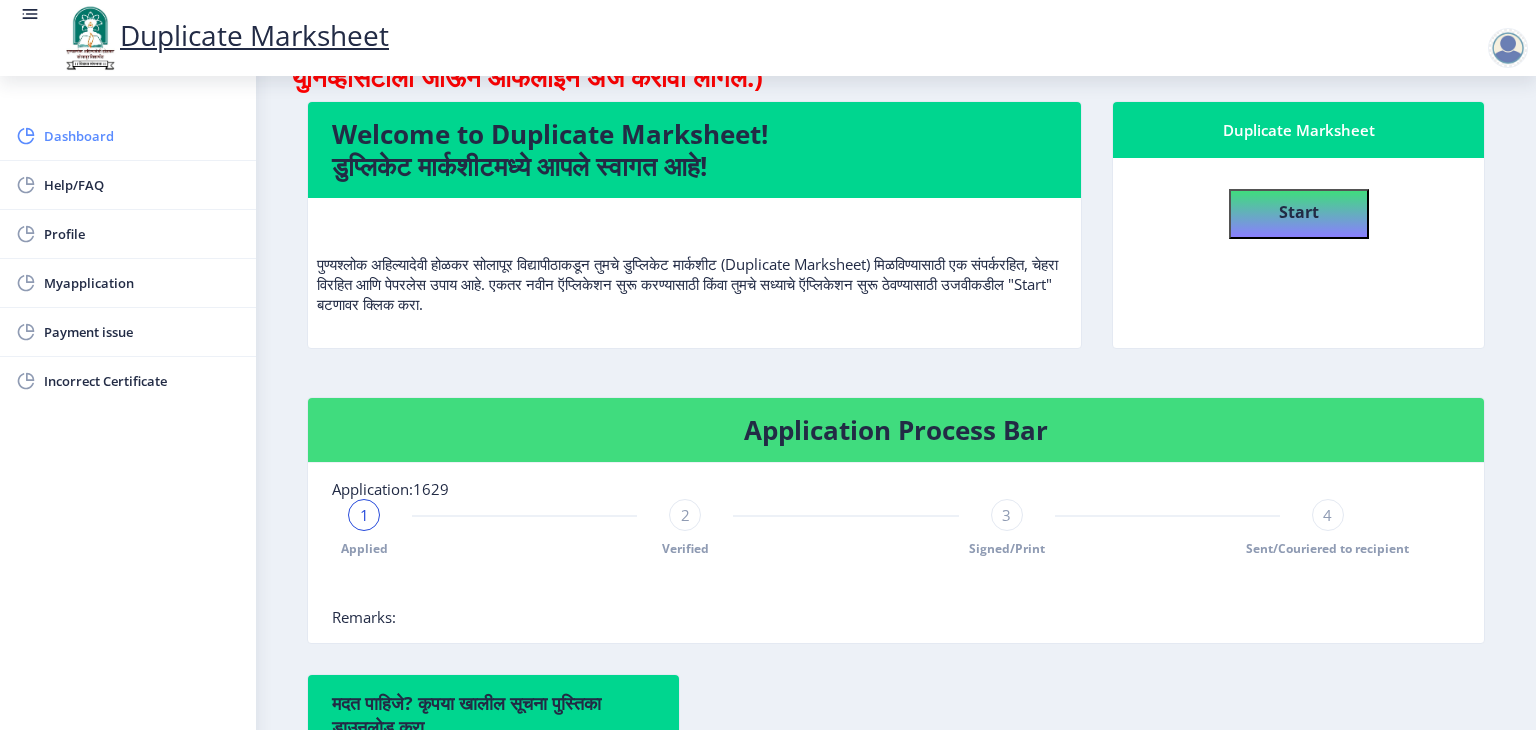 click on "Dashboard" 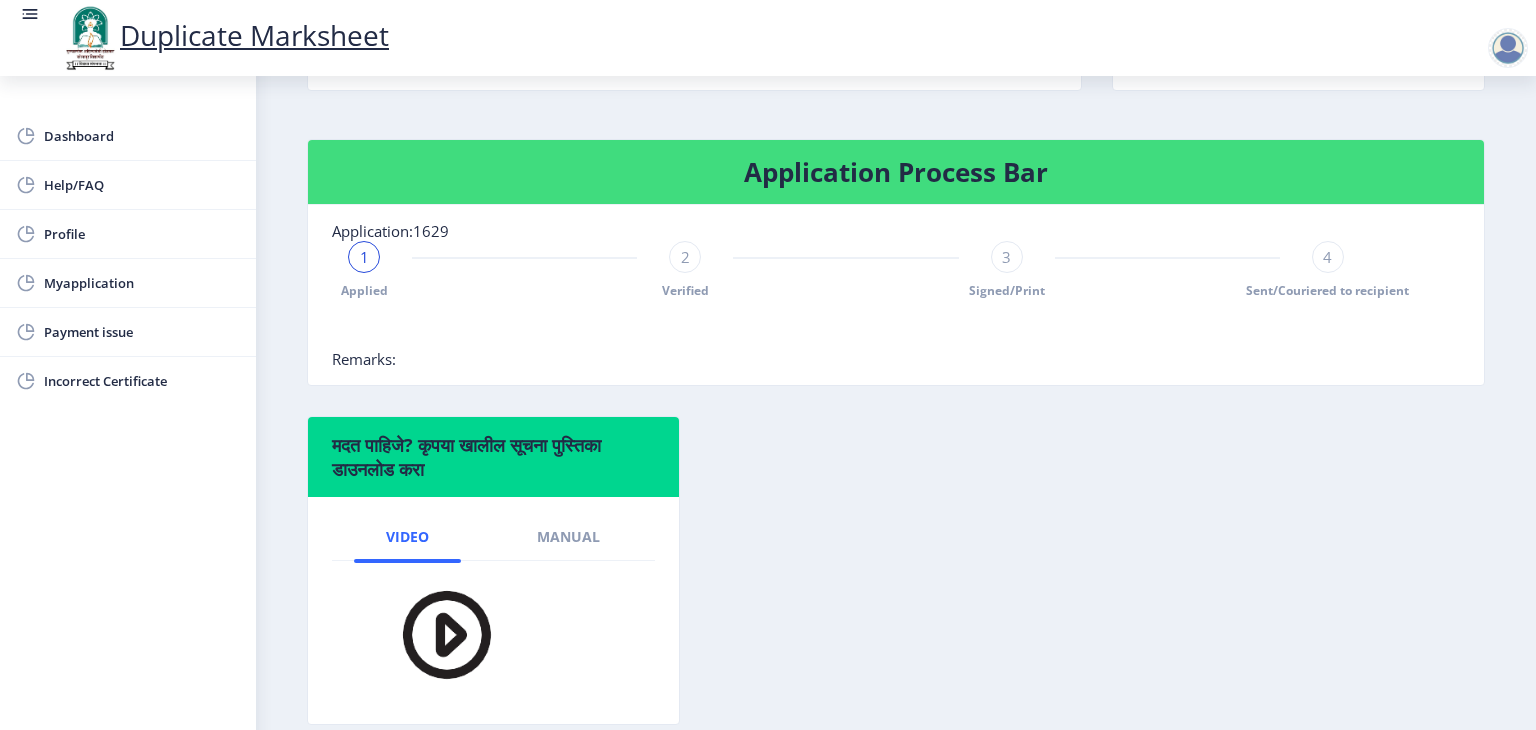 scroll, scrollTop: 360, scrollLeft: 0, axis: vertical 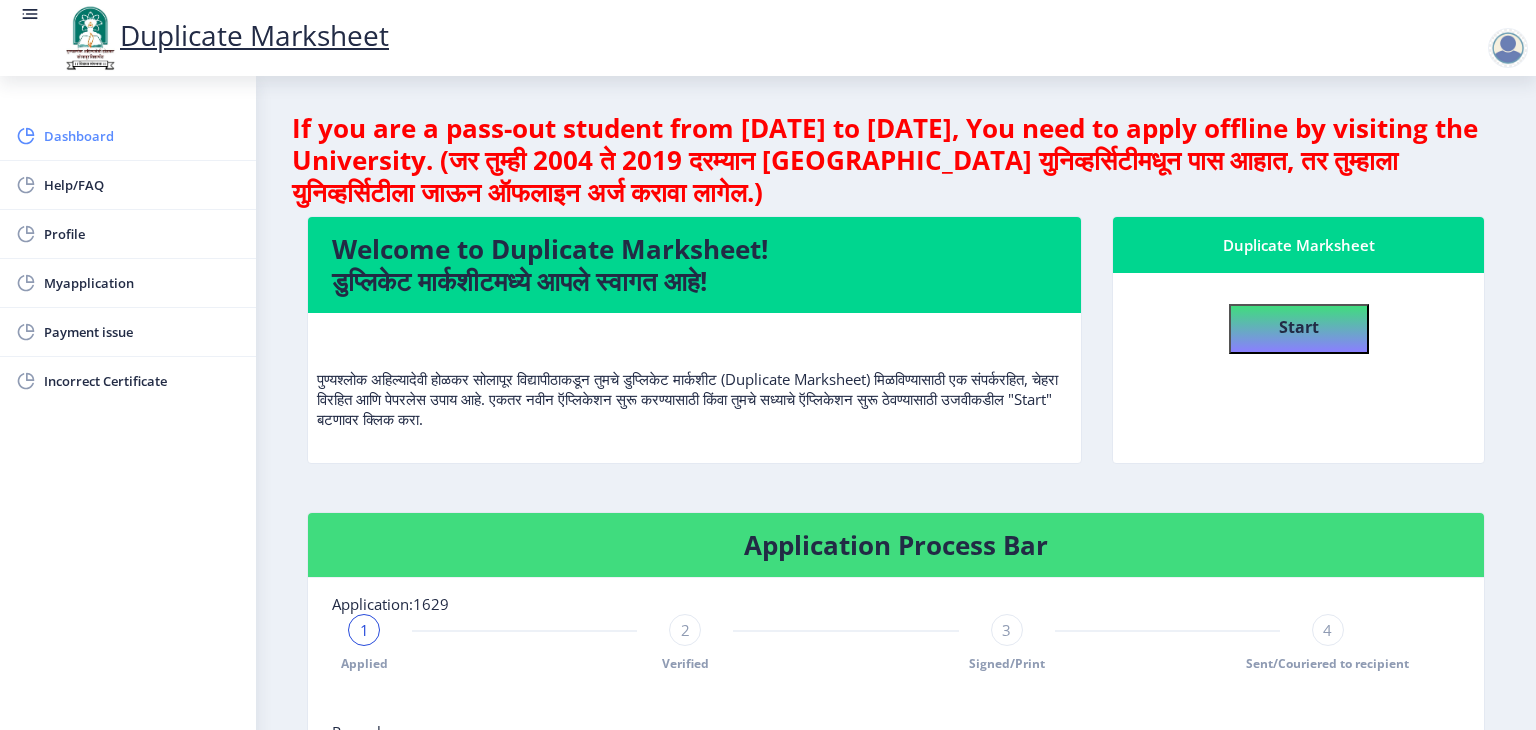 click on "Dashboard" 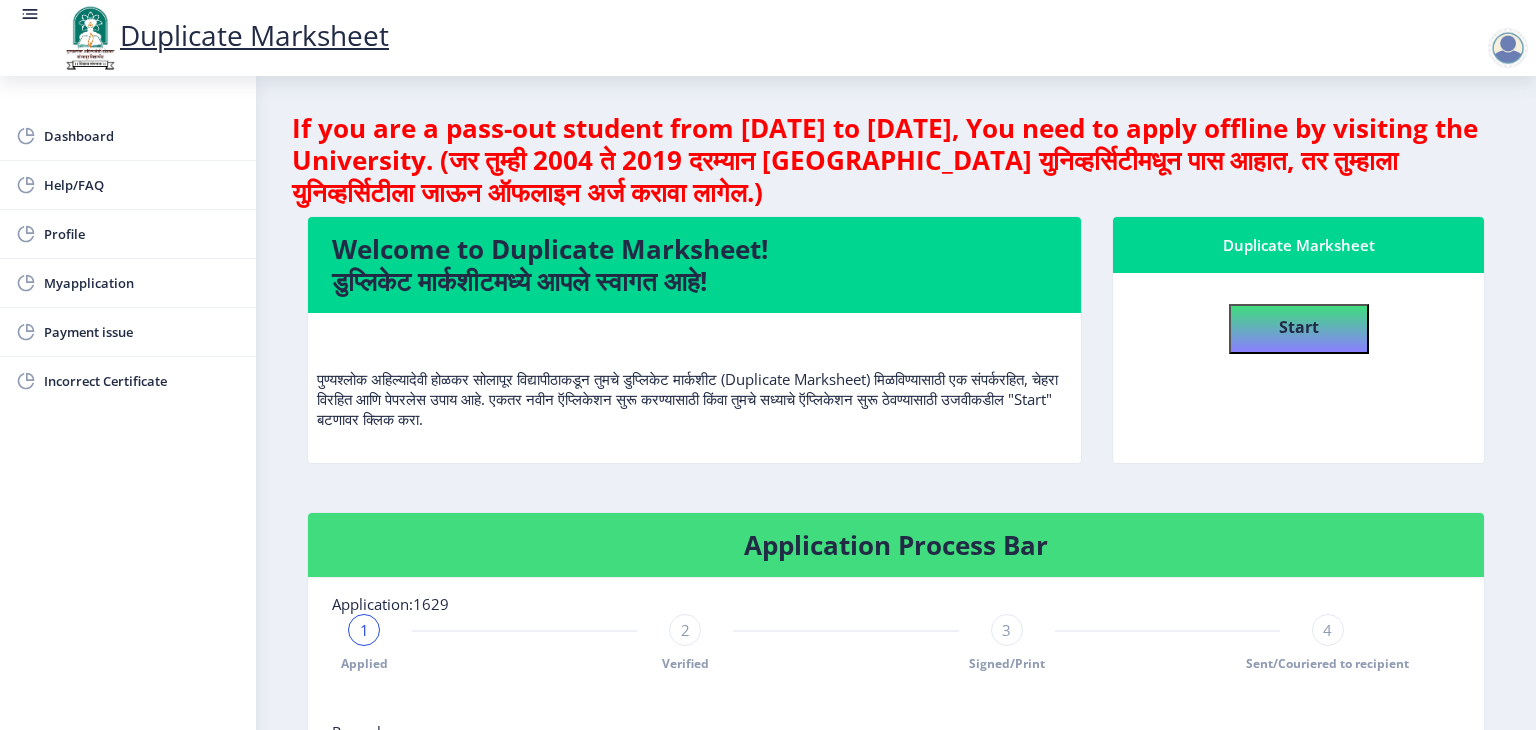 click 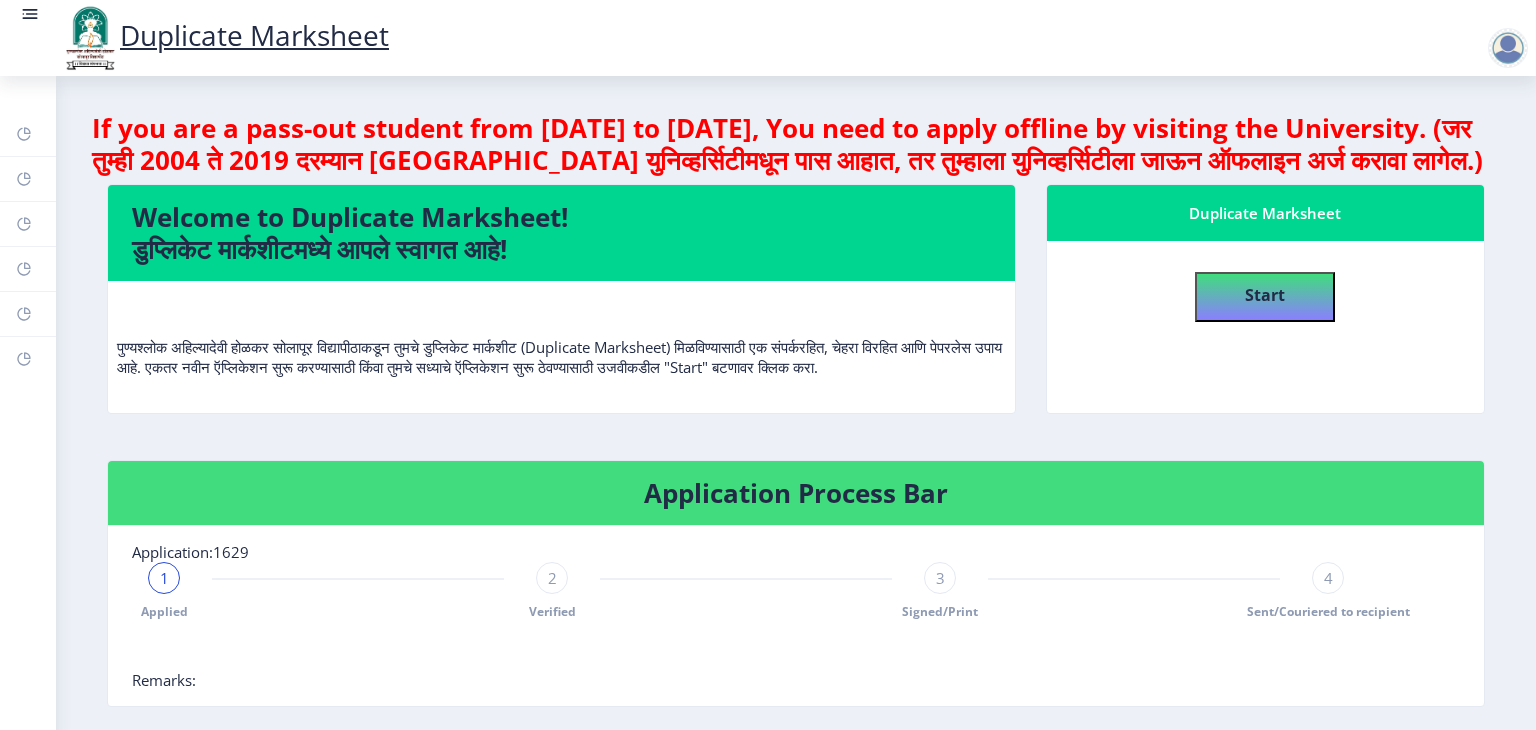 click 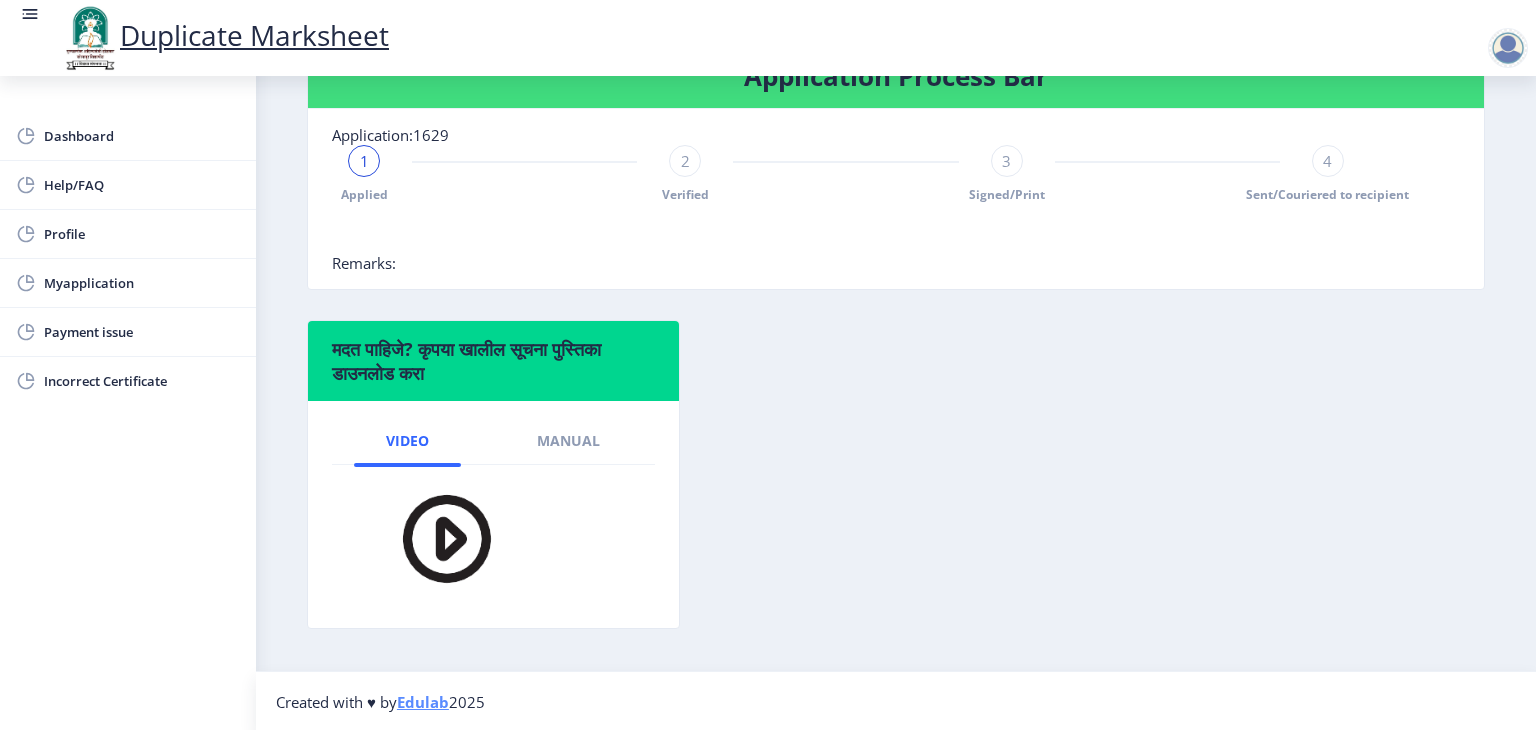 scroll, scrollTop: 0, scrollLeft: 0, axis: both 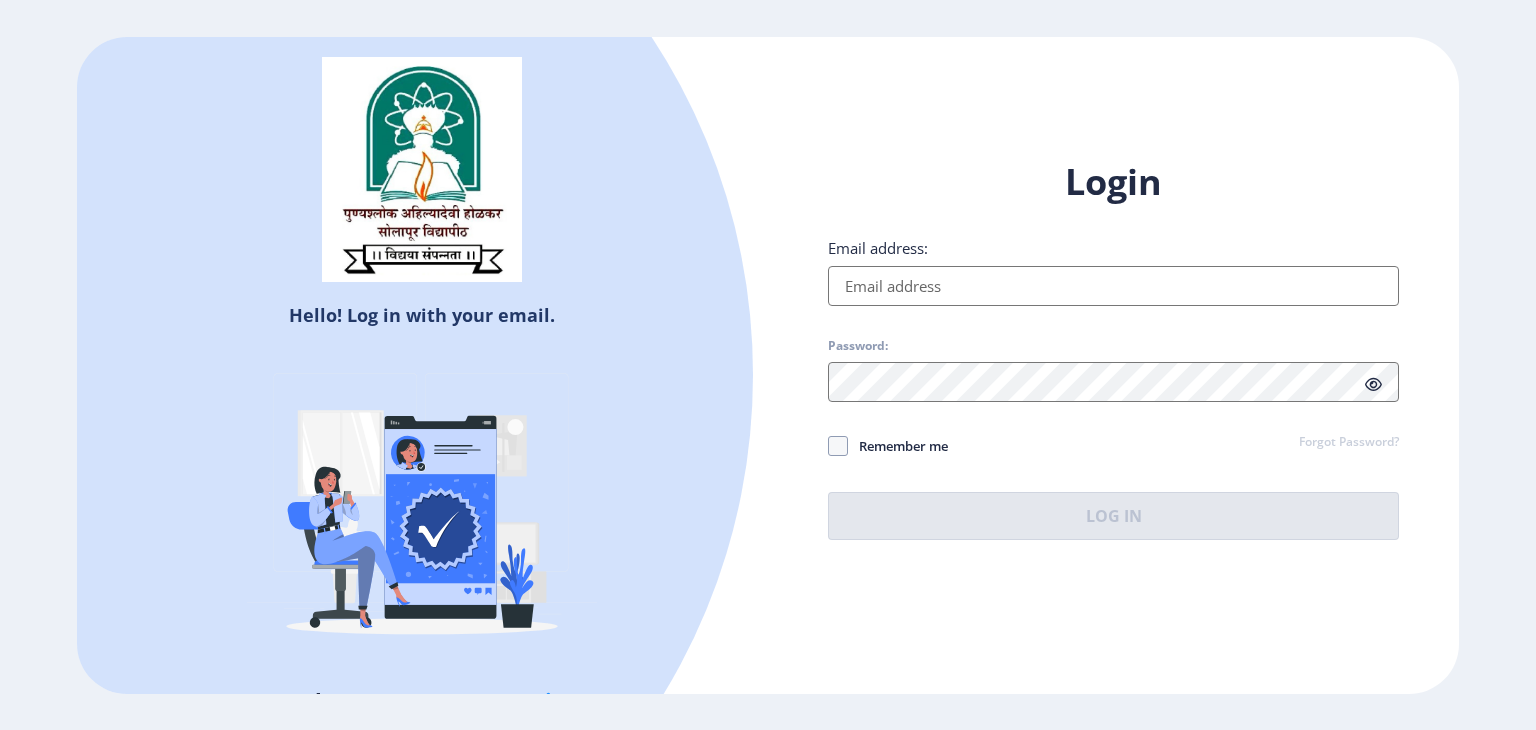 type on "[EMAIL_ADDRESS][DOMAIN_NAME]" 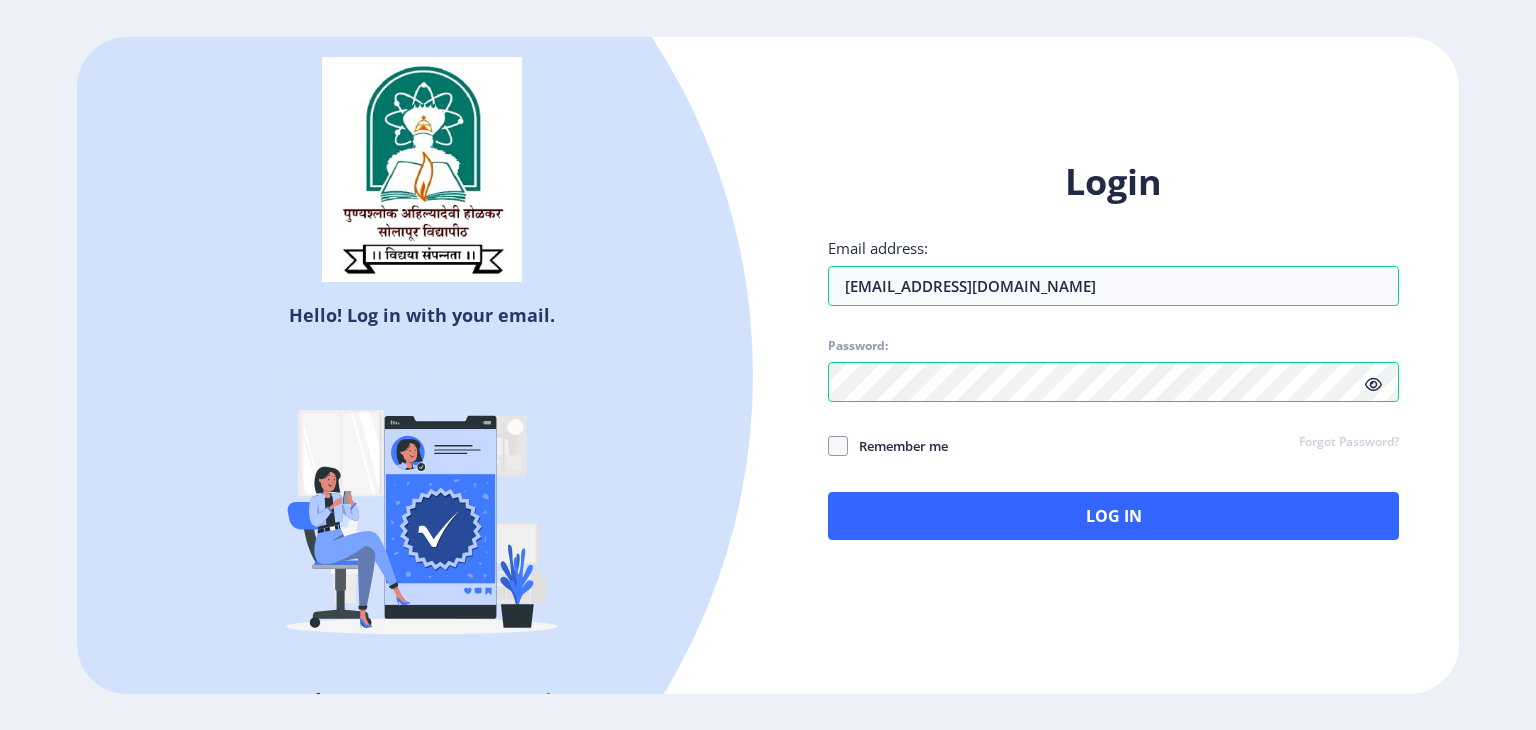 click on "Remember me" 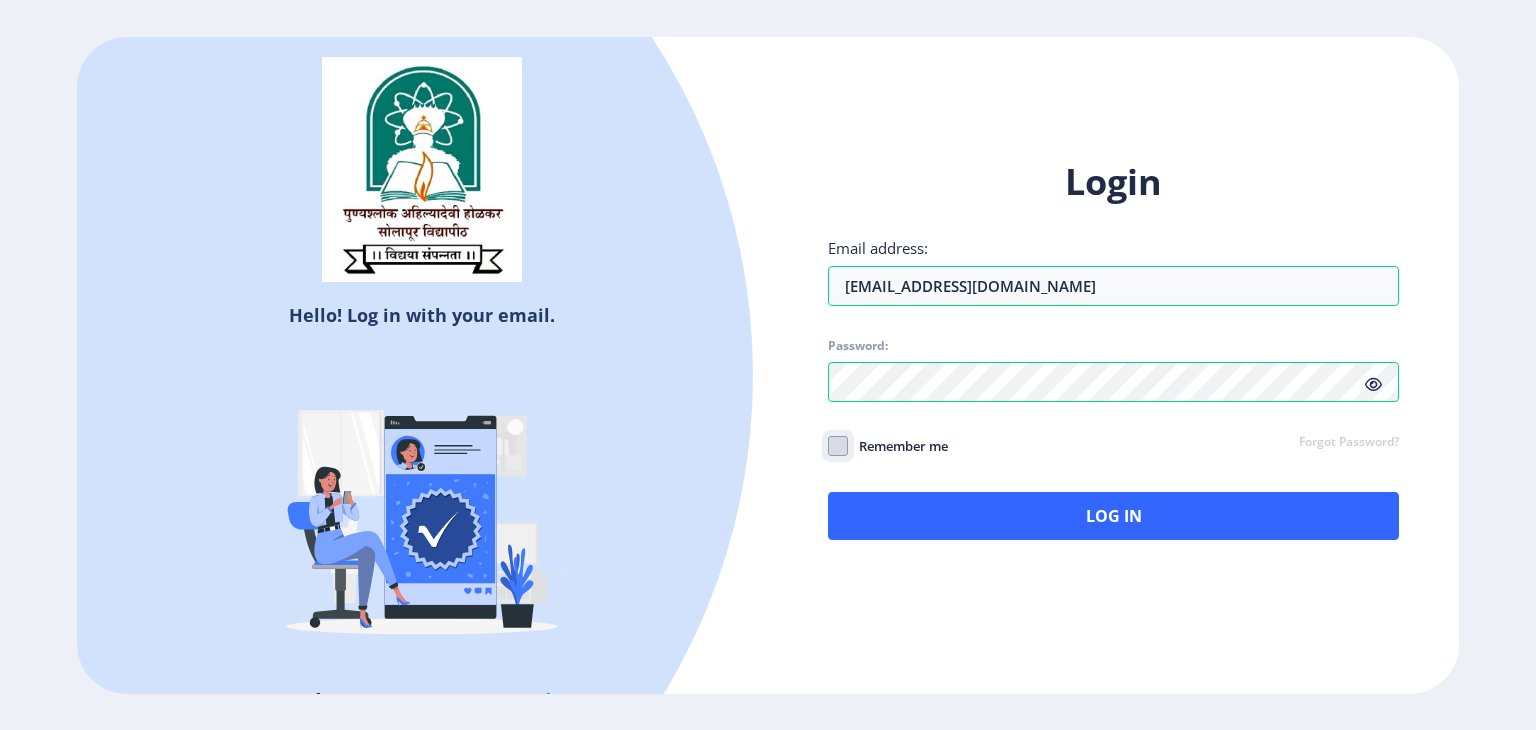 click on "Remember me" 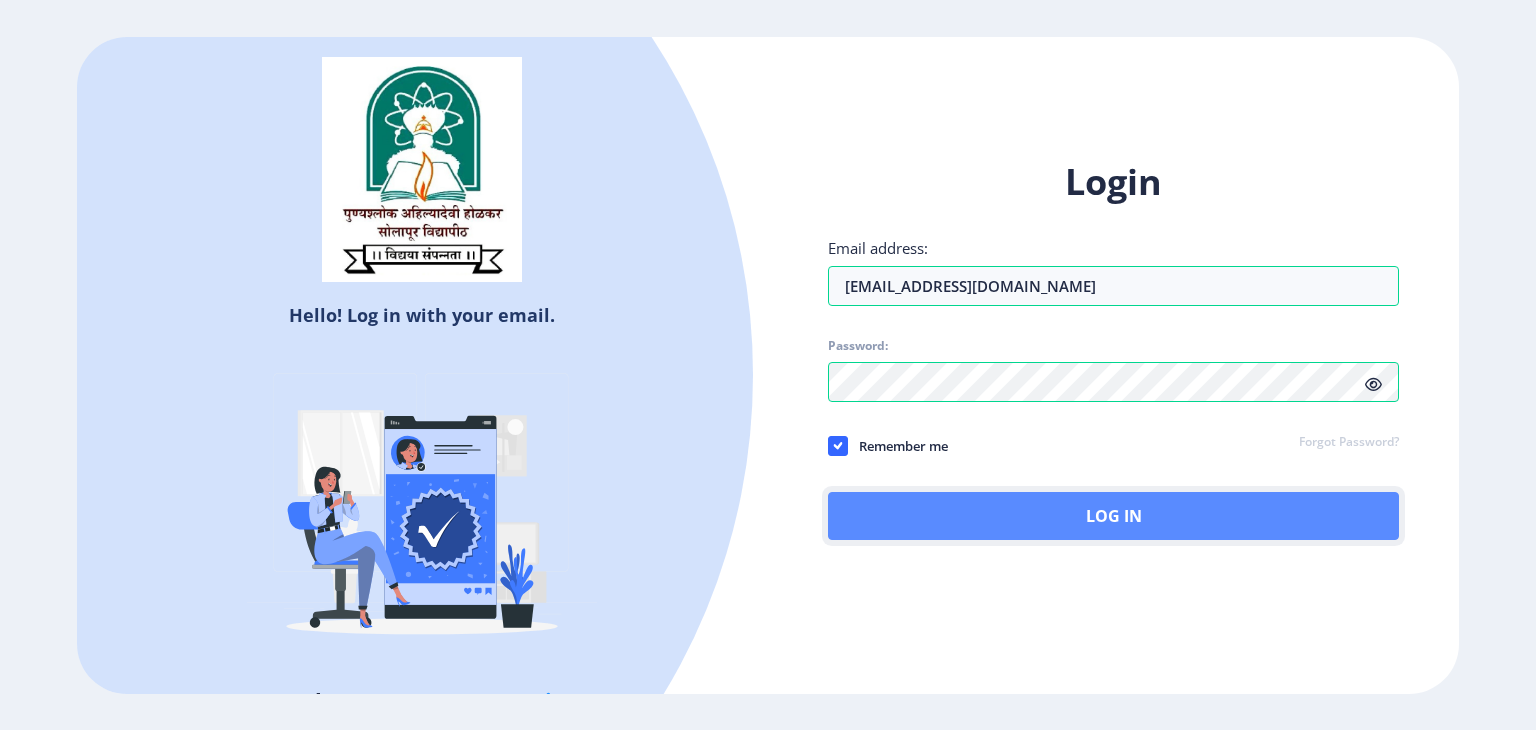 click on "Log In" 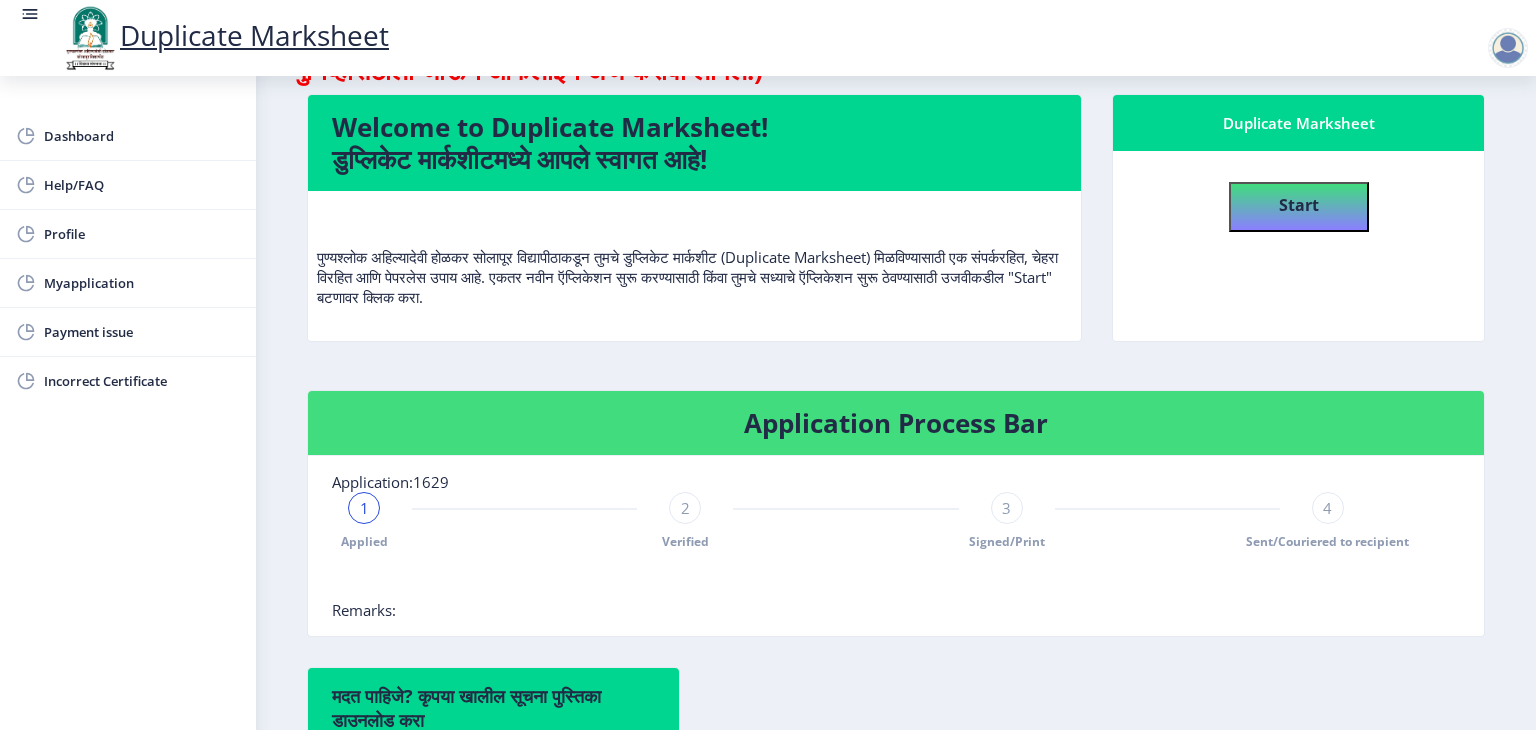scroll, scrollTop: 121, scrollLeft: 0, axis: vertical 